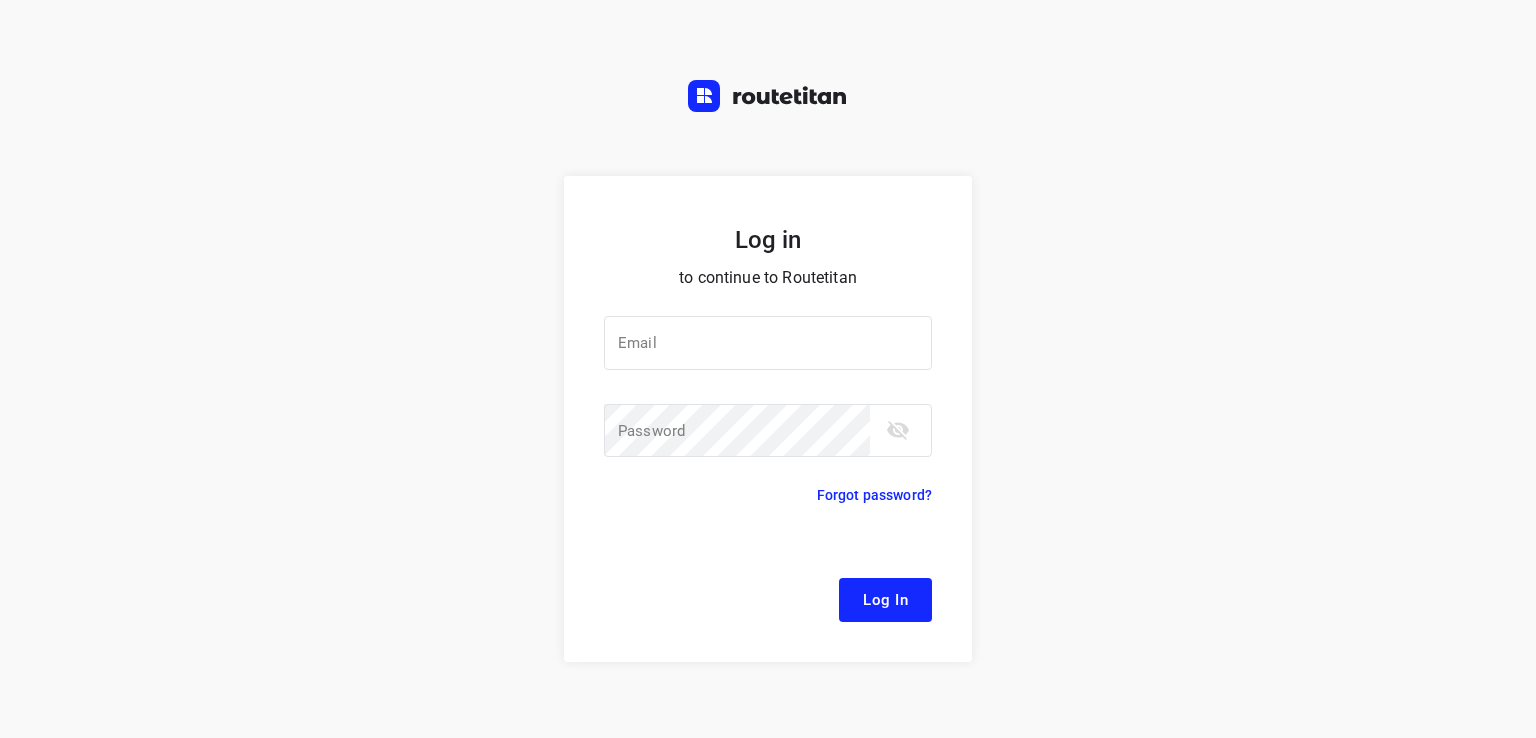 scroll, scrollTop: 0, scrollLeft: 0, axis: both 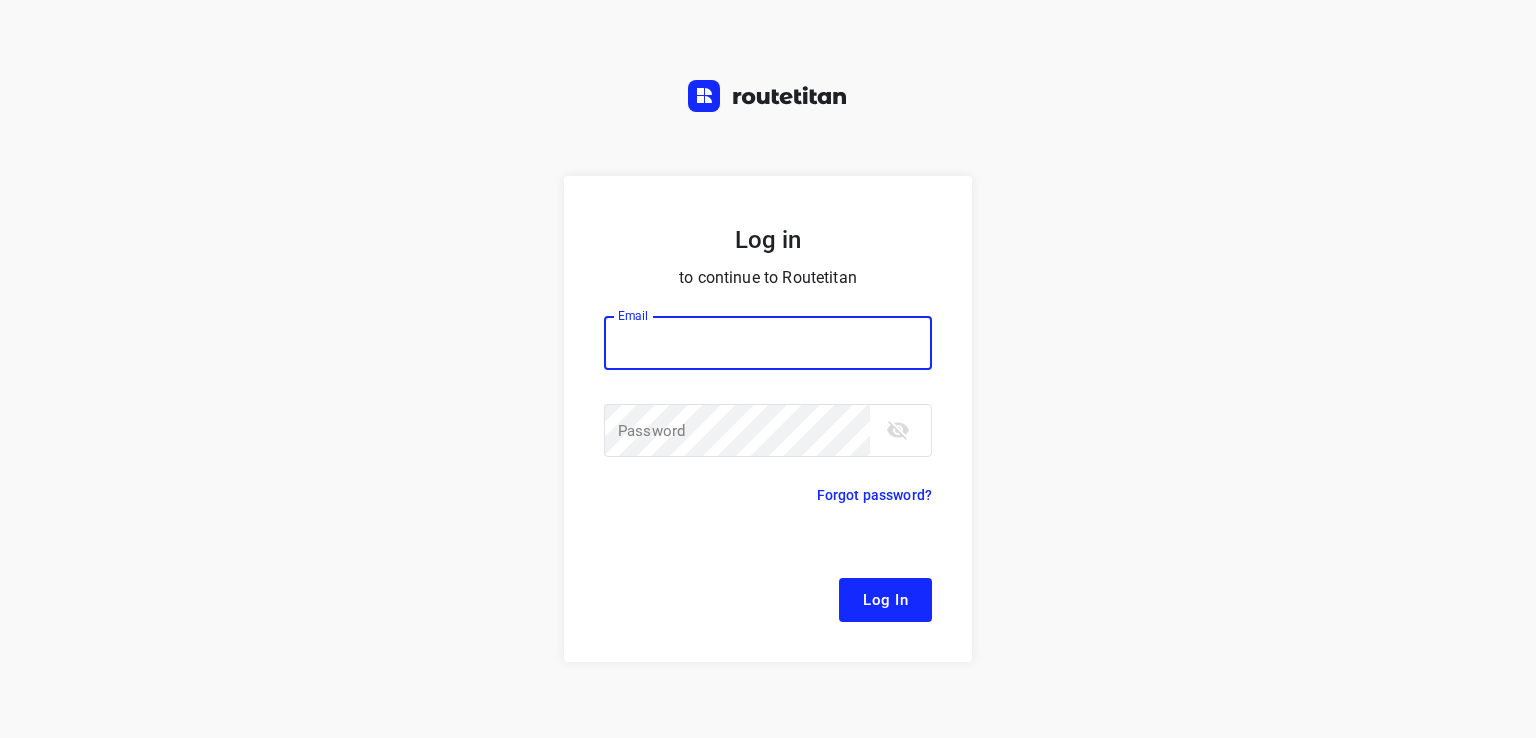click at bounding box center [768, 343] 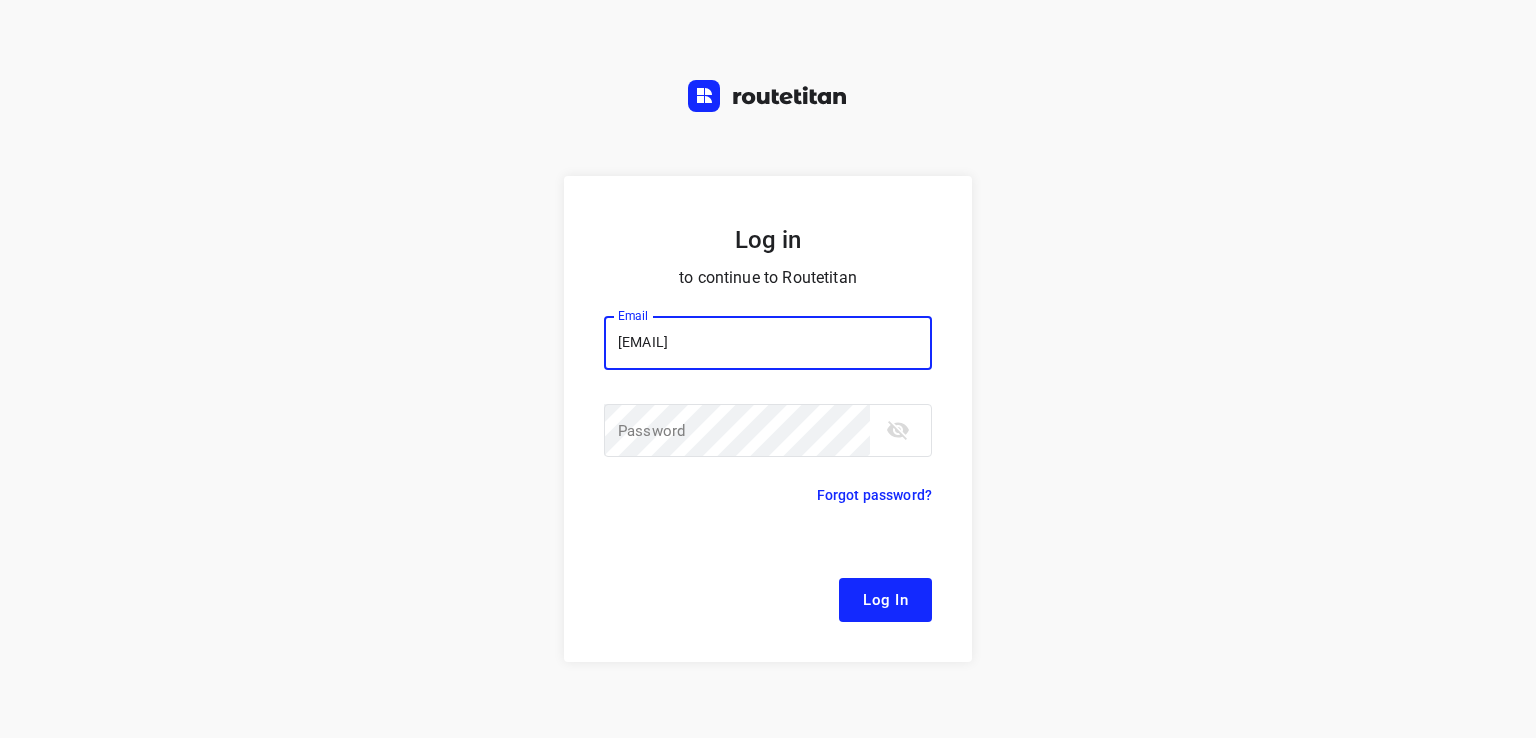 drag, startPoint x: 650, startPoint y: 343, endPoint x: 592, endPoint y: 343, distance: 58 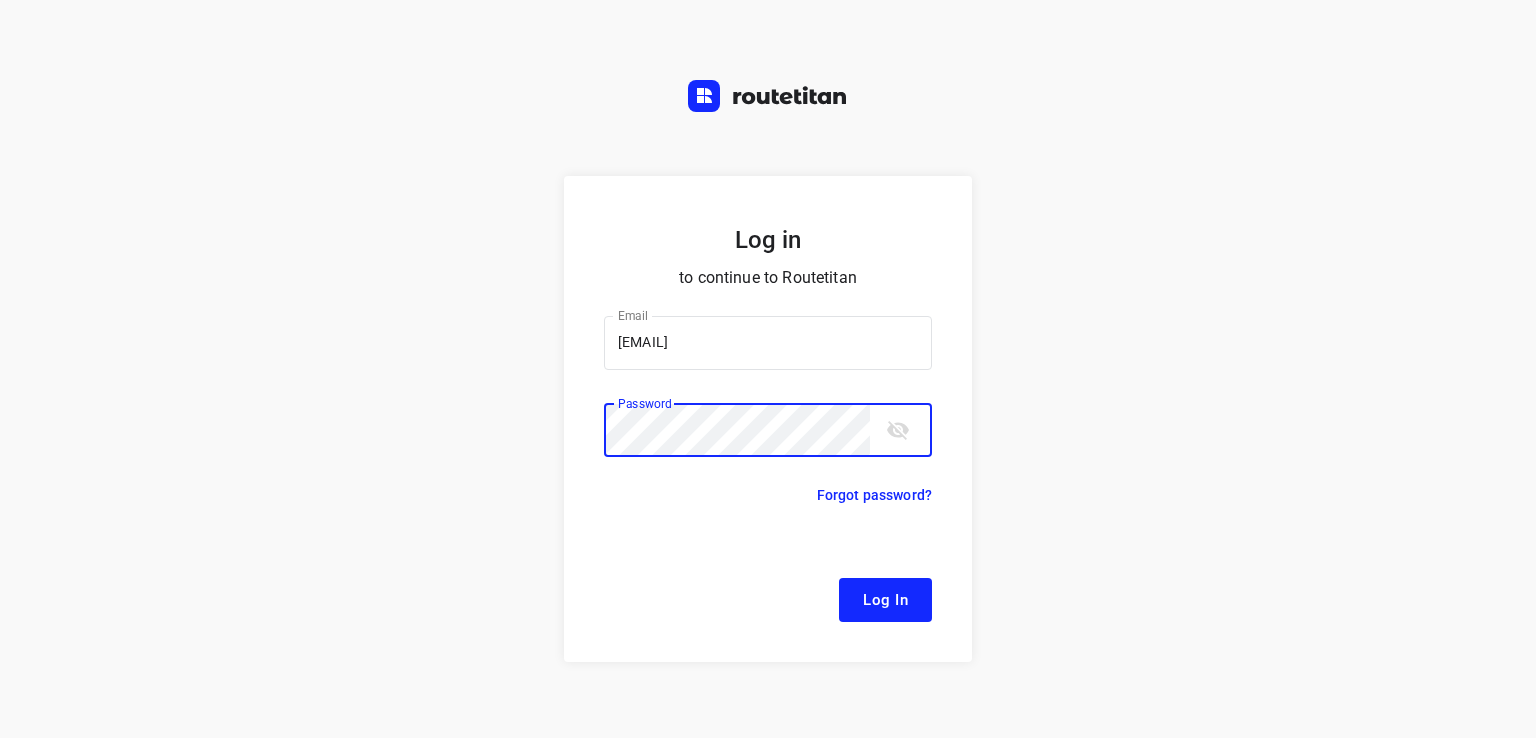 click on "Log In" at bounding box center (885, 600) 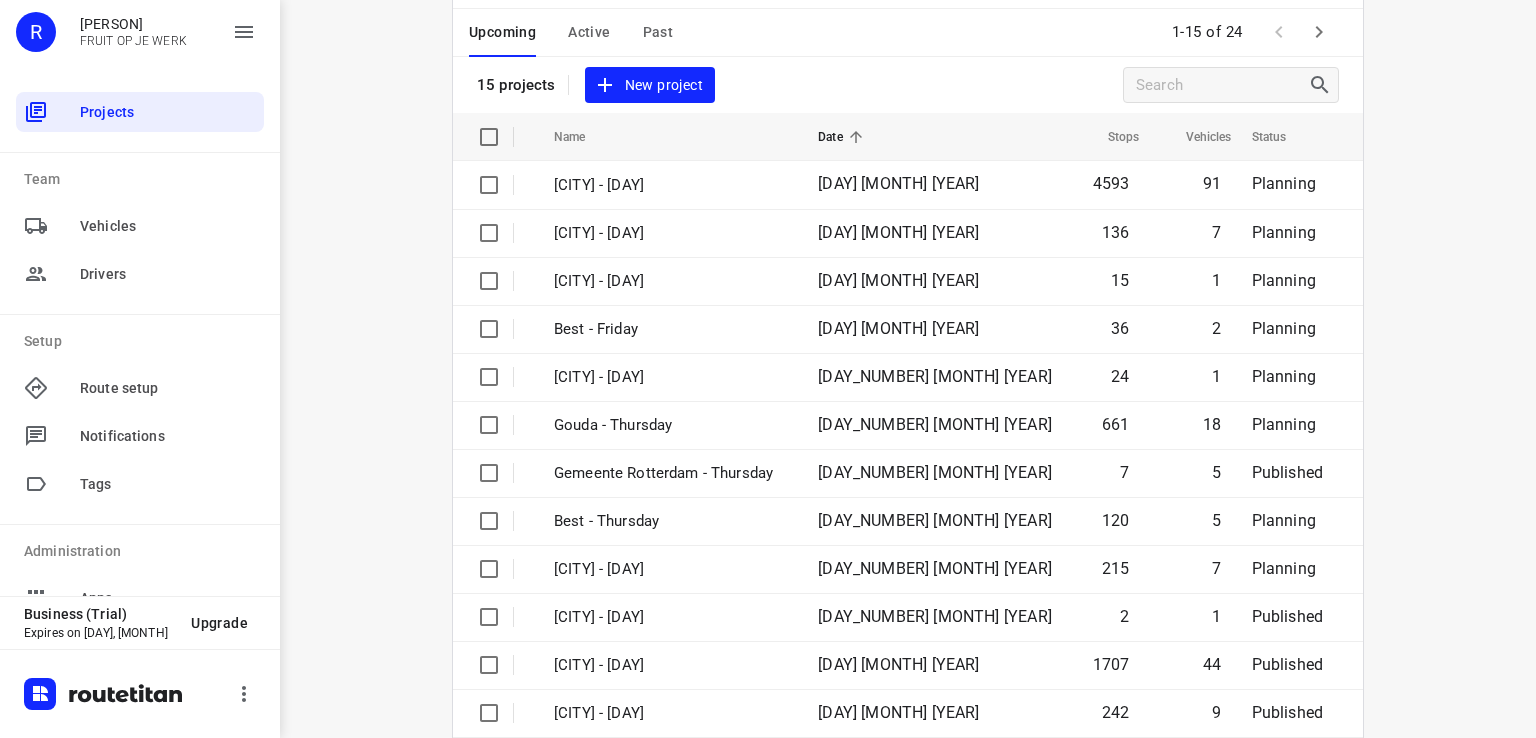 scroll, scrollTop: 0, scrollLeft: 0, axis: both 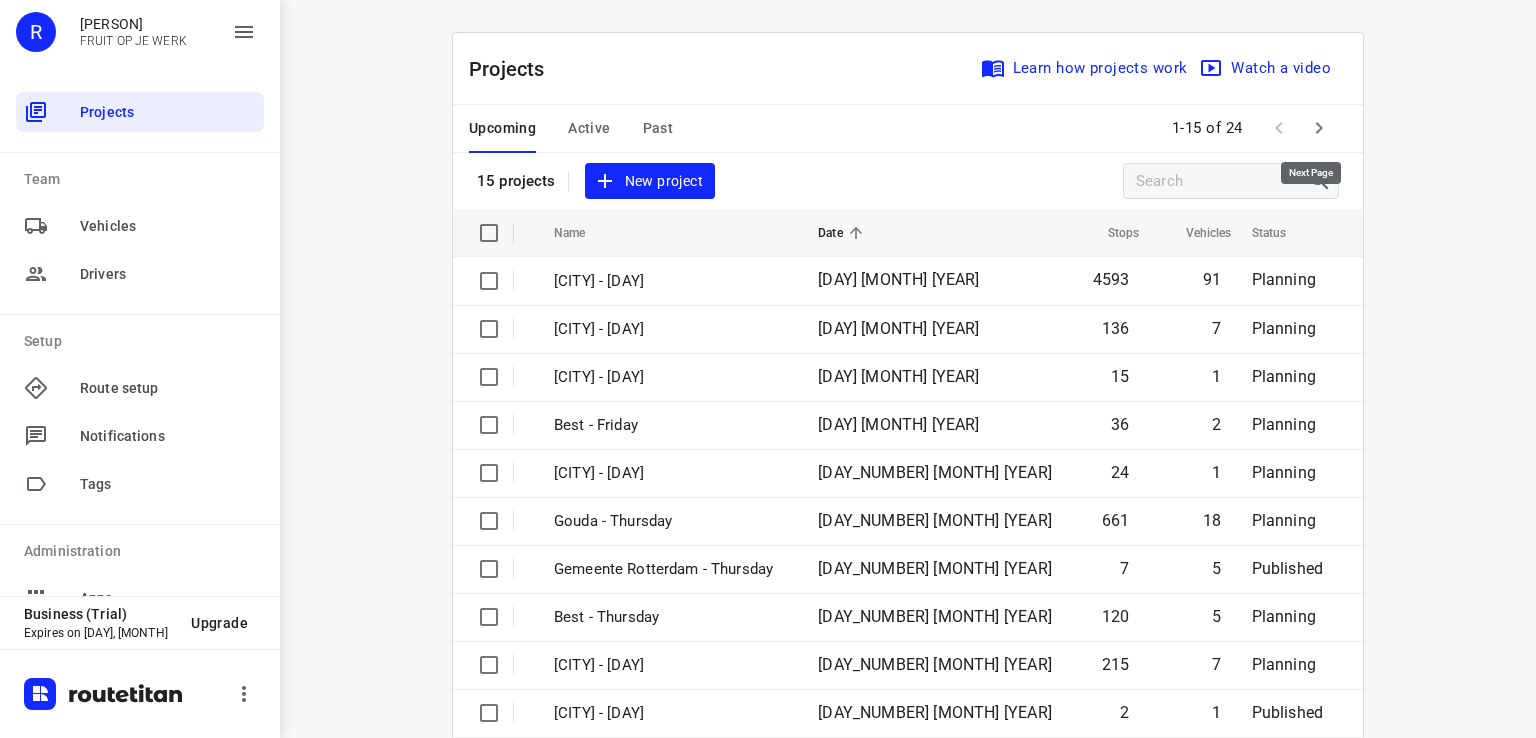 click 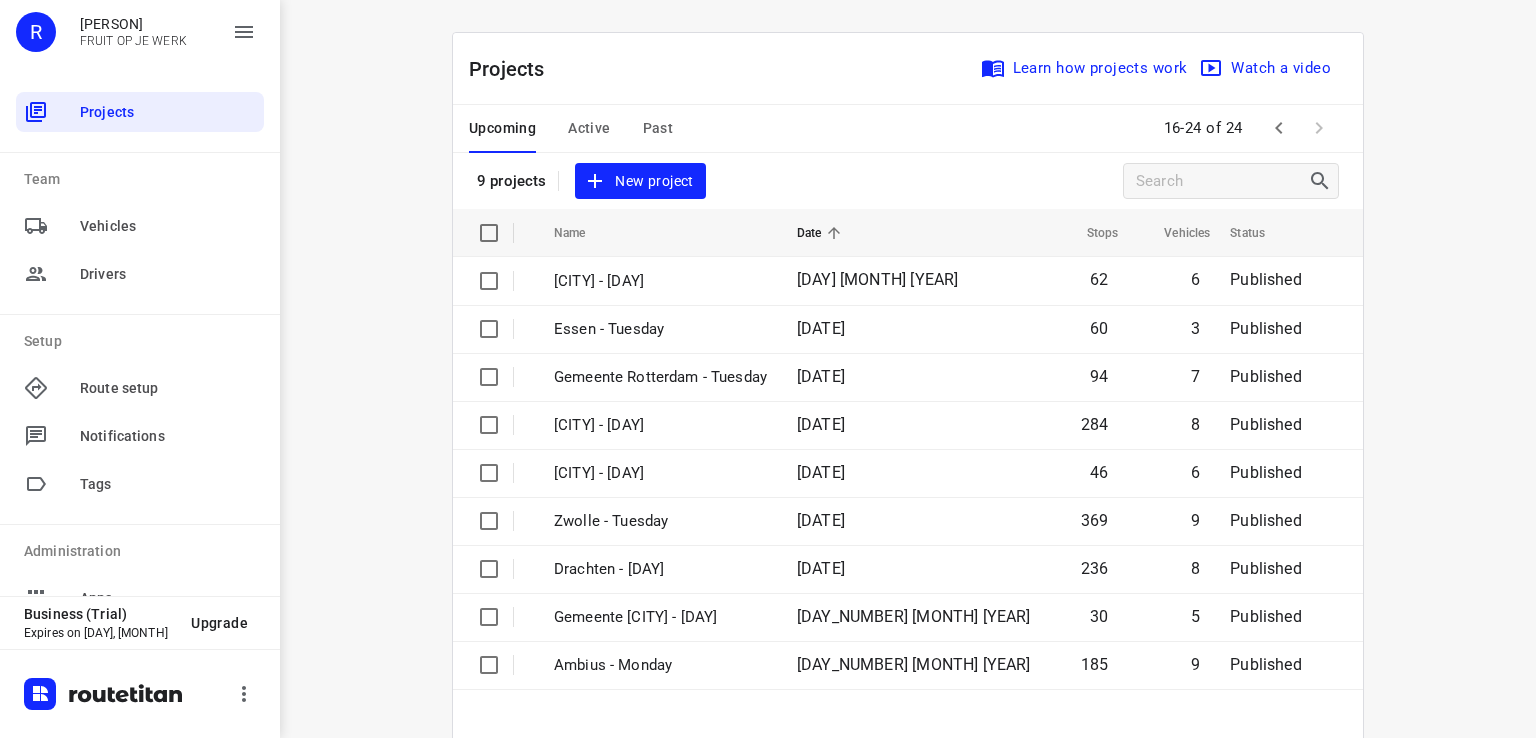 click on "Active" at bounding box center [589, 128] 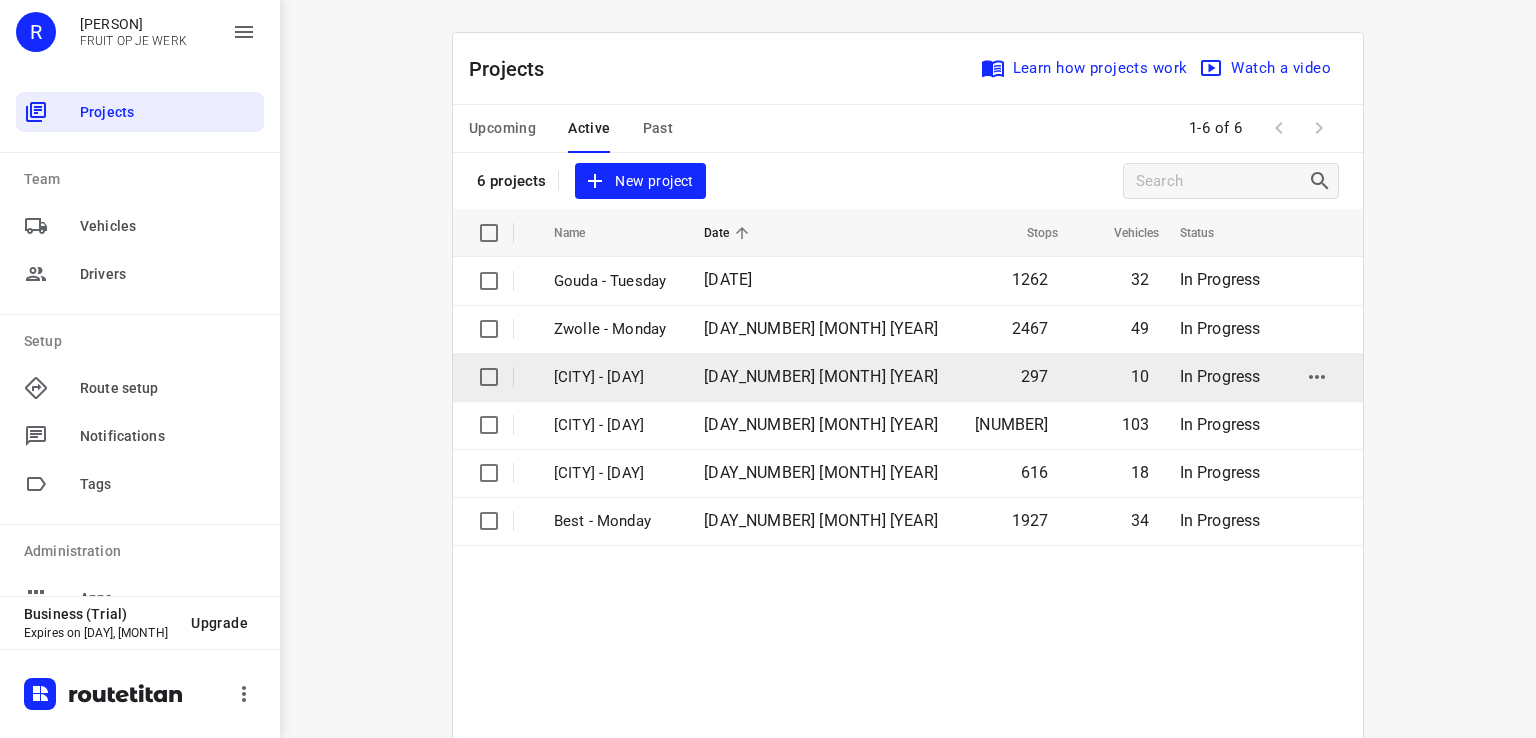click on "[CITY] - [DAY]" at bounding box center [614, 377] 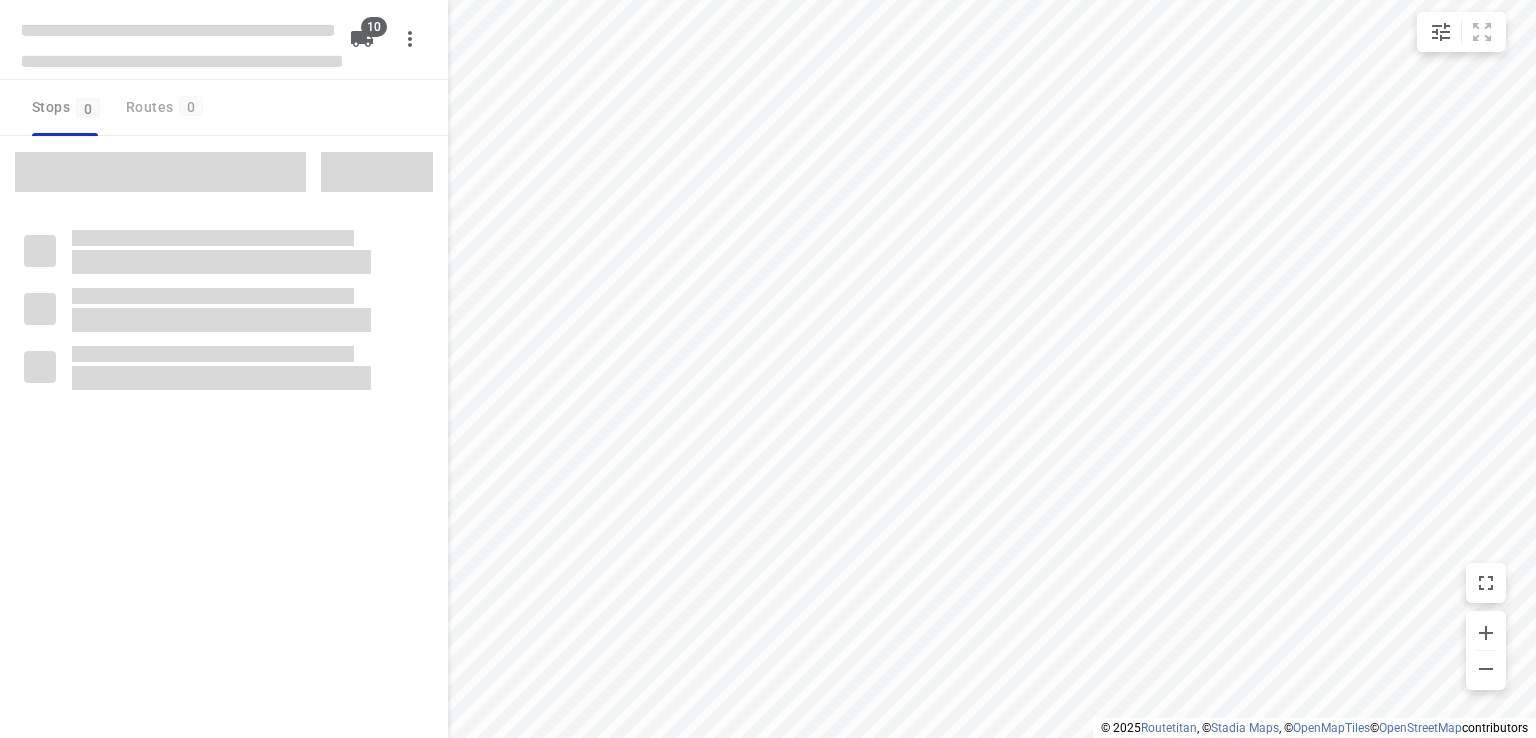 type on "distance" 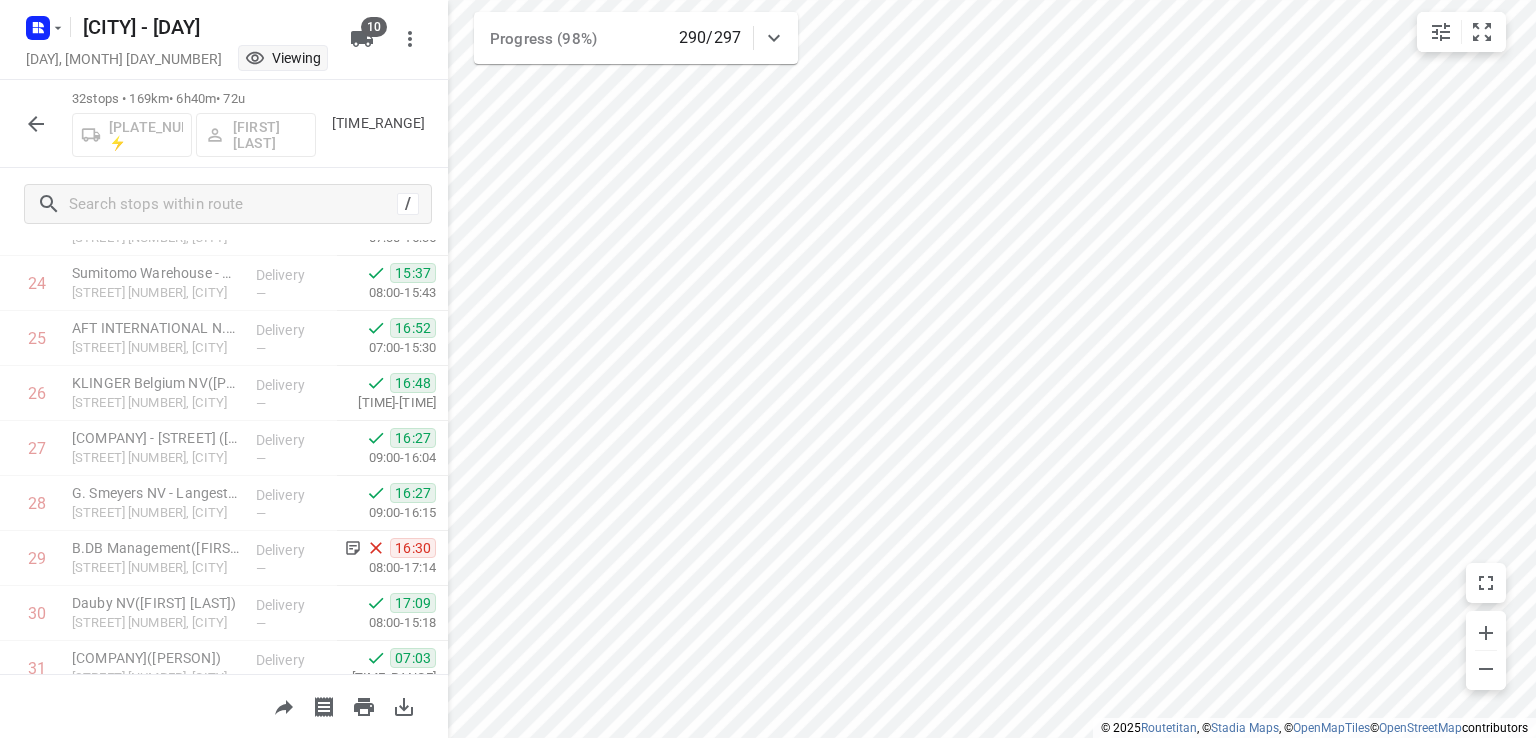 scroll, scrollTop: 1481, scrollLeft: 0, axis: vertical 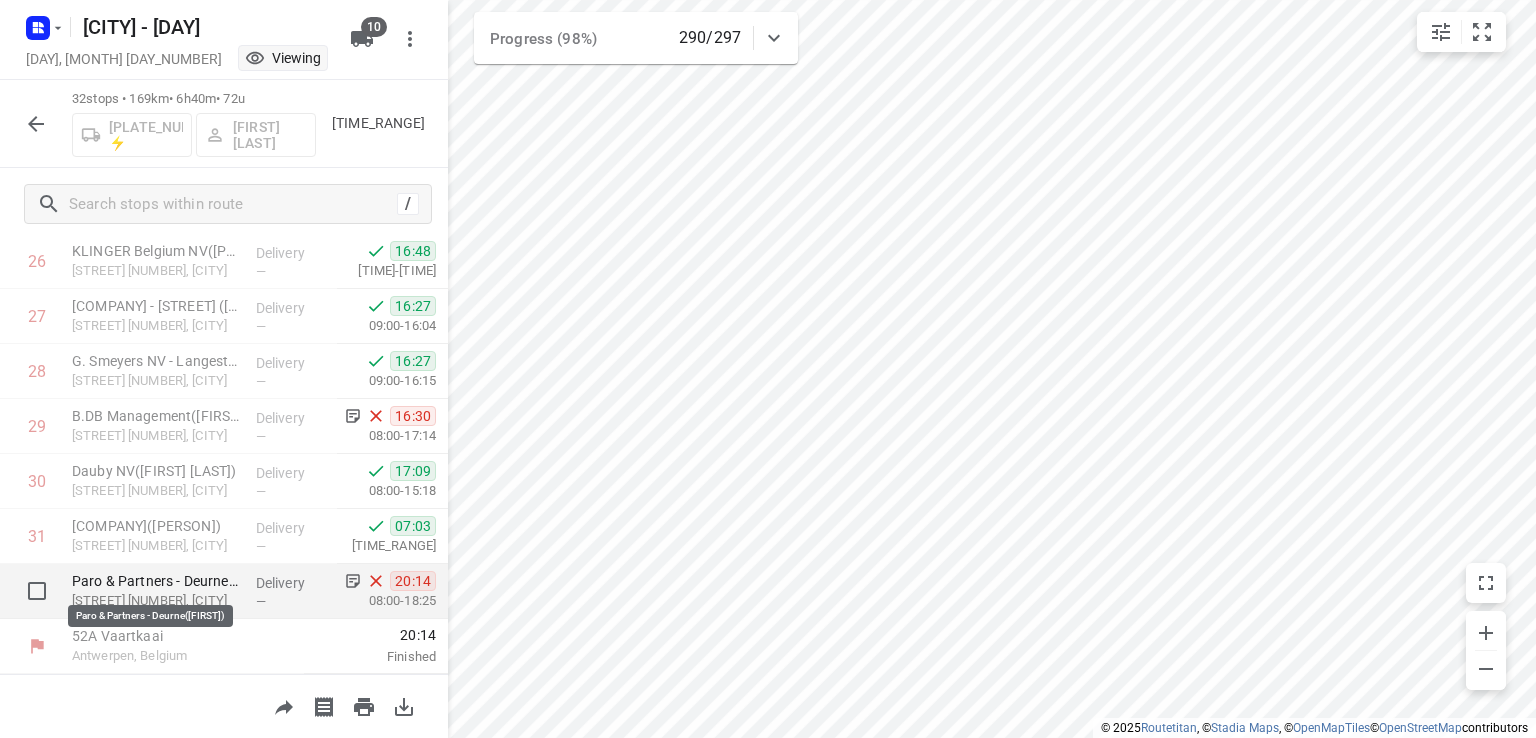 click on "Paro & Partners - Deurne([FIRST])" at bounding box center [156, 581] 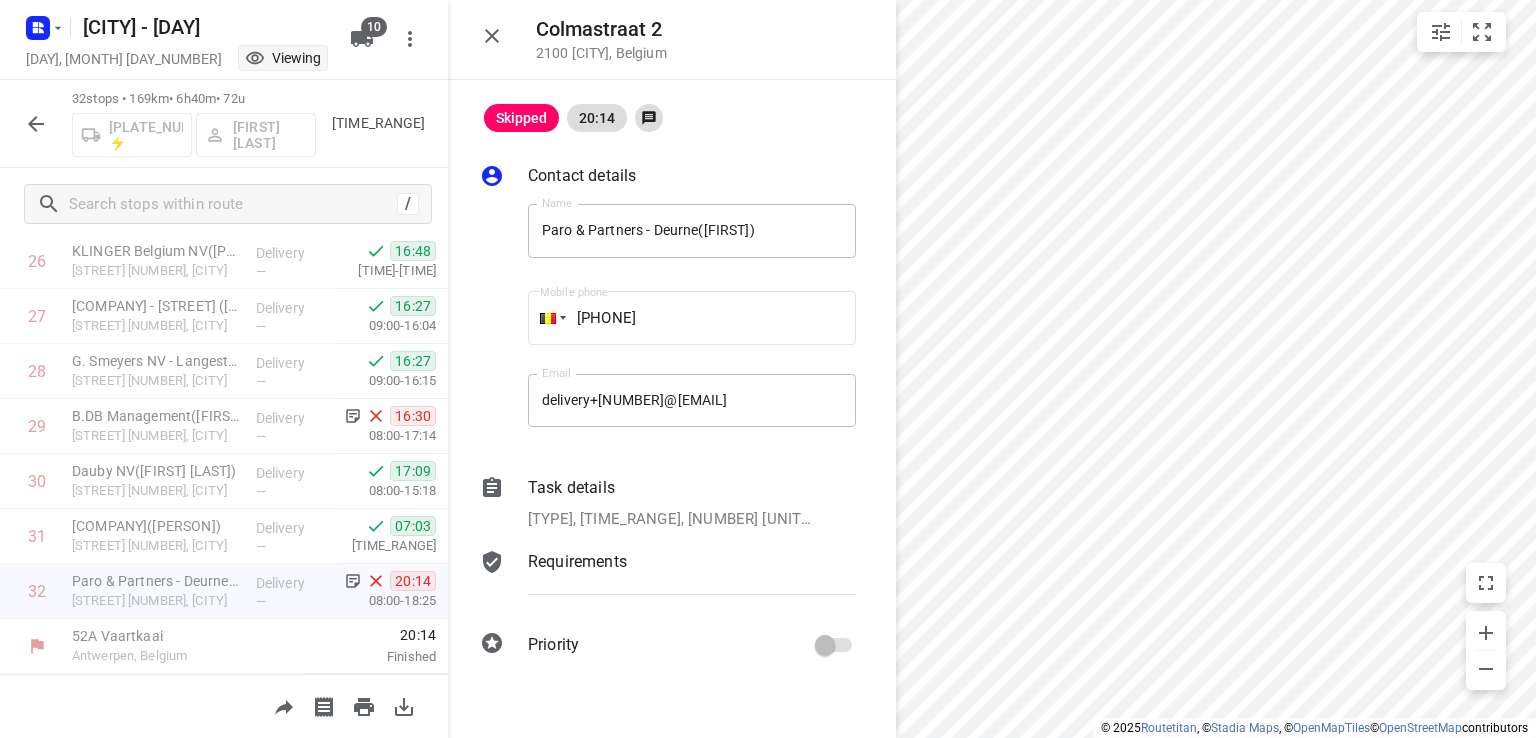 click on "[CITY] - [DAY]" at bounding box center (178, 25) 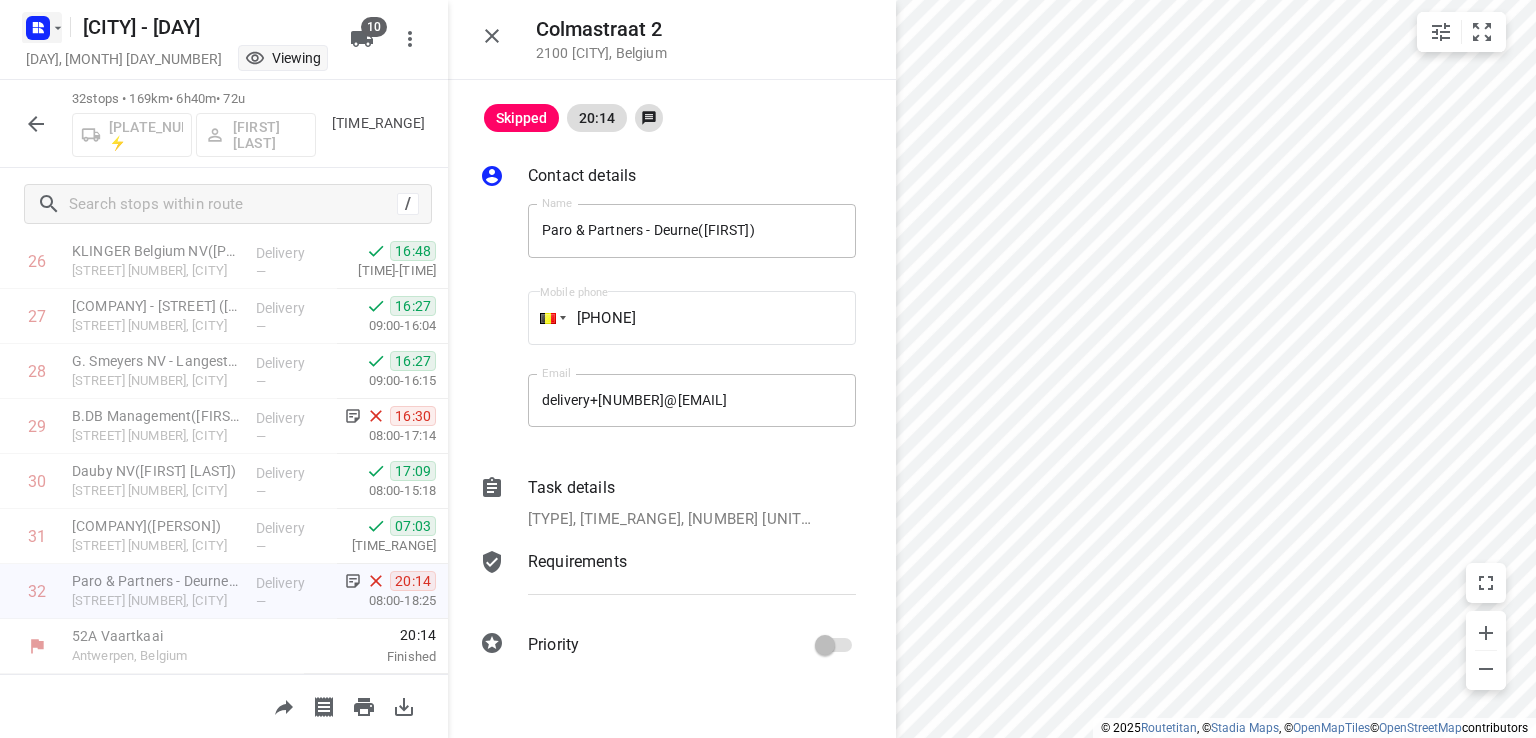 click 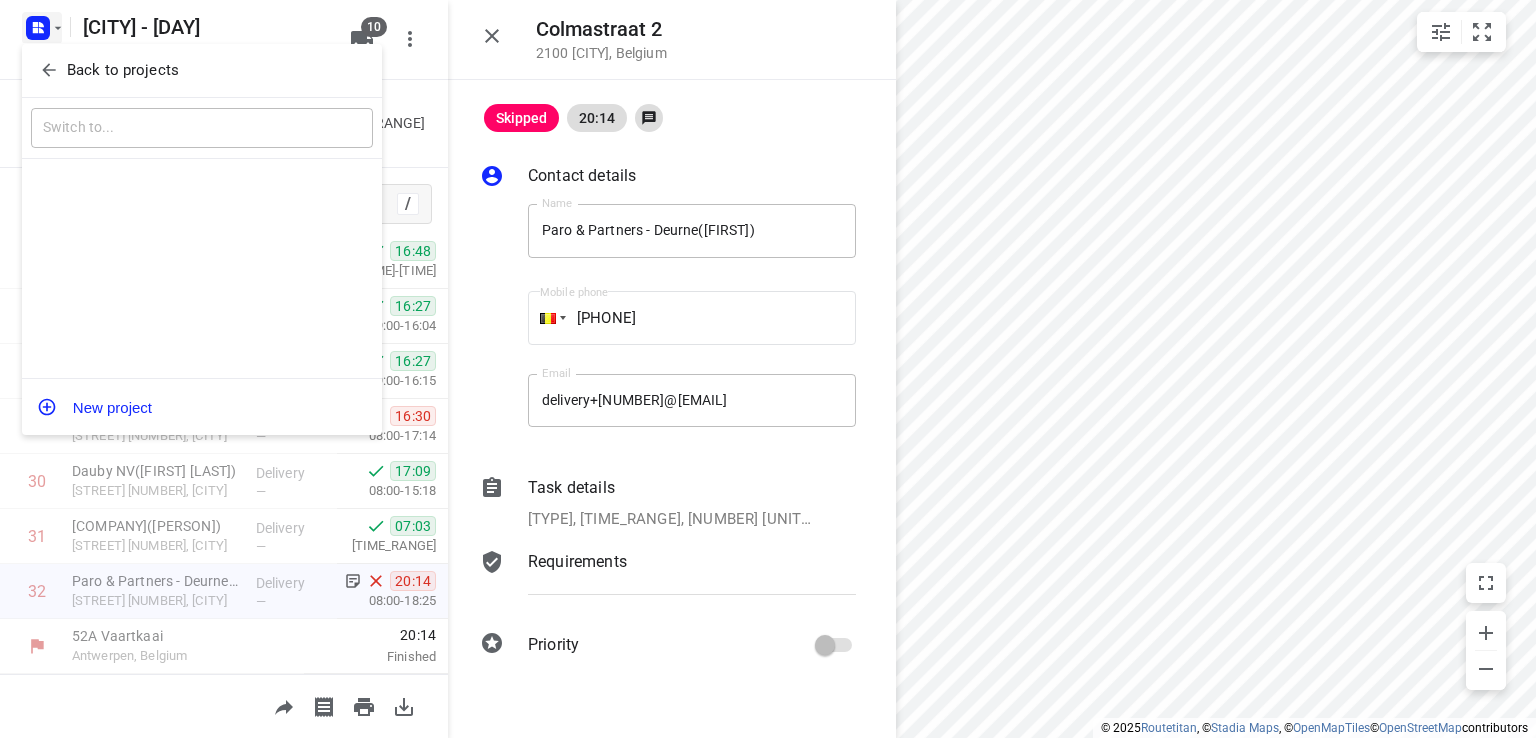 click on "Back to projects" at bounding box center [123, 70] 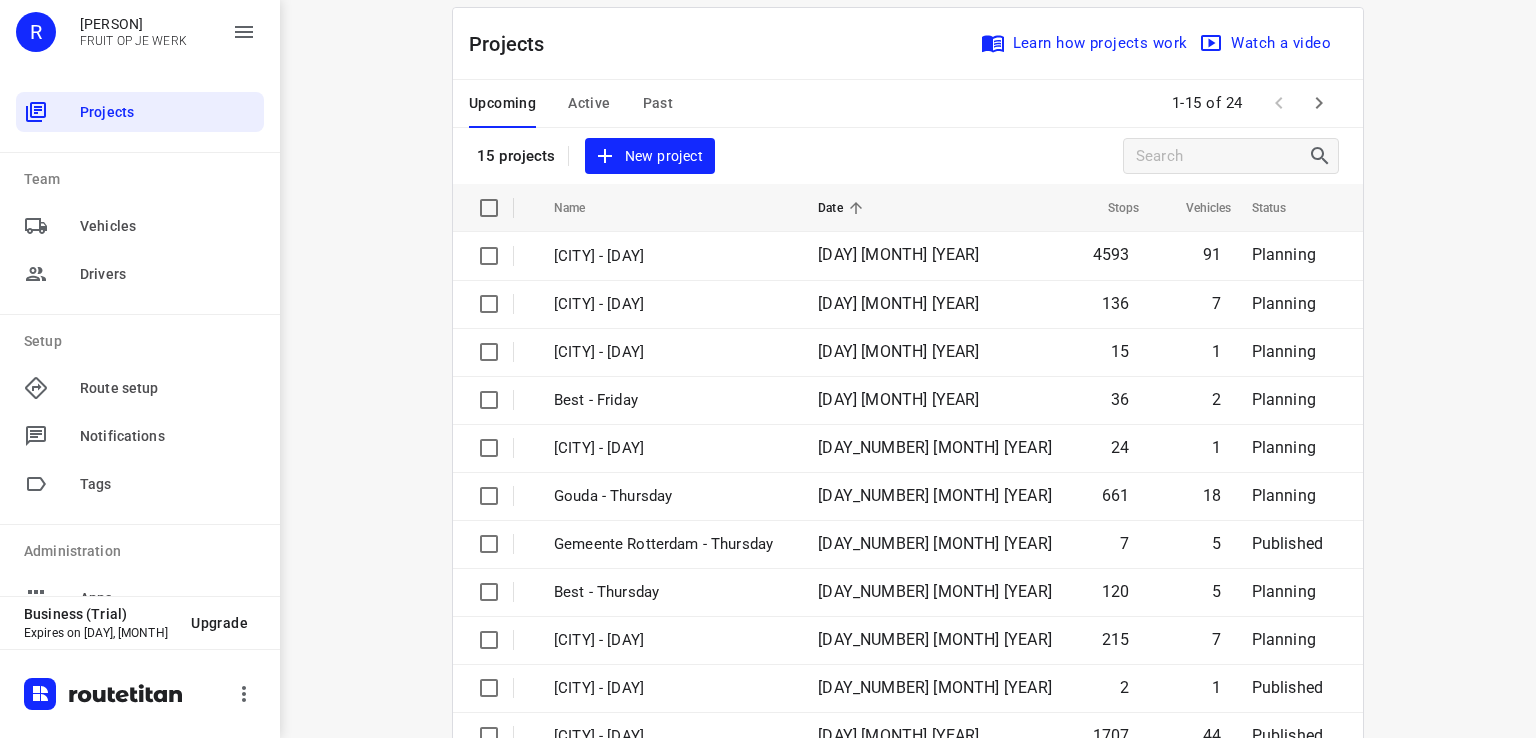 scroll, scrollTop: 0, scrollLeft: 0, axis: both 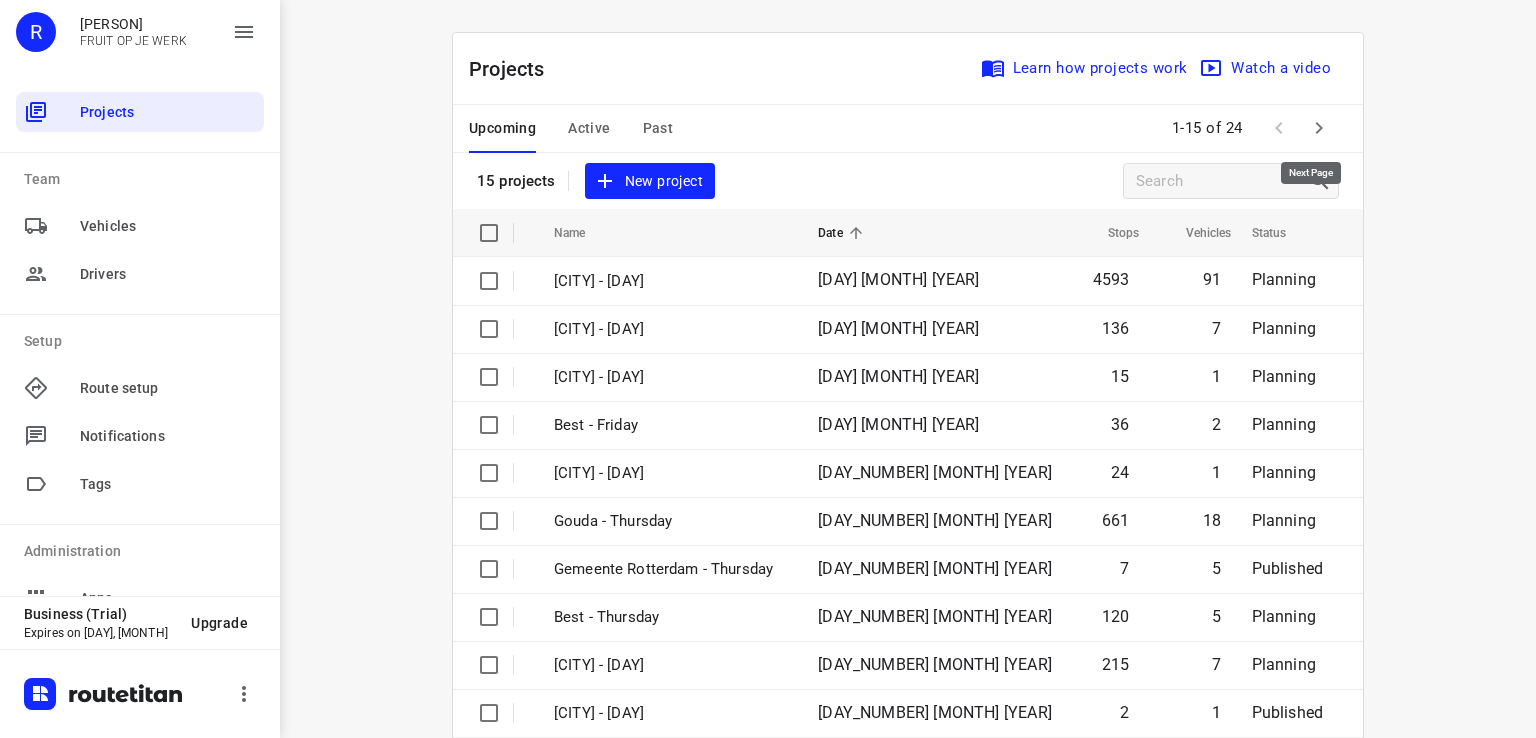 click 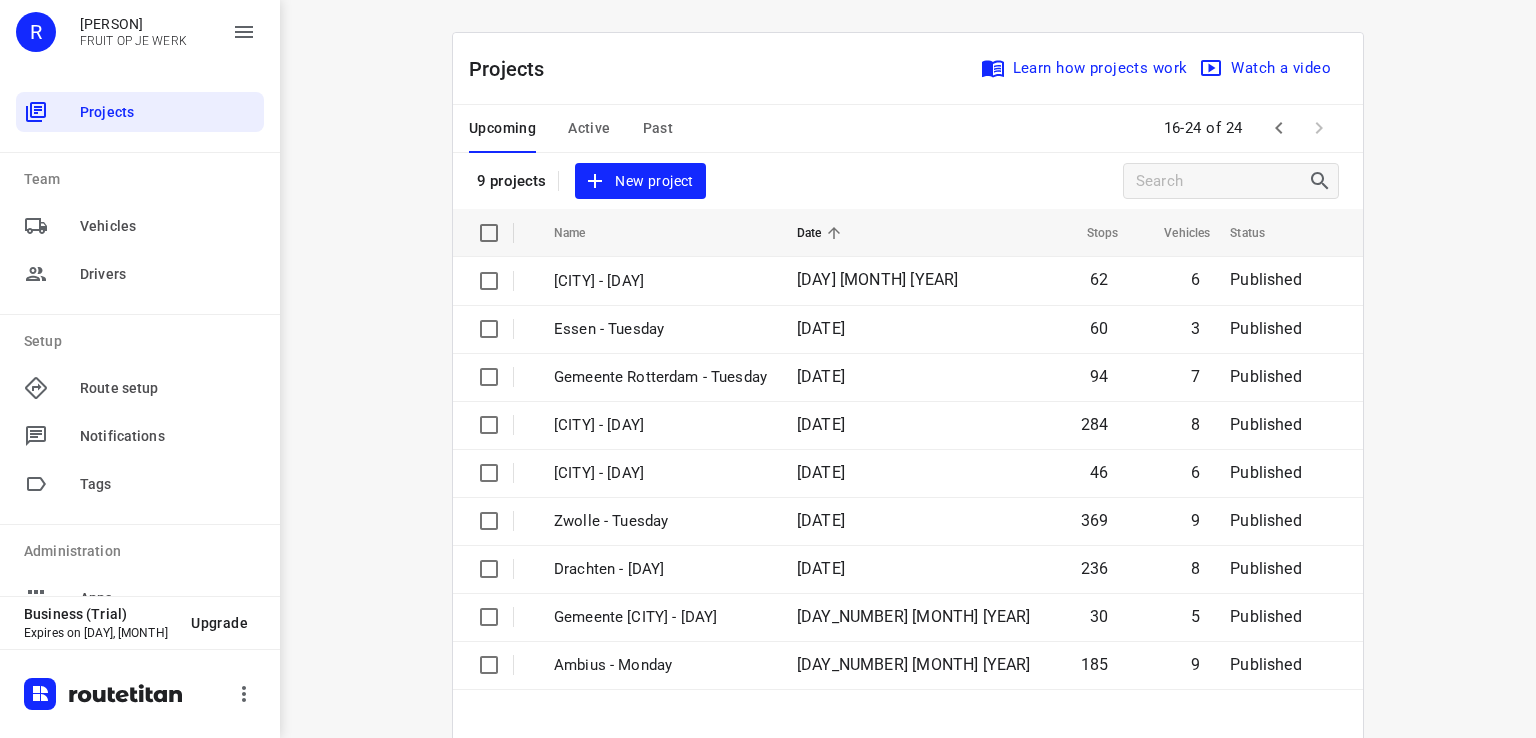 drag, startPoint x: 604, startPoint y: 133, endPoint x: 594, endPoint y: 127, distance: 11.661903 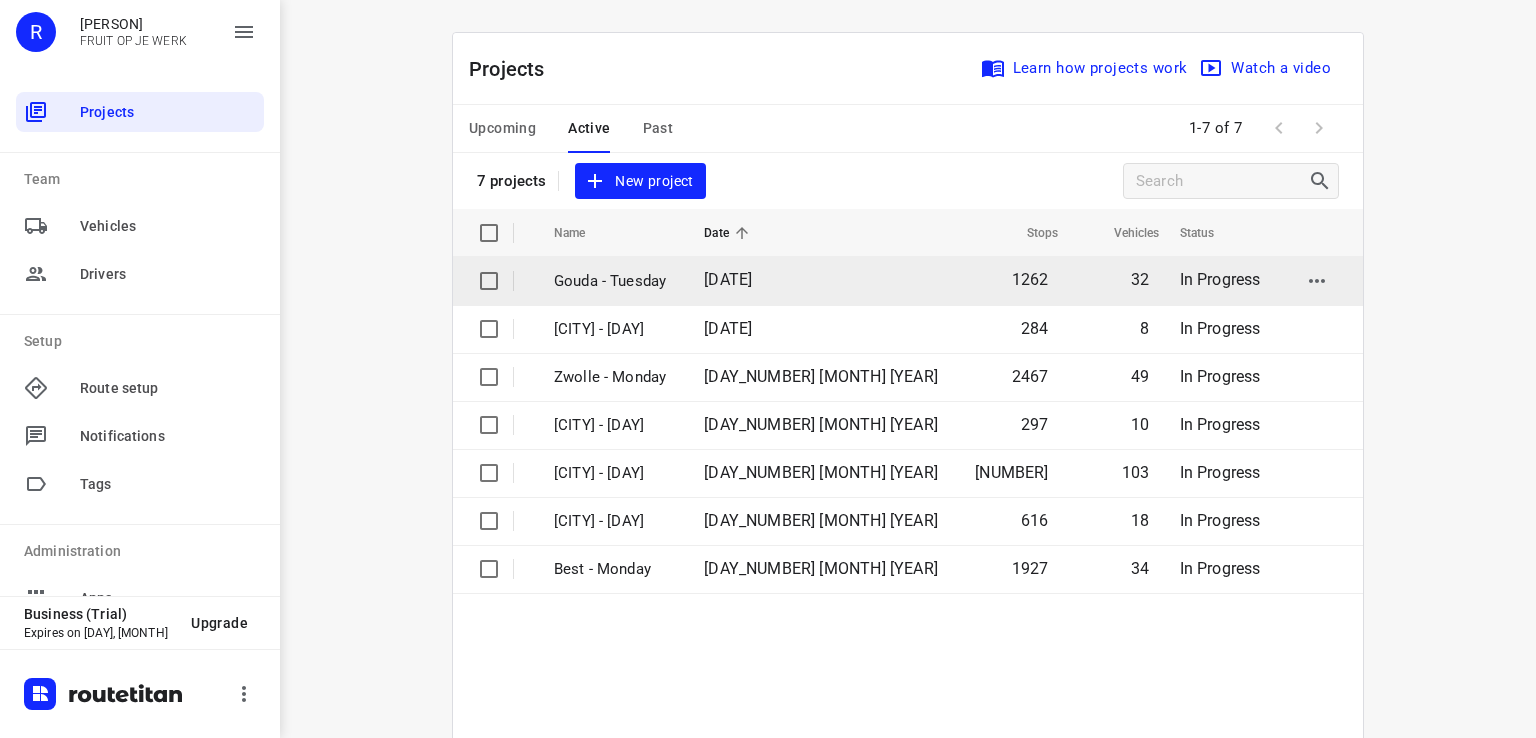 click on "Gouda - Tuesday" at bounding box center (614, 281) 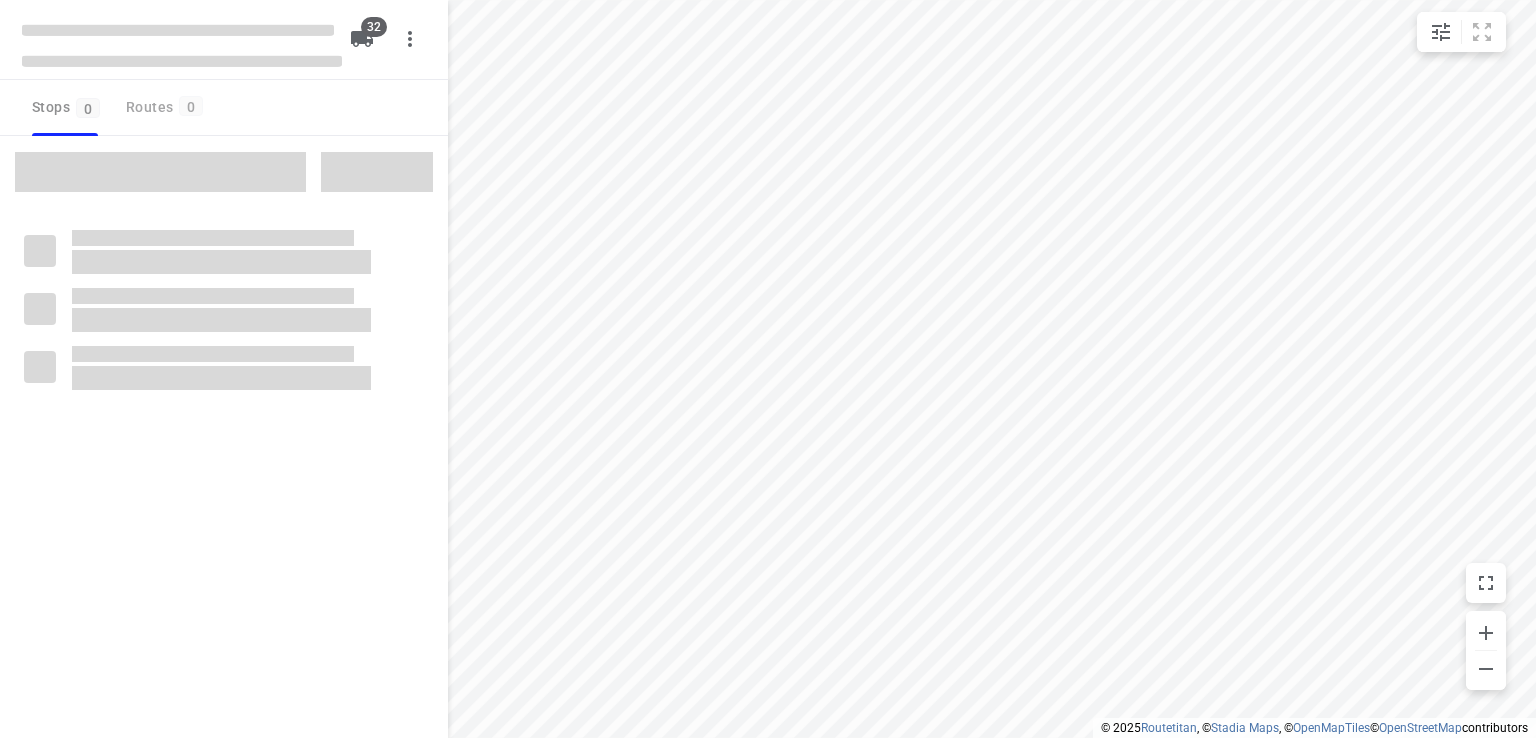 type on "distance" 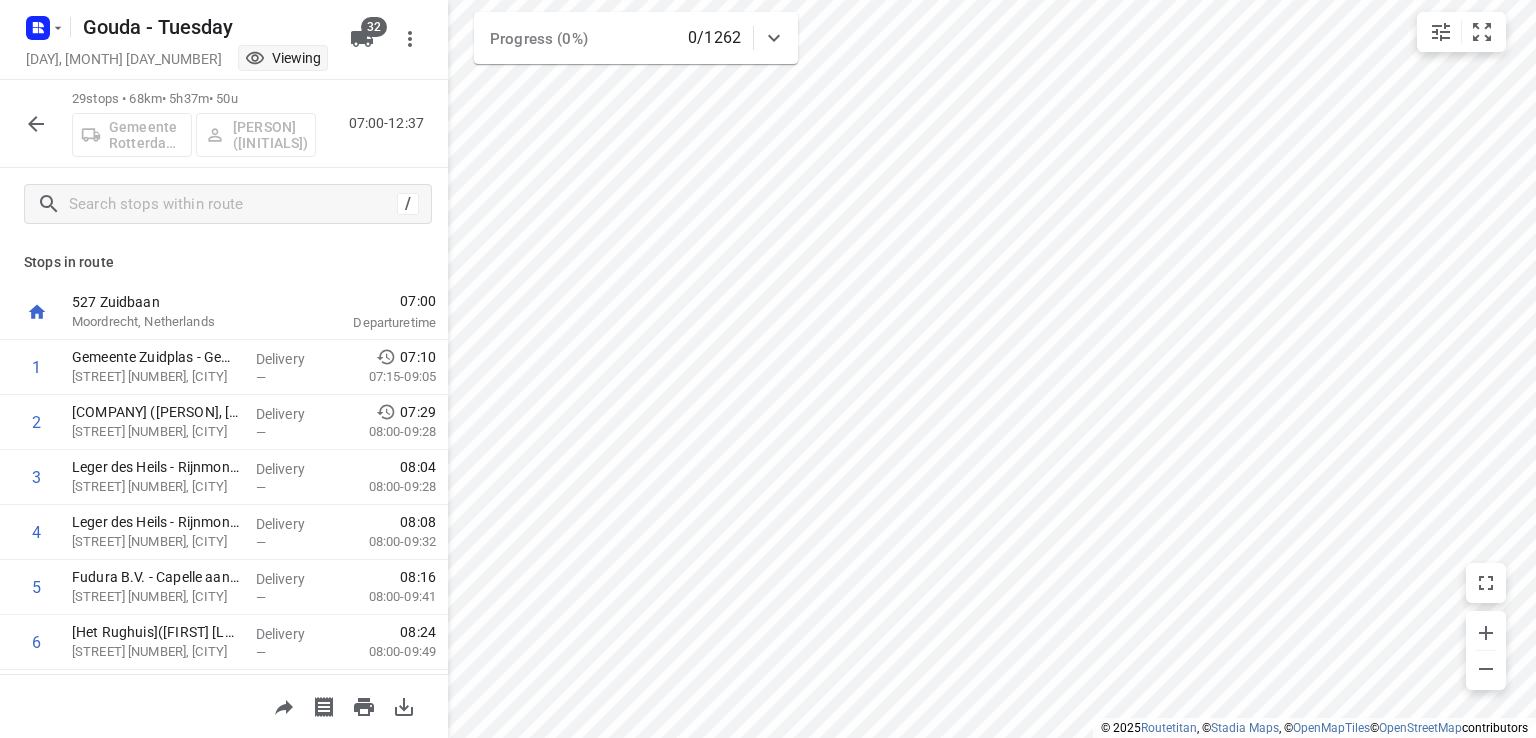 click at bounding box center (42, 27) 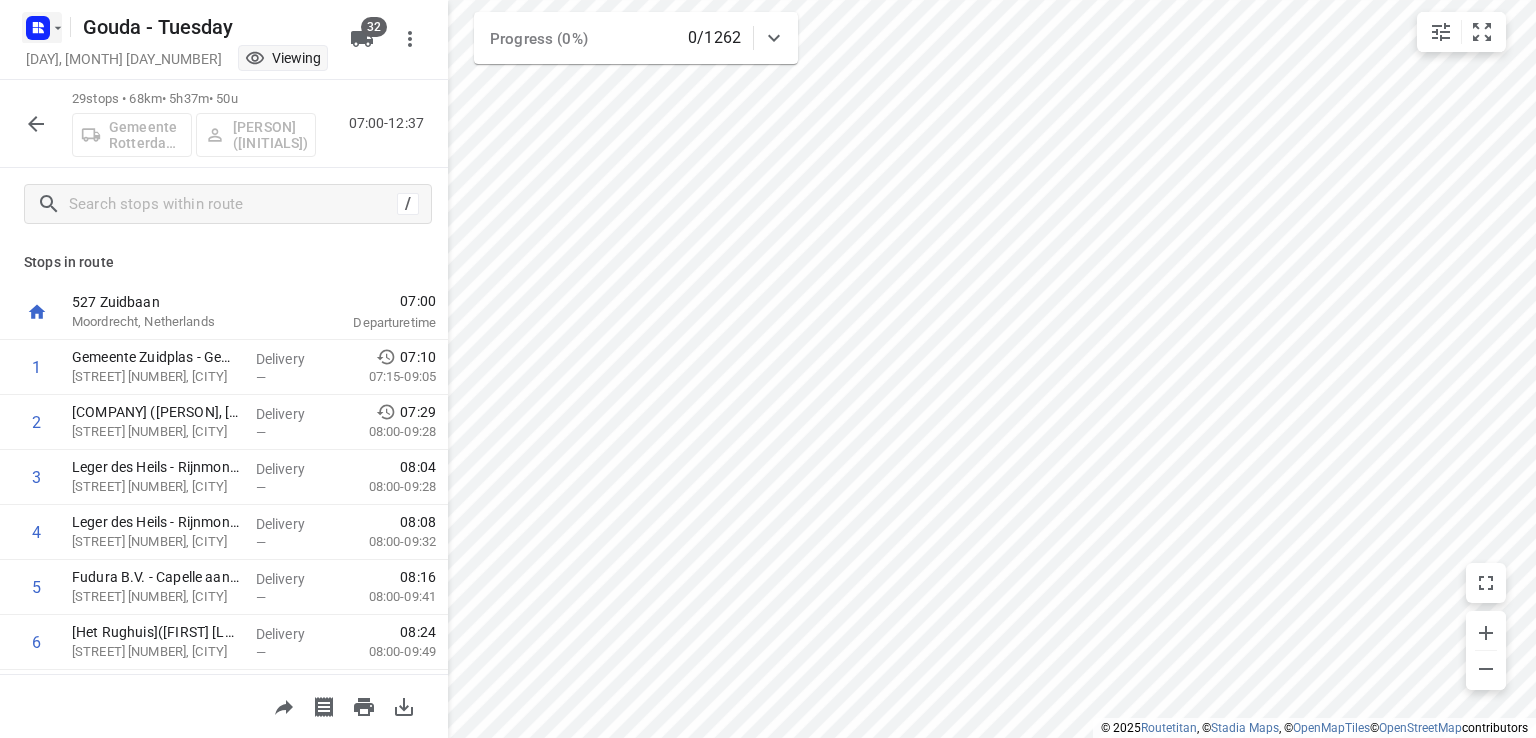 click at bounding box center (42, 28) 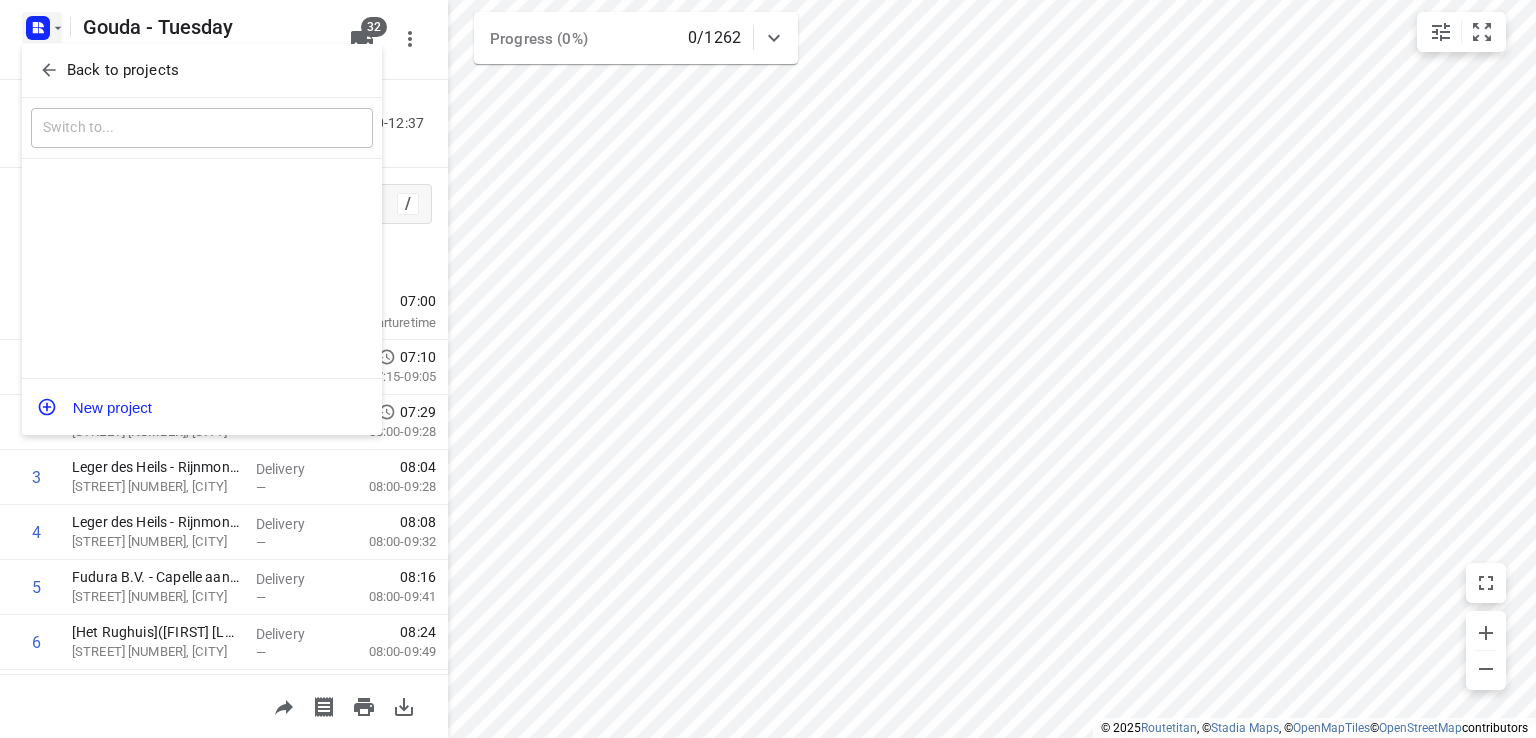click on "Back to projects" at bounding box center [123, 70] 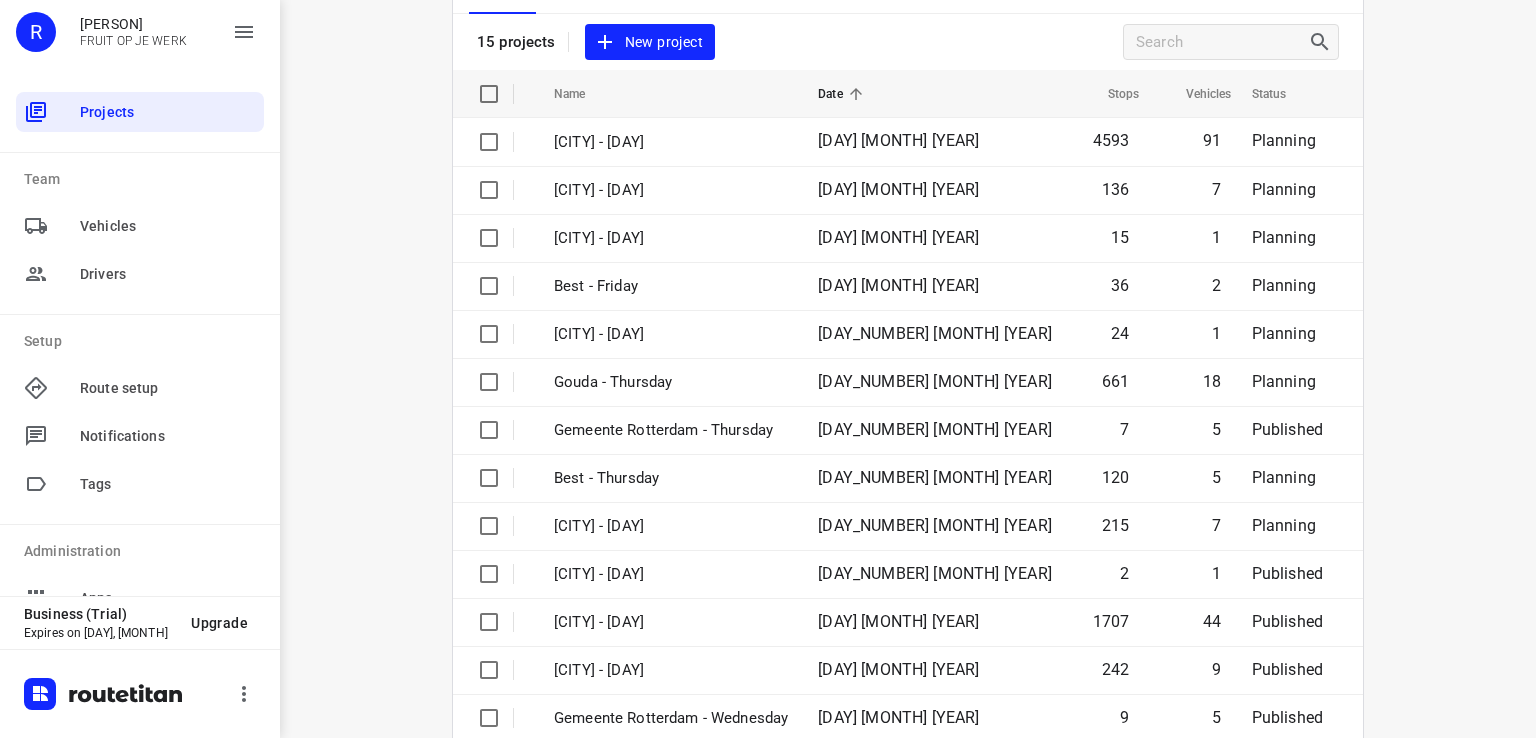 scroll, scrollTop: 72, scrollLeft: 0, axis: vertical 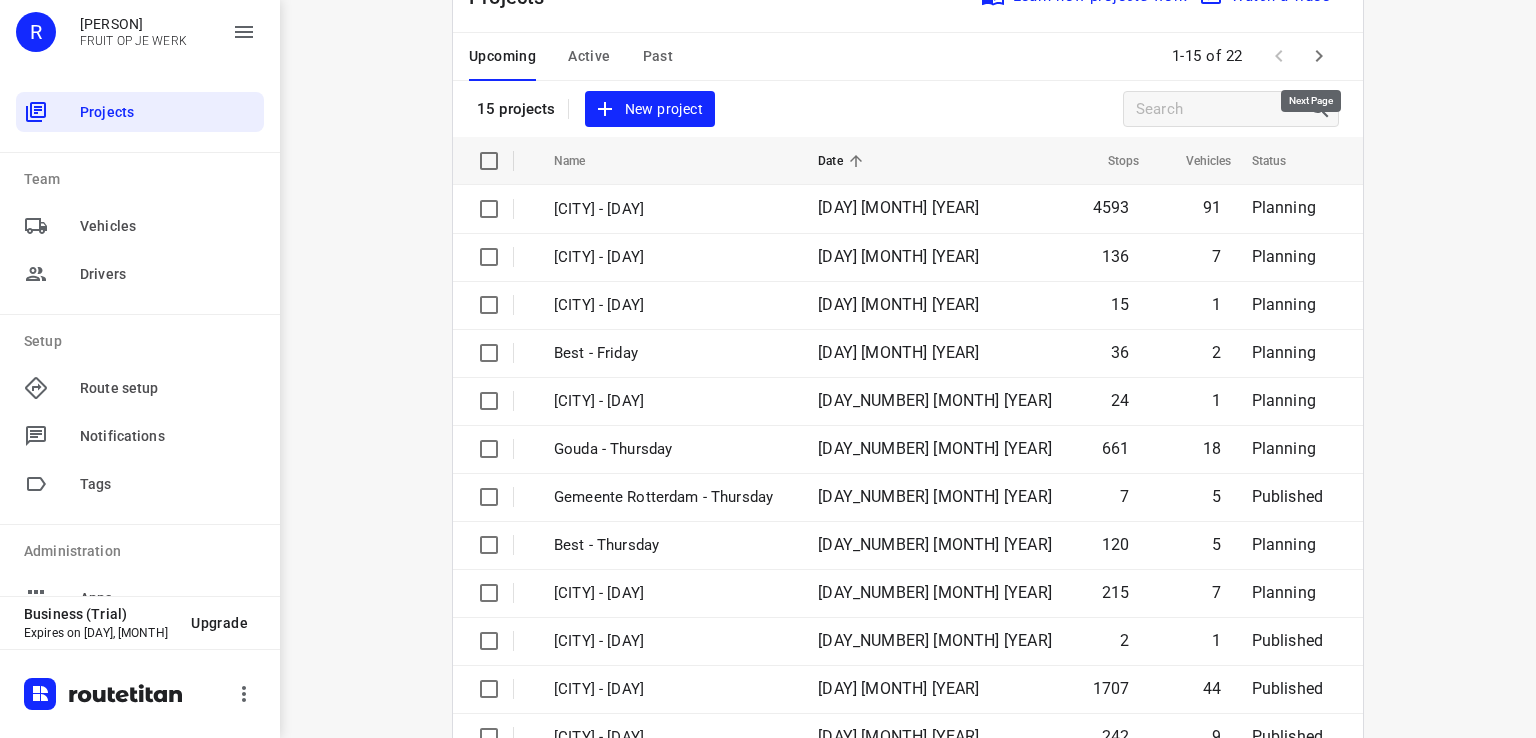 click 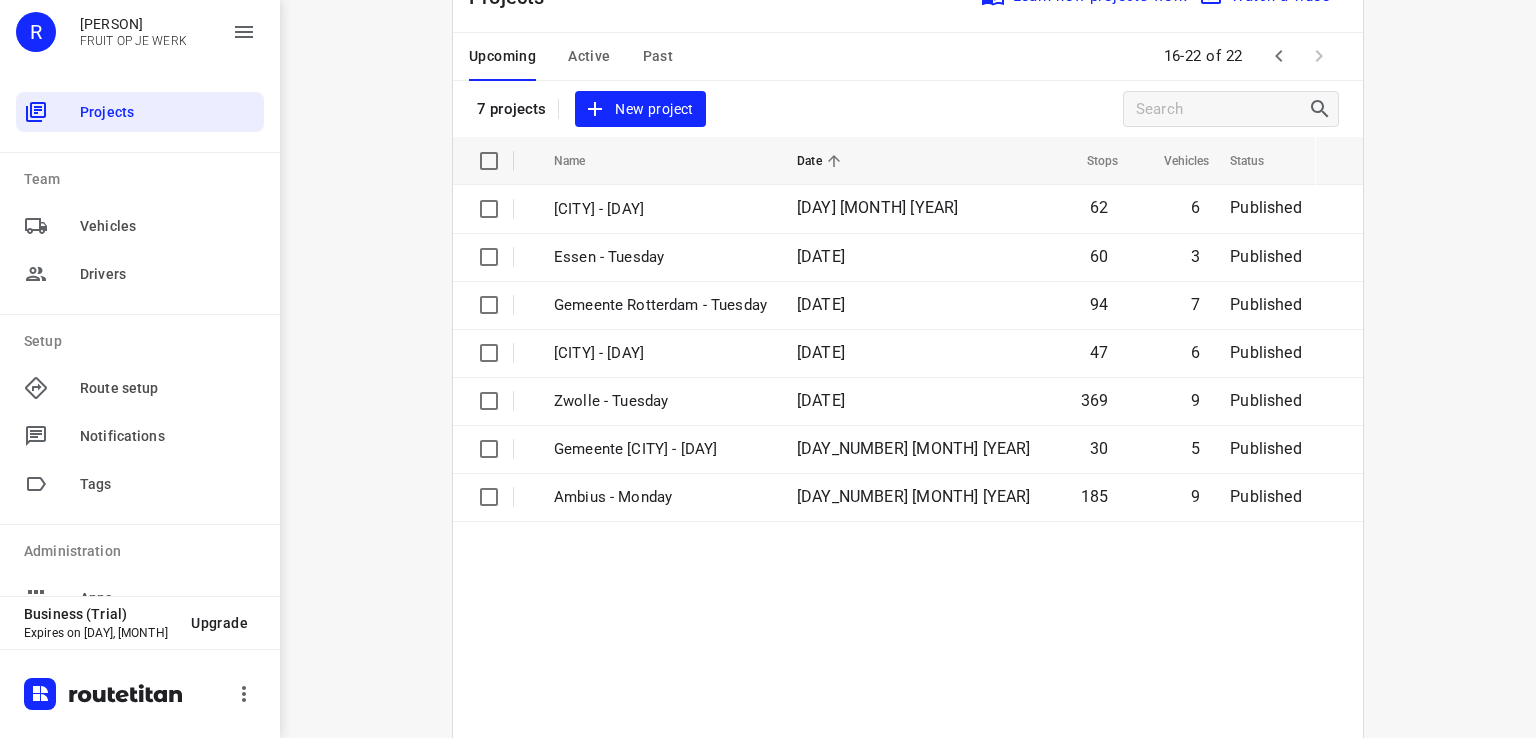 scroll, scrollTop: 0, scrollLeft: 0, axis: both 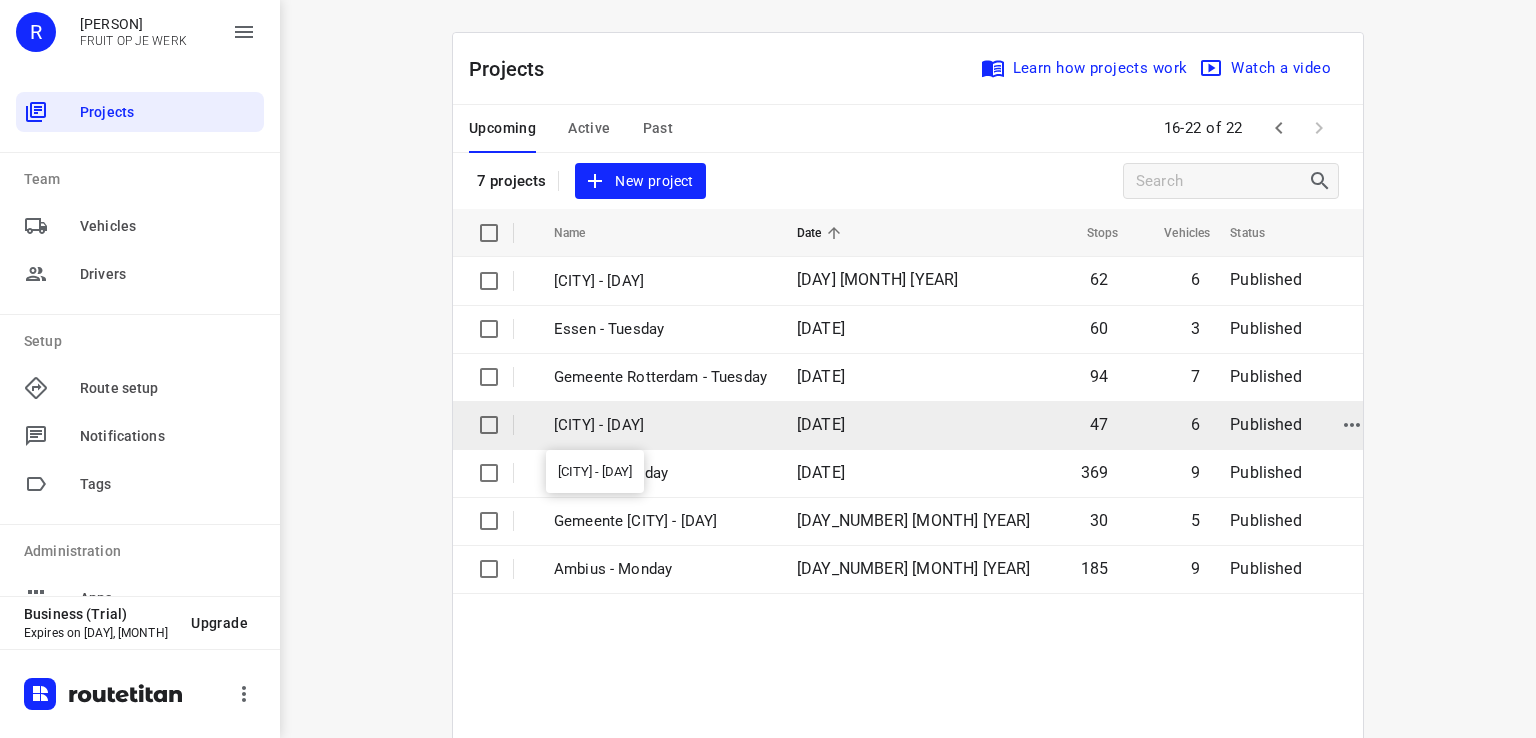 click on "[CITY] - [DAY]" at bounding box center (660, 425) 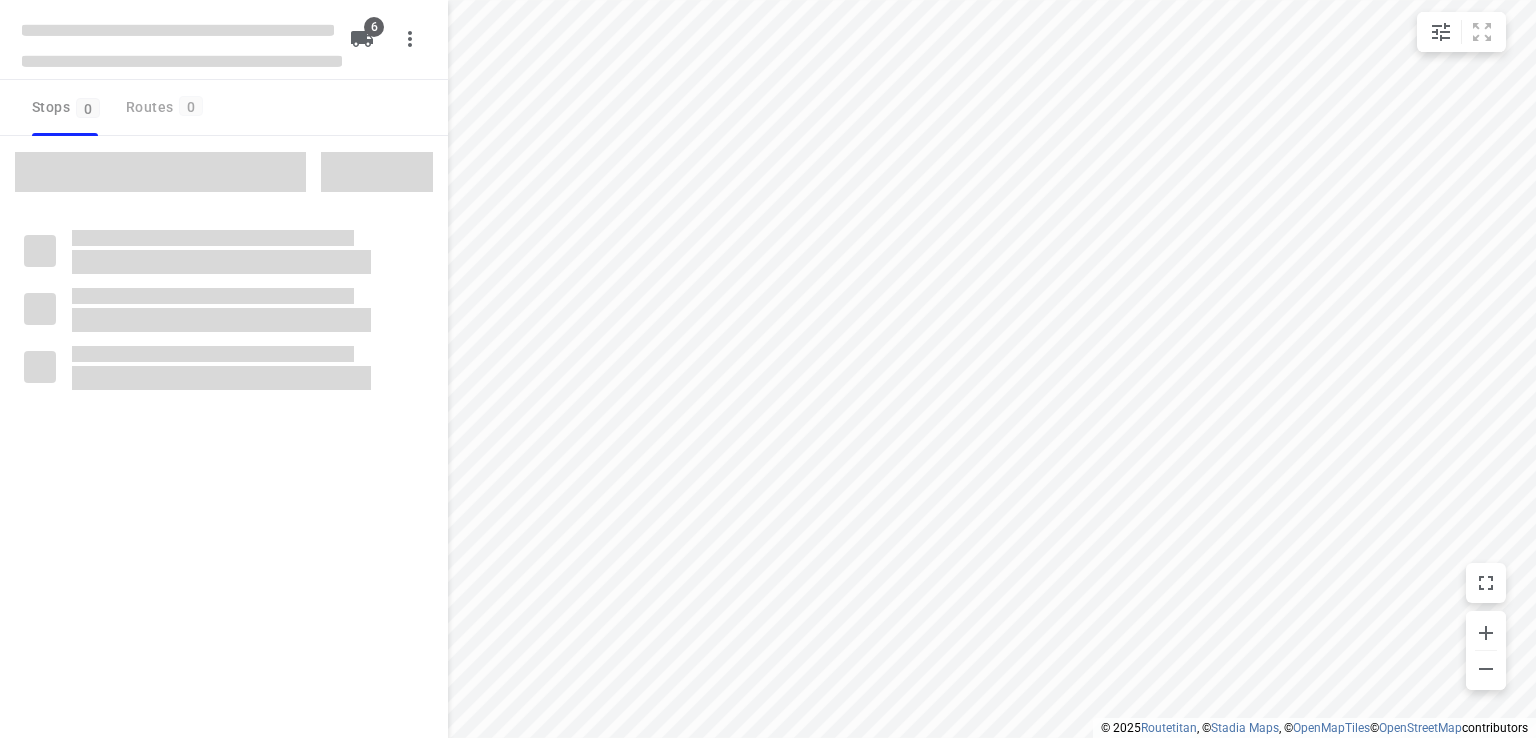 type on "distance" 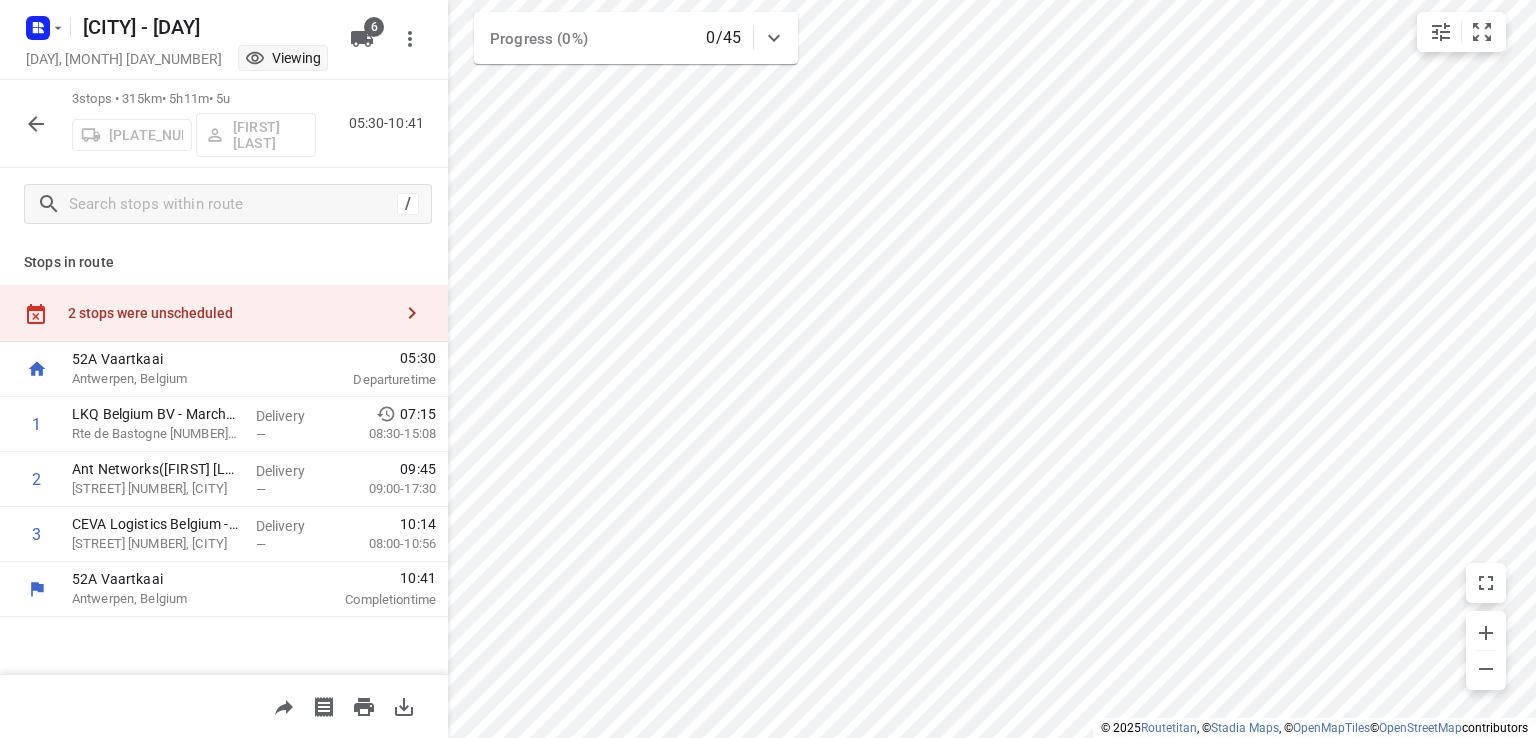 click on "2 stops were unscheduled" at bounding box center (224, 313) 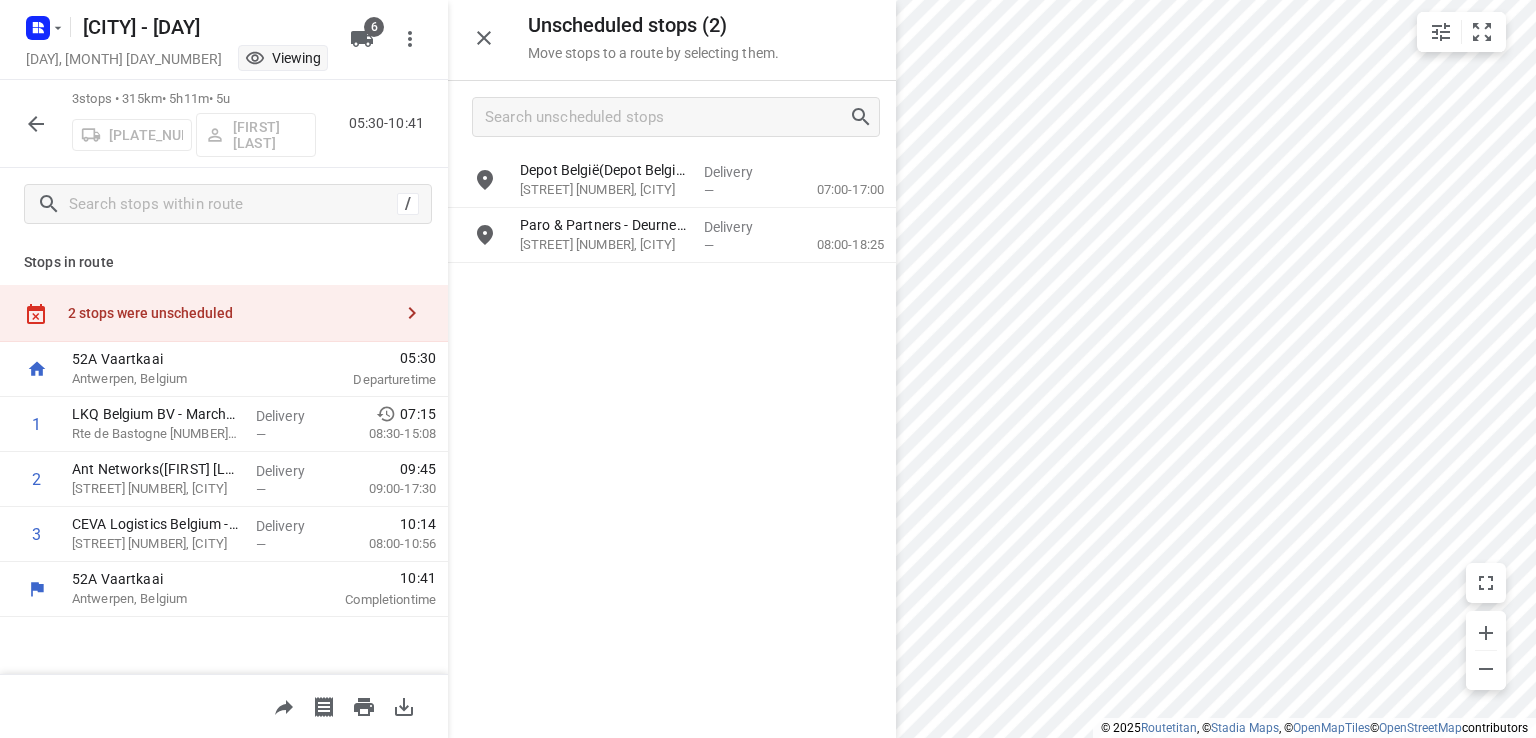 click 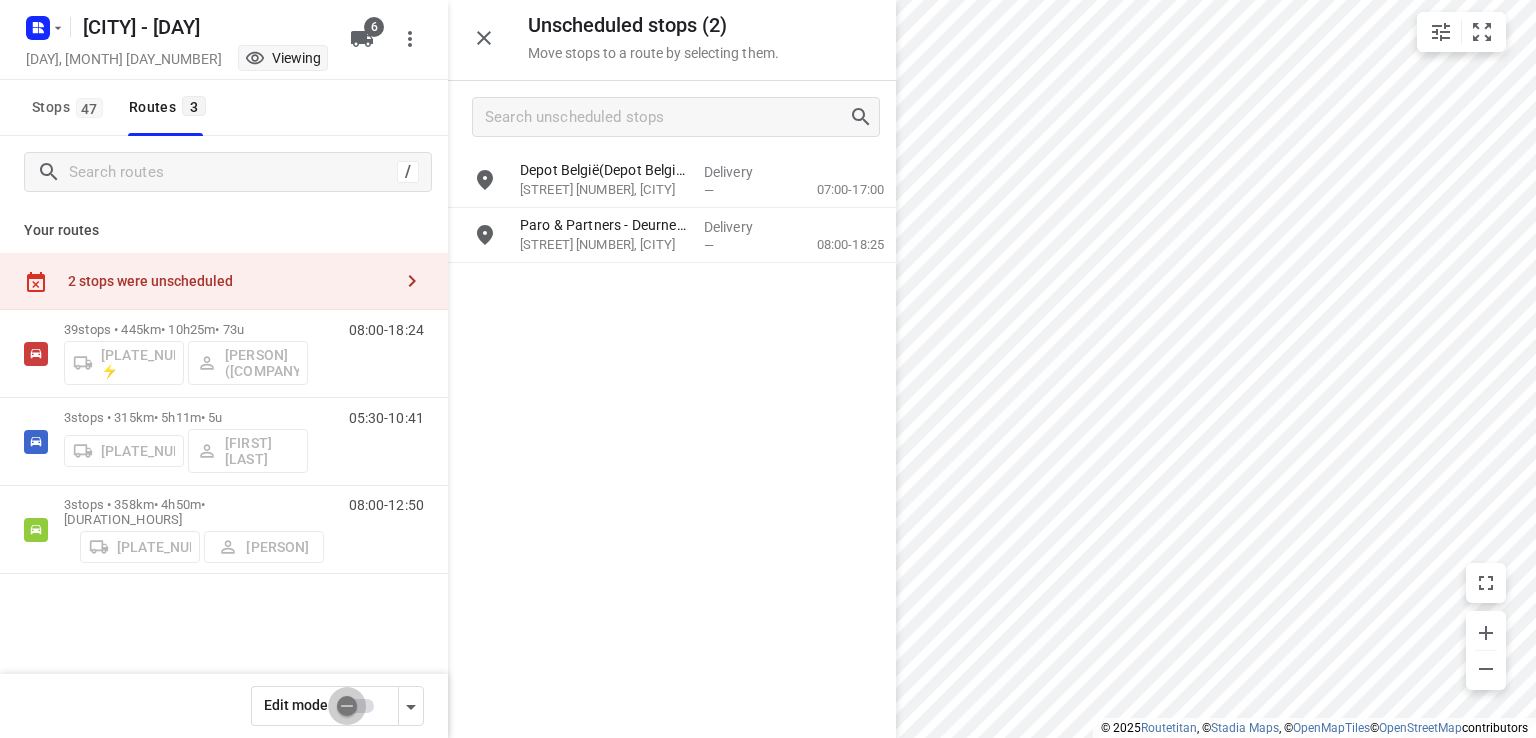 click at bounding box center [347, 706] 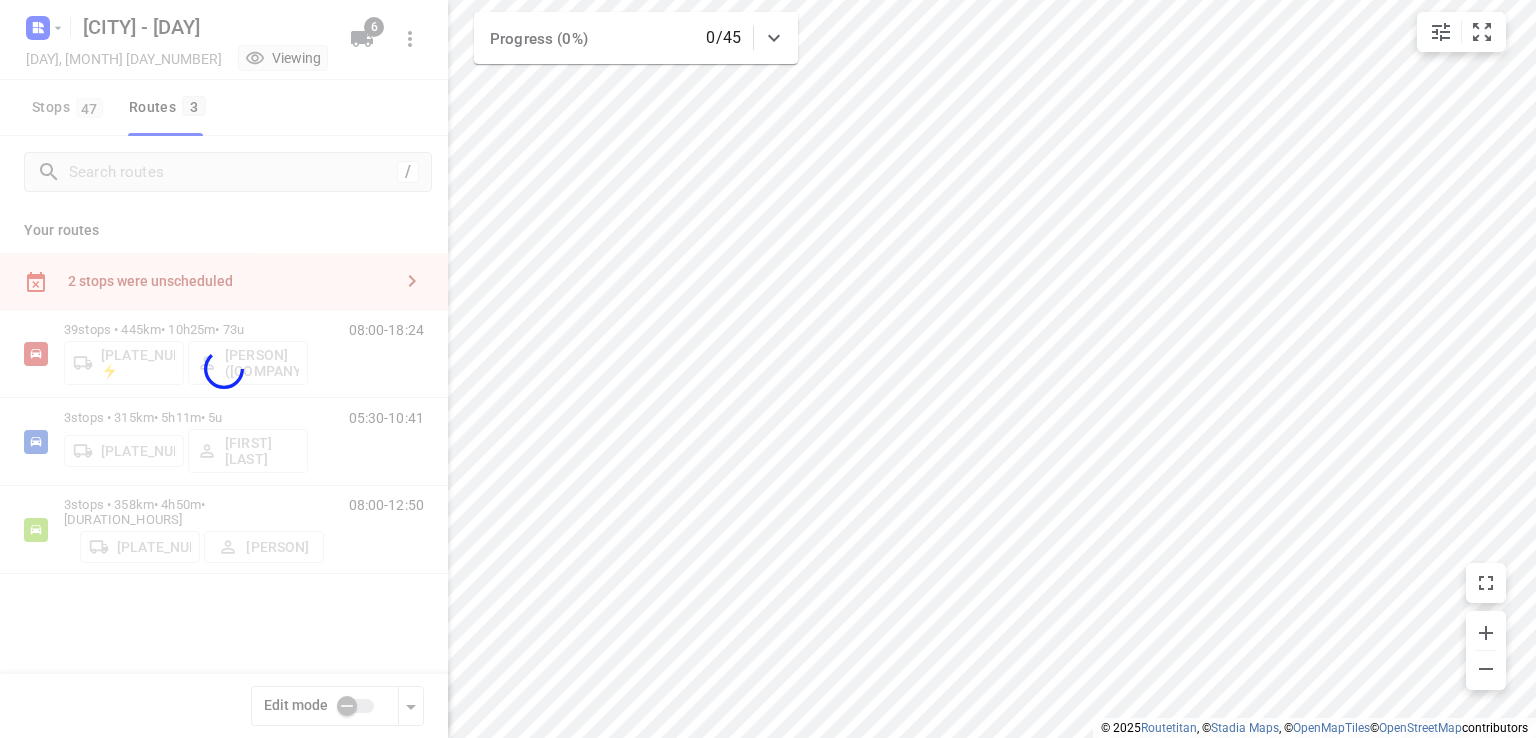 checkbox on "true" 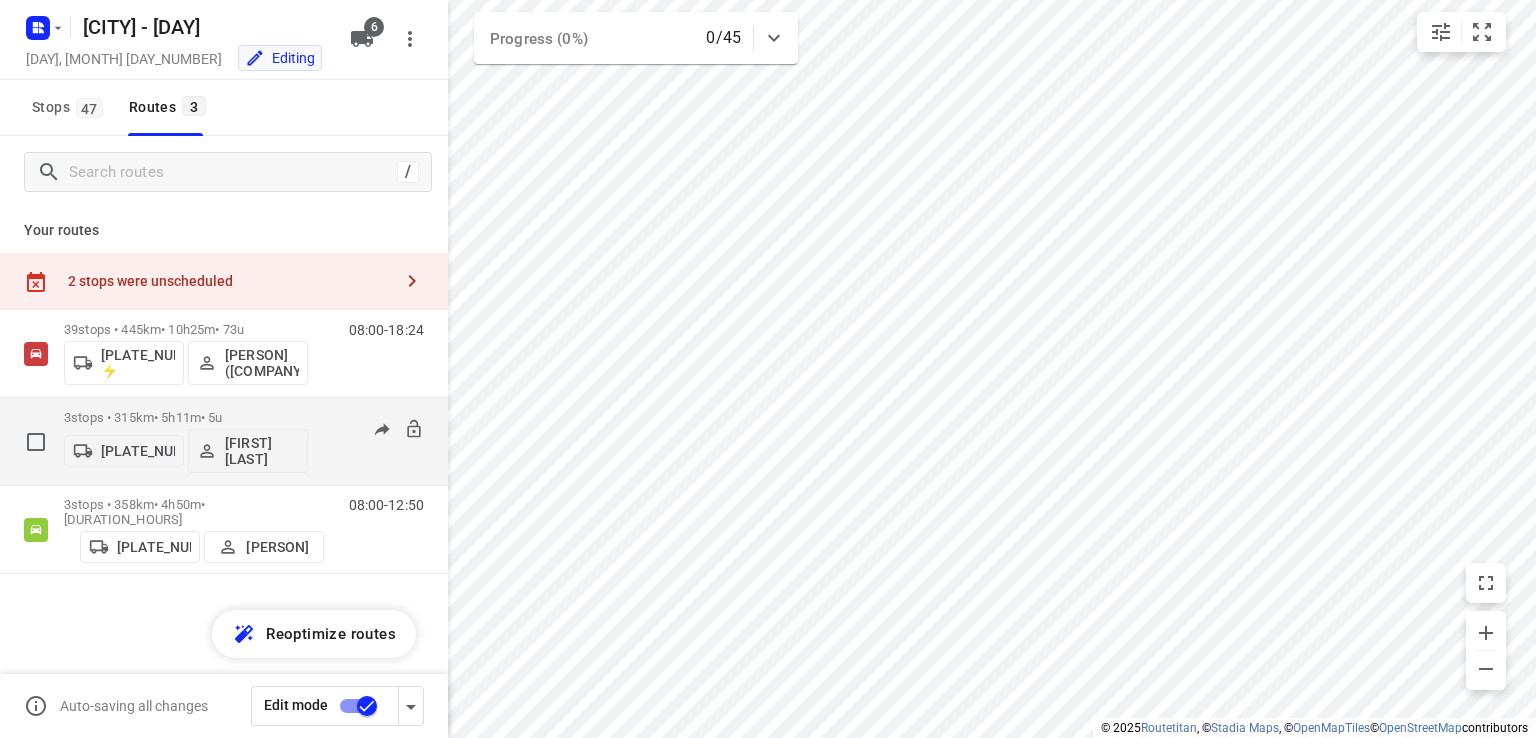 click on "05:30-10:41" at bounding box center (374, 446) 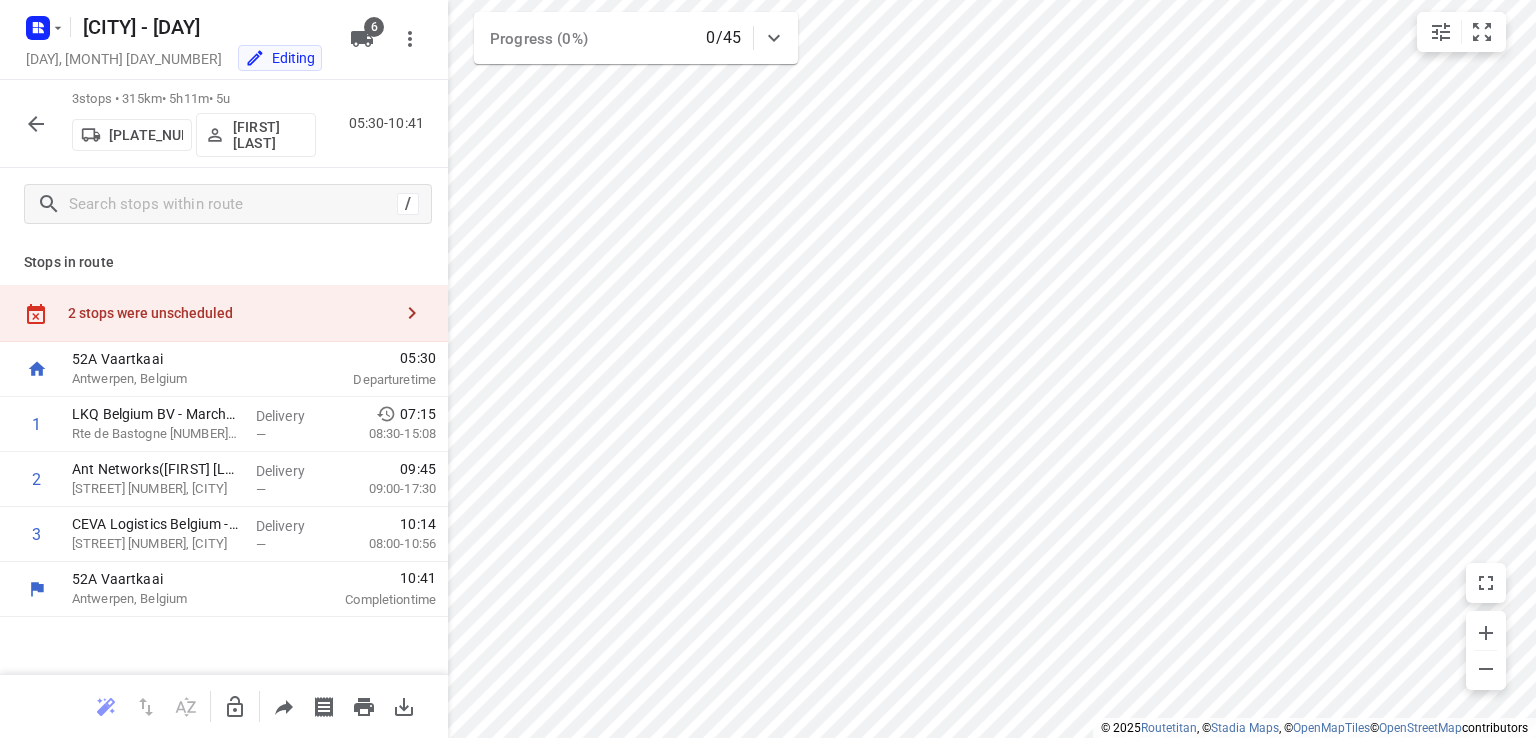 click on "2 stops were unscheduled" at bounding box center [230, 313] 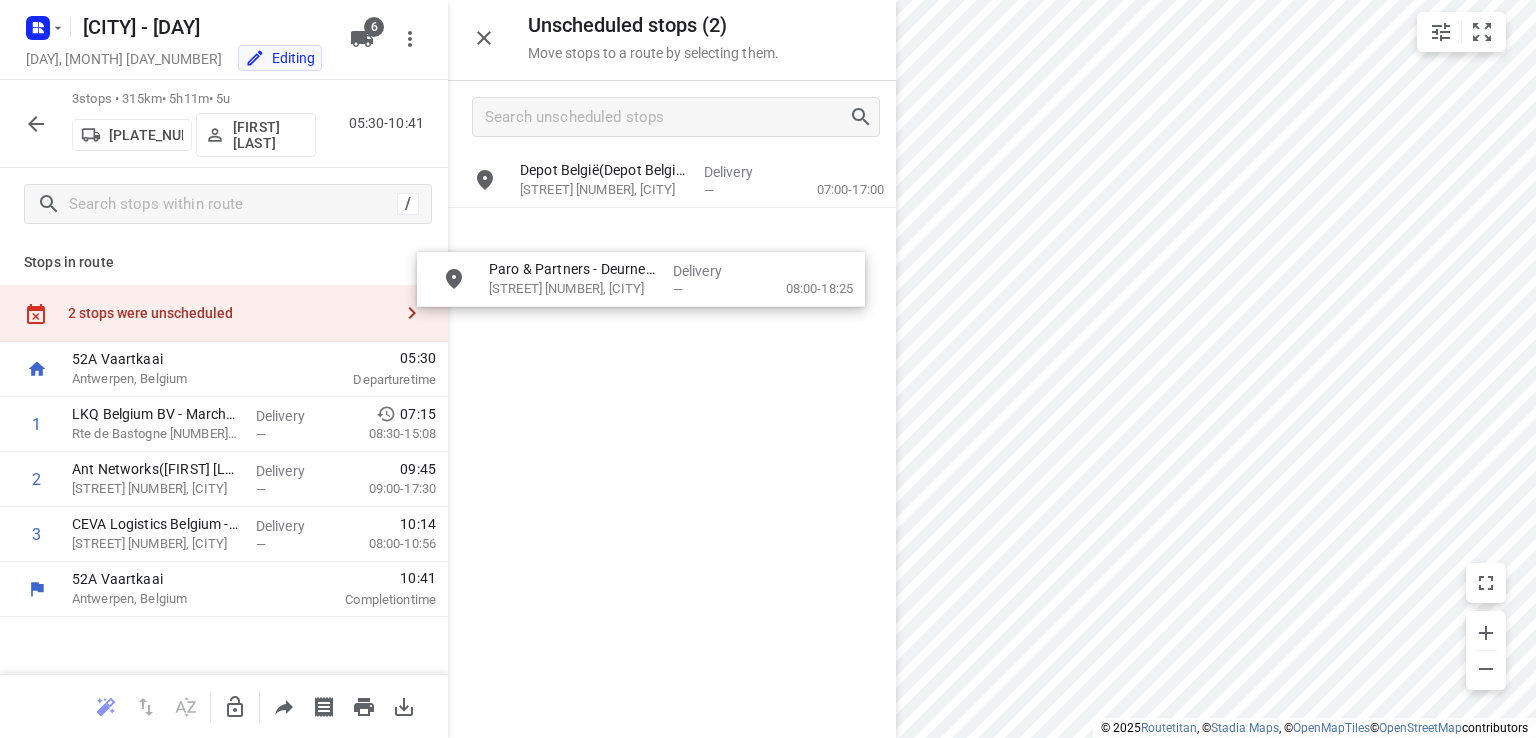 drag, startPoint x: 327, startPoint y: 348, endPoint x: 656, endPoint y: 262, distance: 340.0544 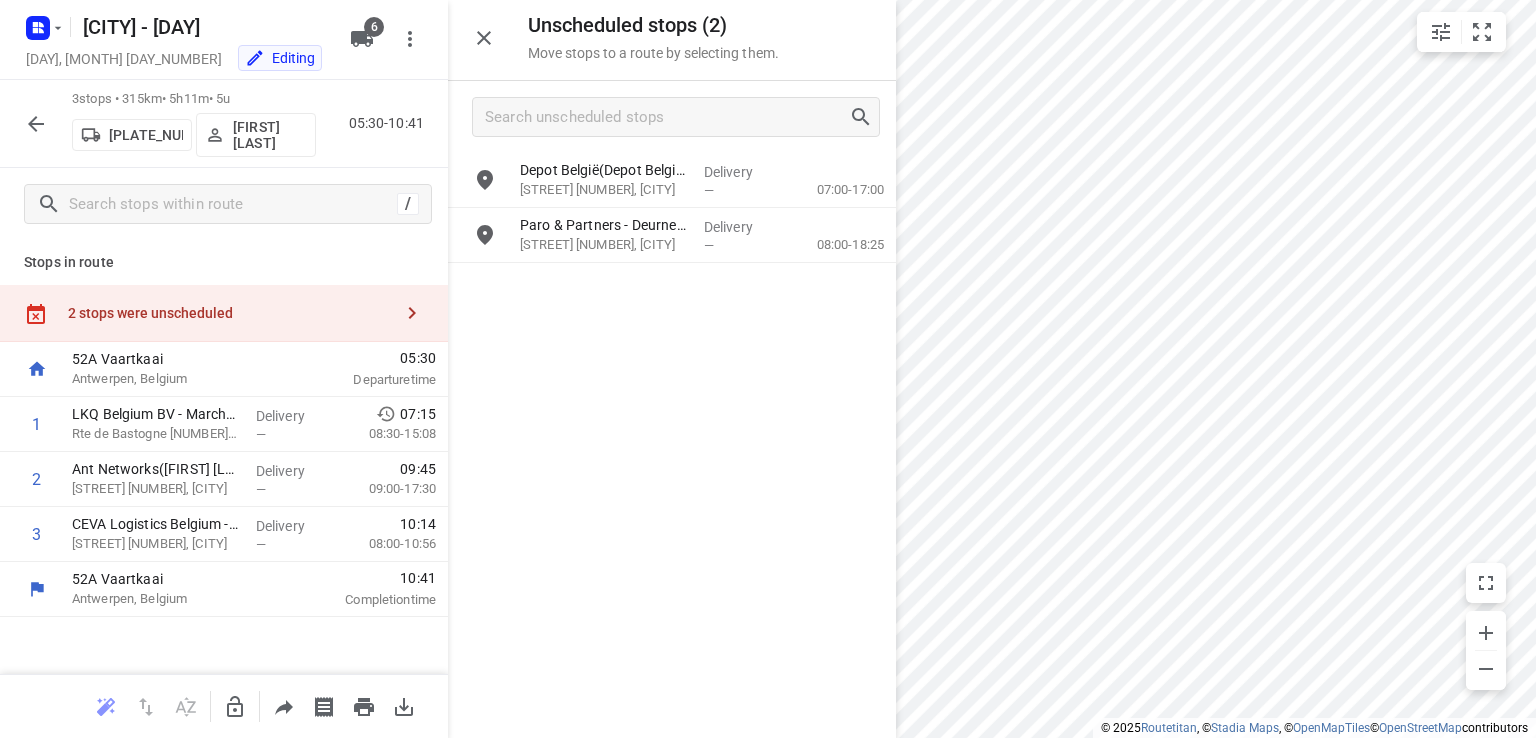 click 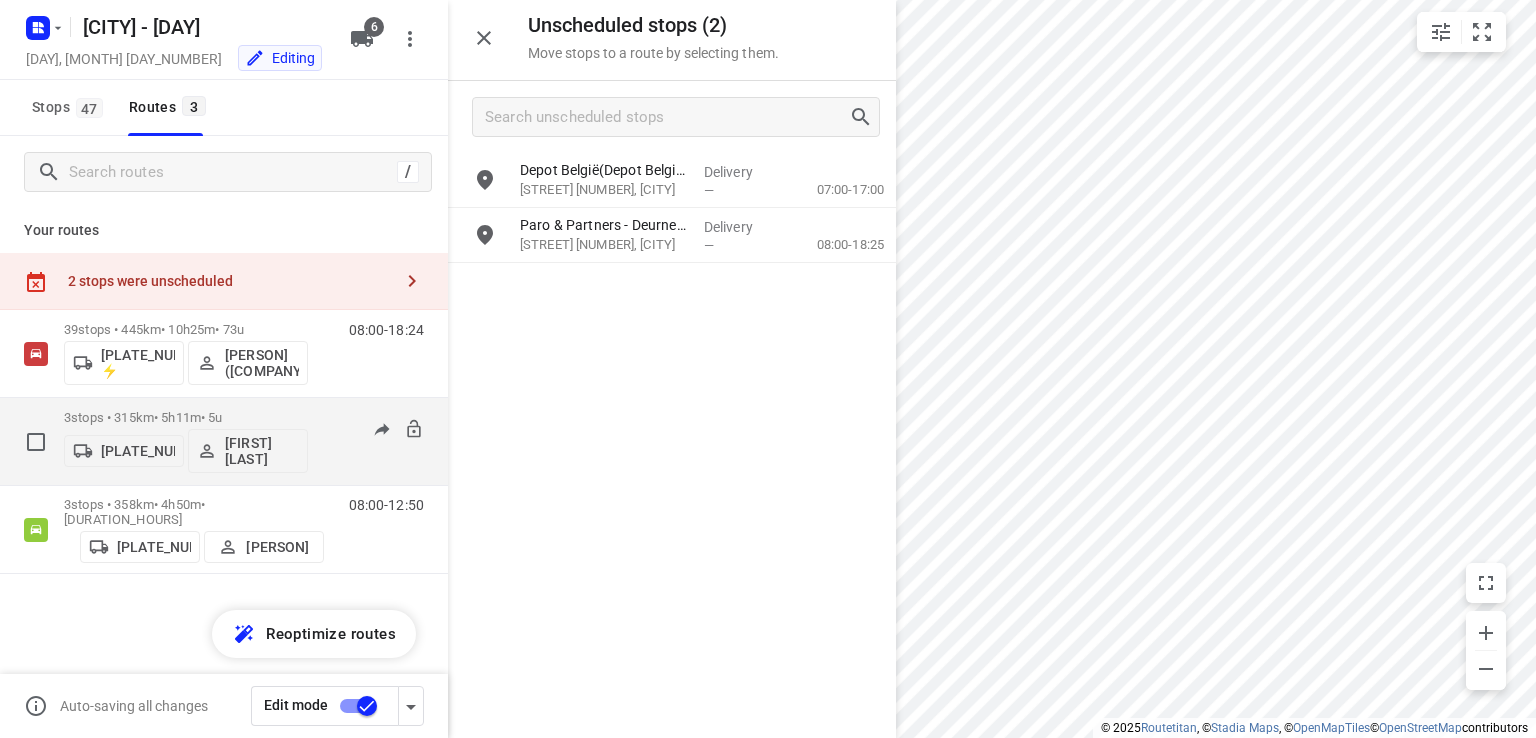 click on "3  stops •   315km  •   5h11m  • 5u" at bounding box center (186, 417) 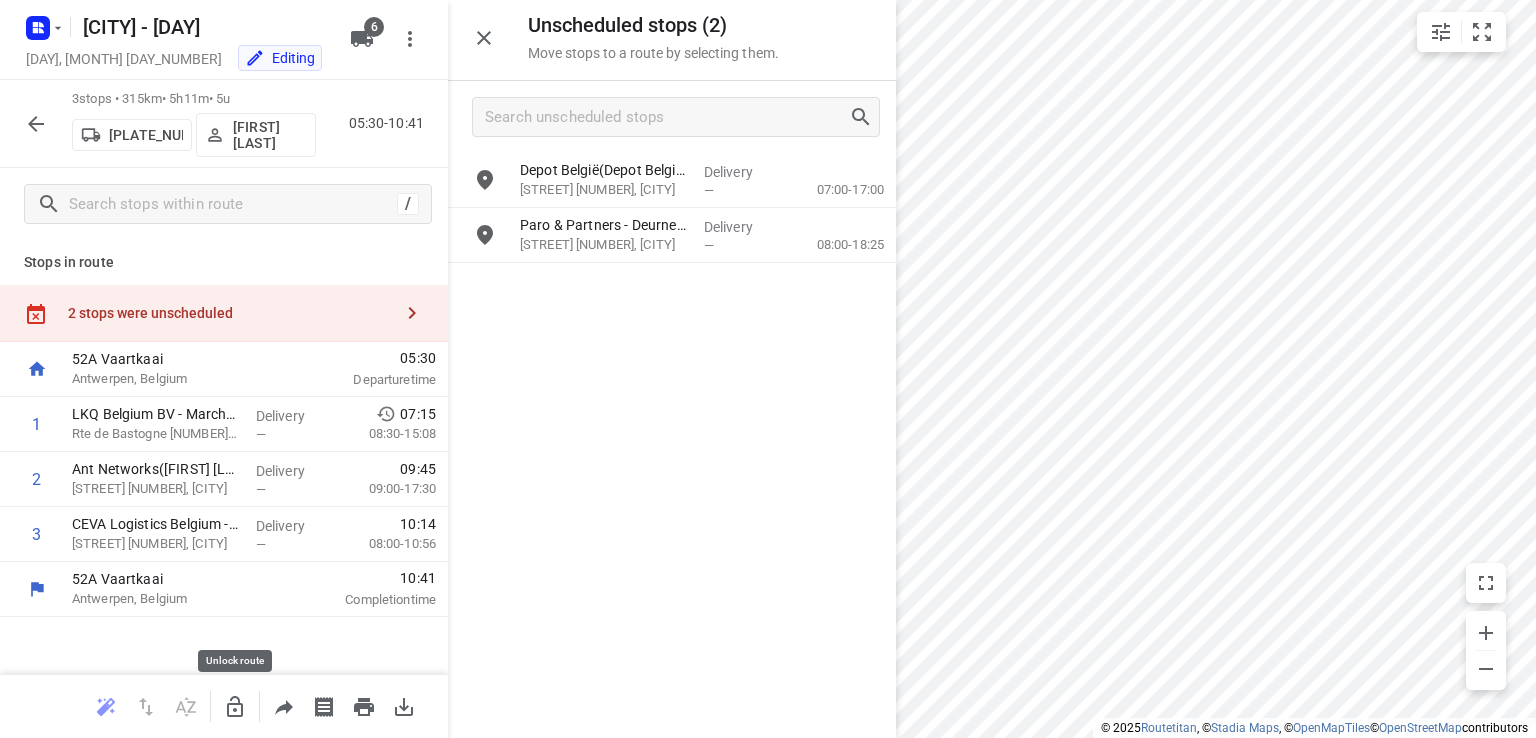 click 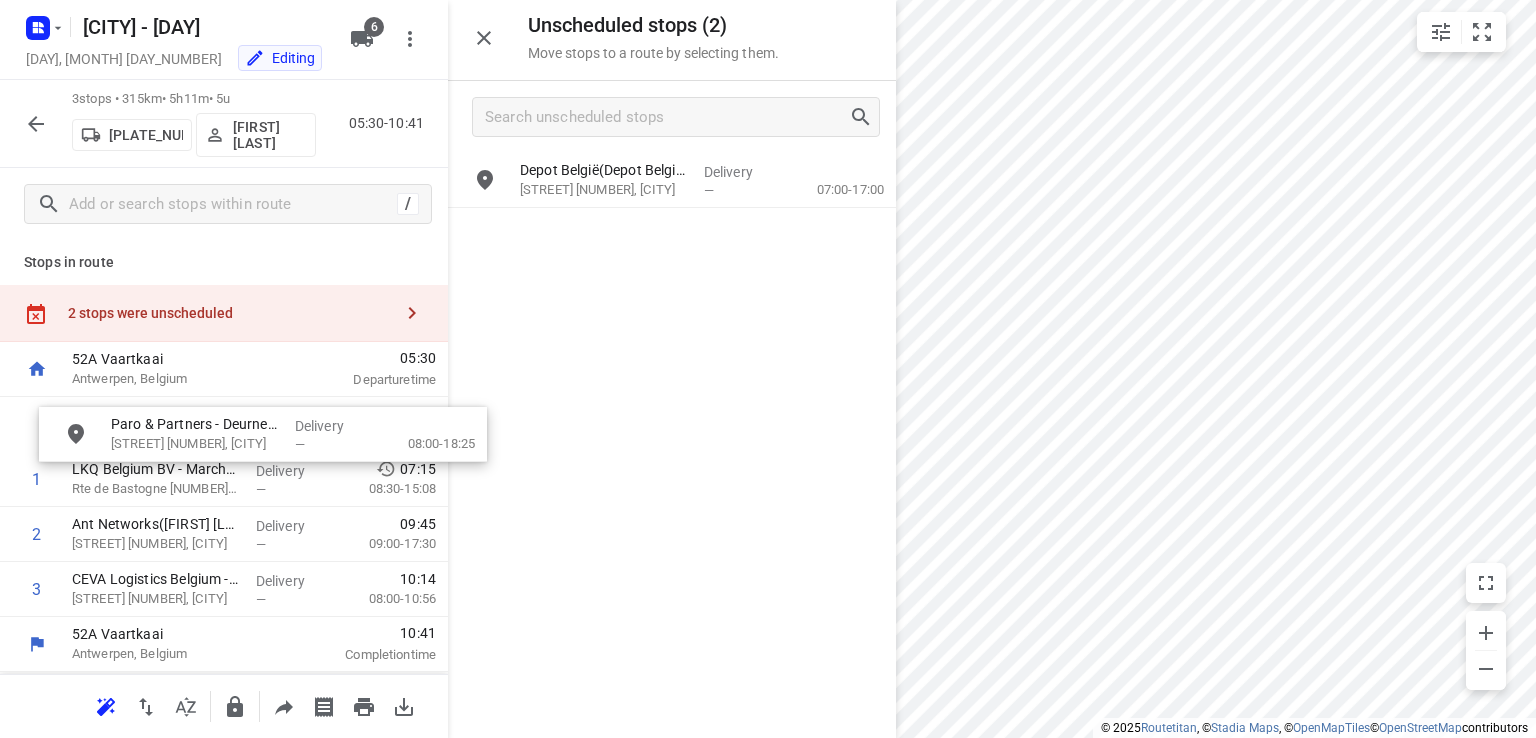 drag, startPoint x: 495, startPoint y: 293, endPoint x: 217, endPoint y: 442, distance: 315.4124 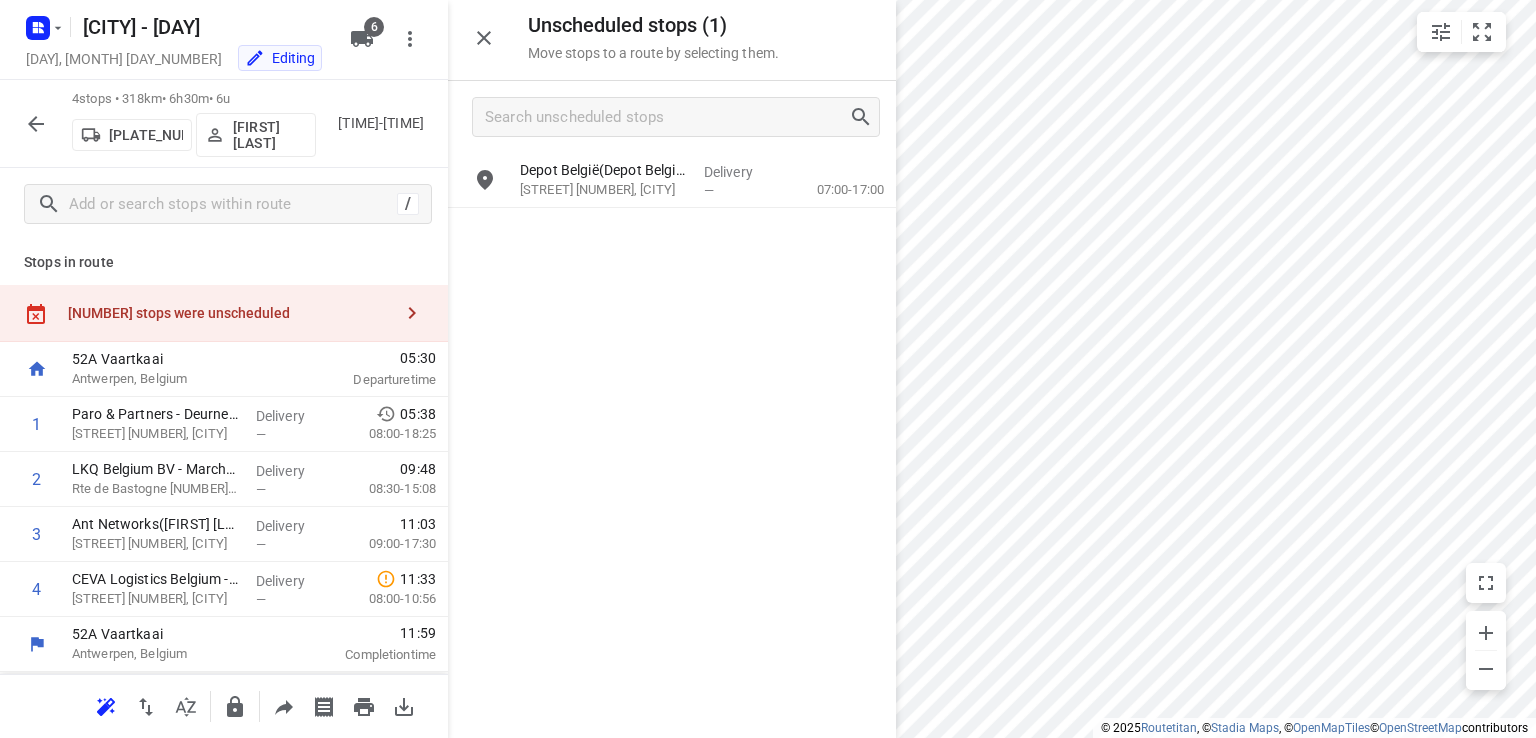 click at bounding box center (36, 124) 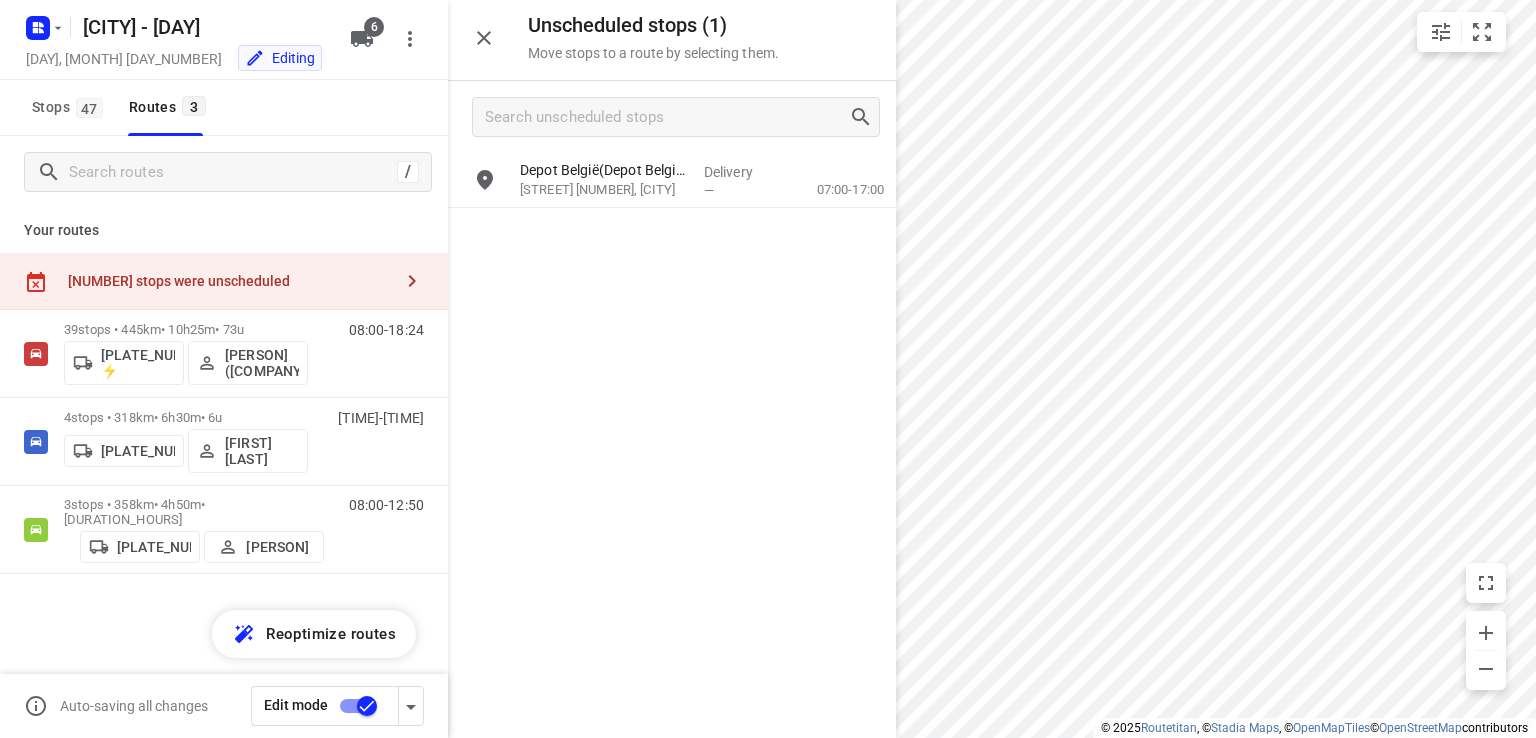 click at bounding box center [367, 706] 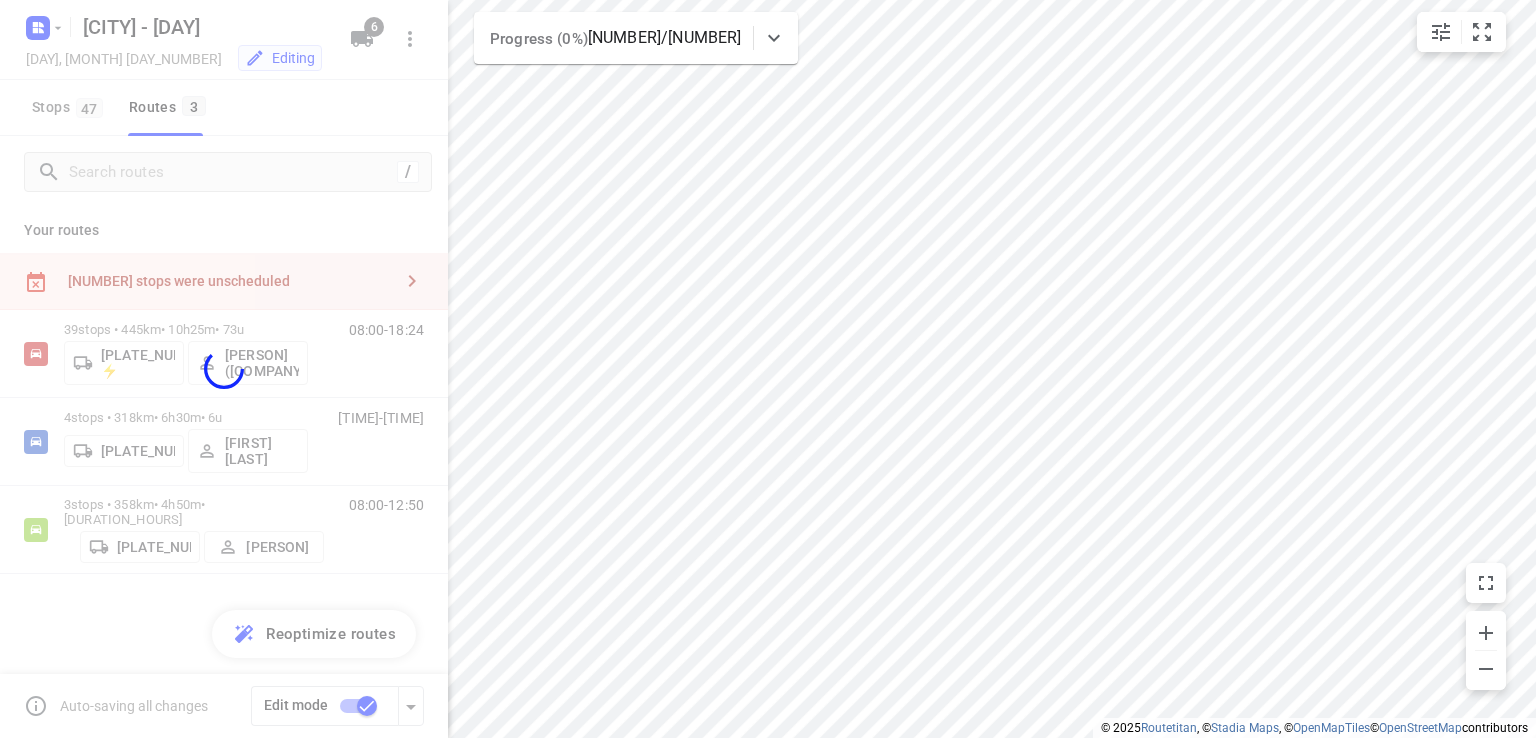 checkbox on "false" 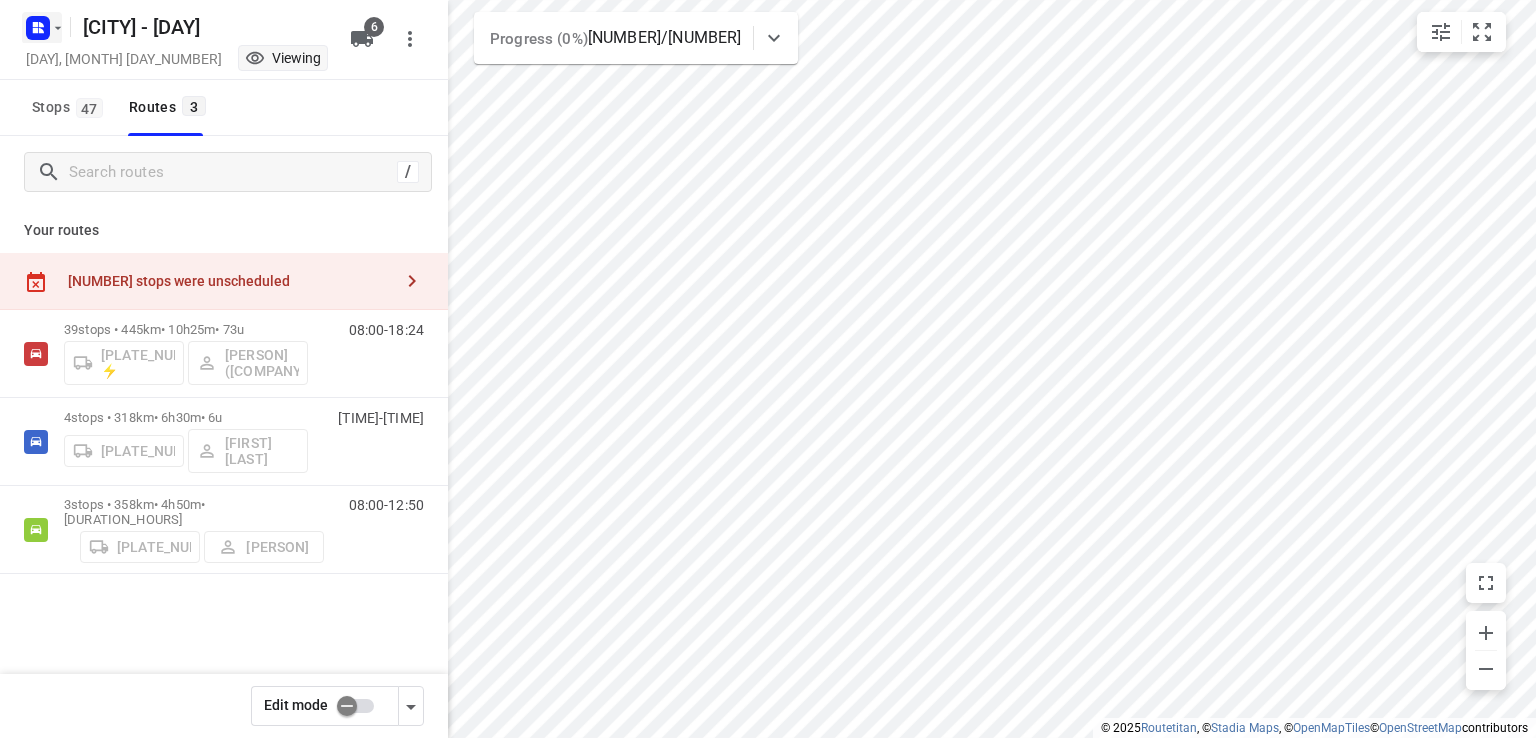click 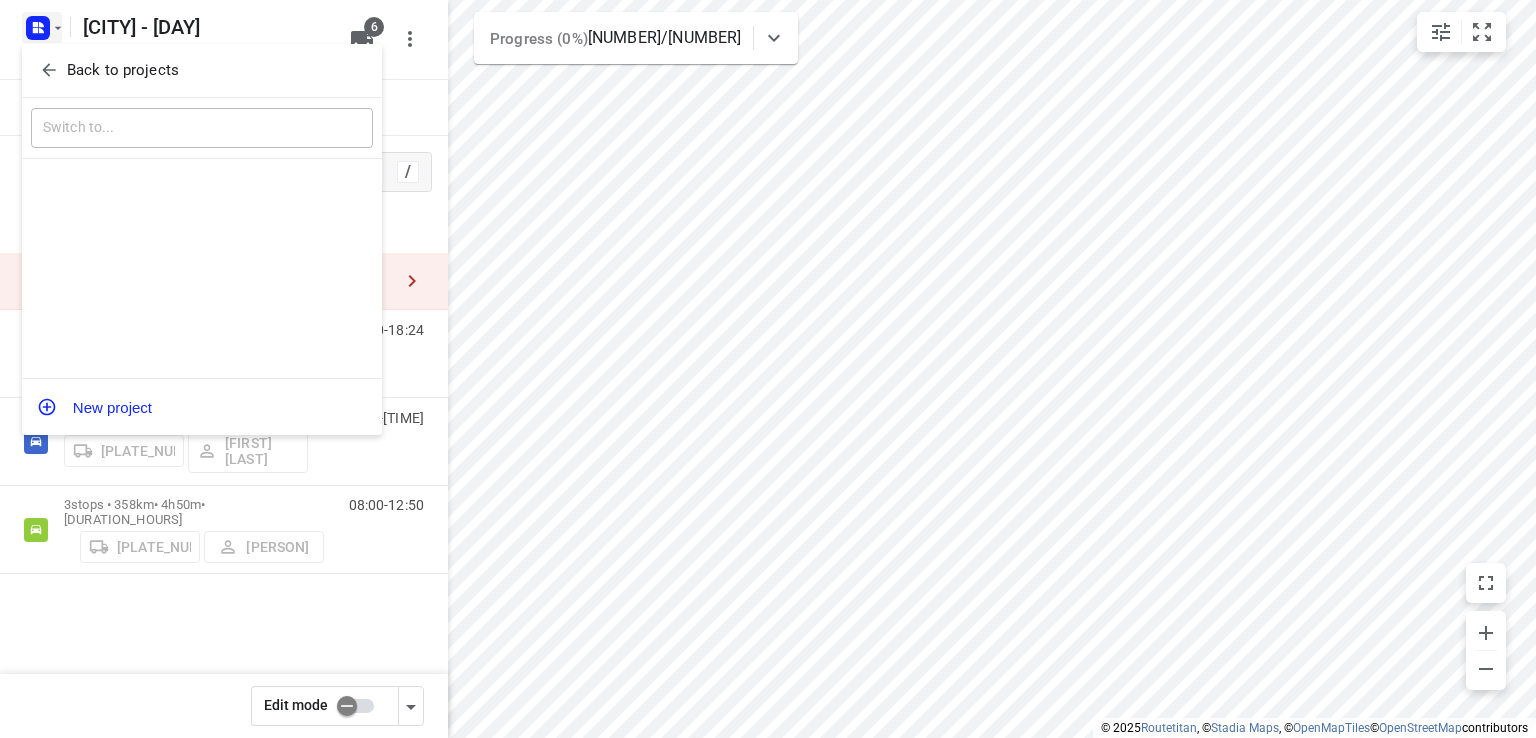 click on "Back to projects" at bounding box center [123, 70] 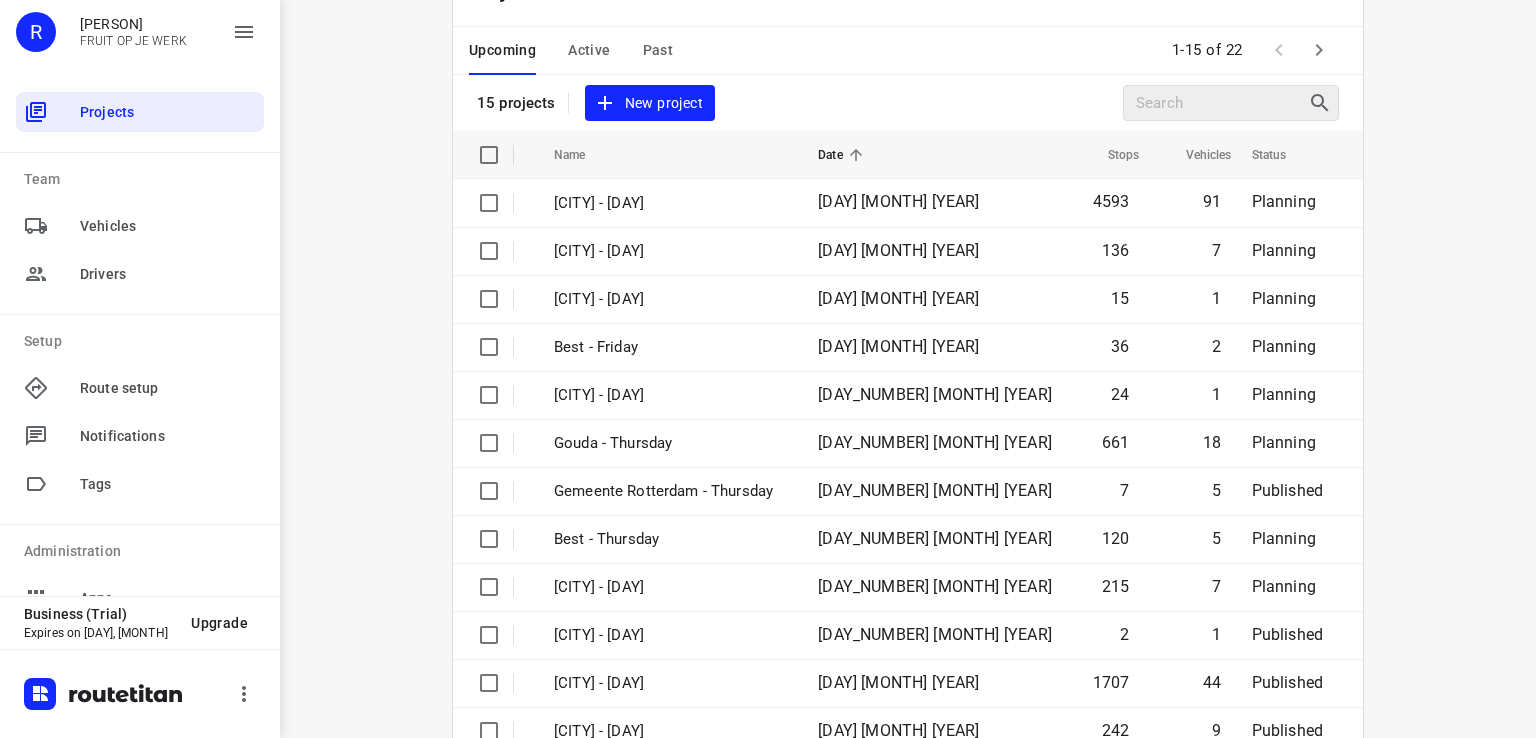 scroll, scrollTop: 0, scrollLeft: 0, axis: both 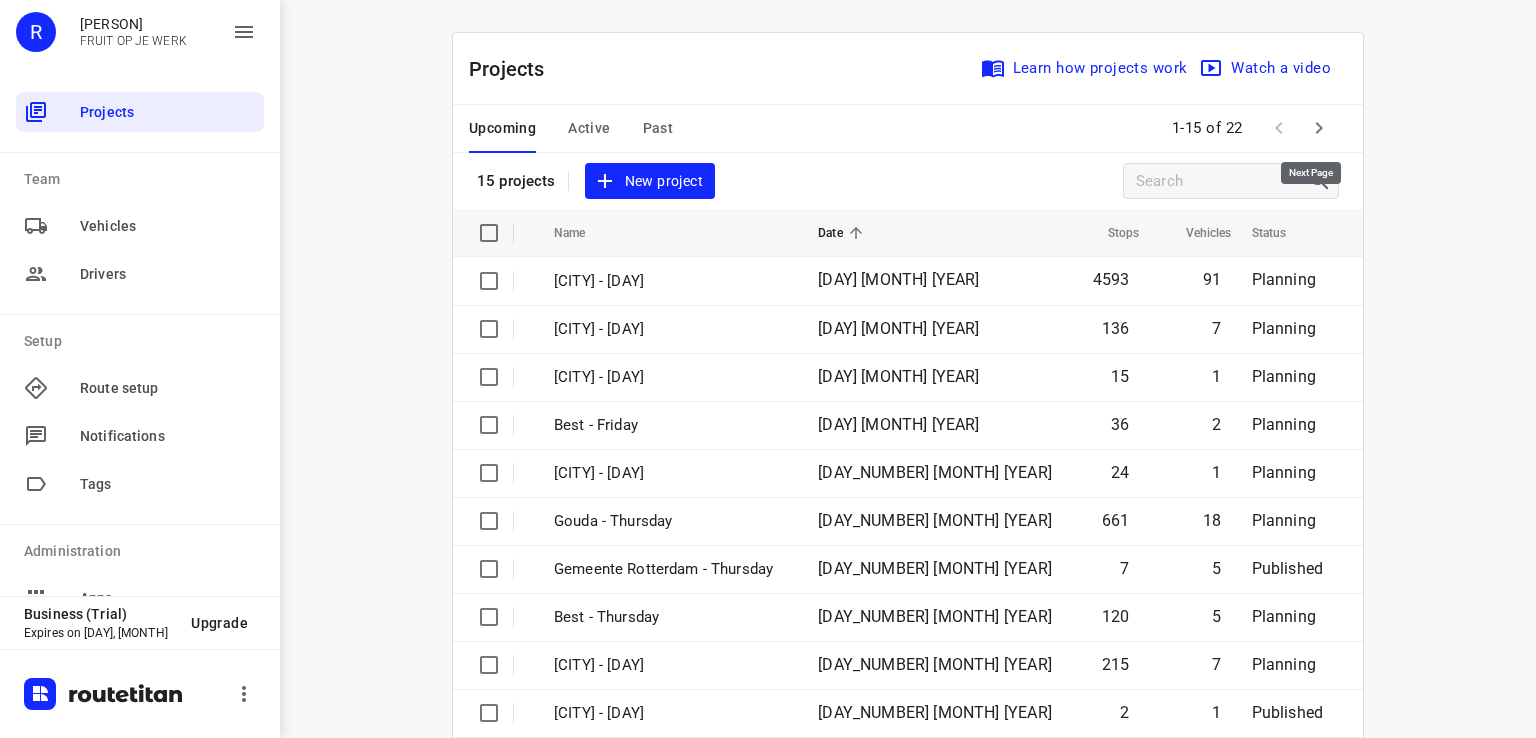 click 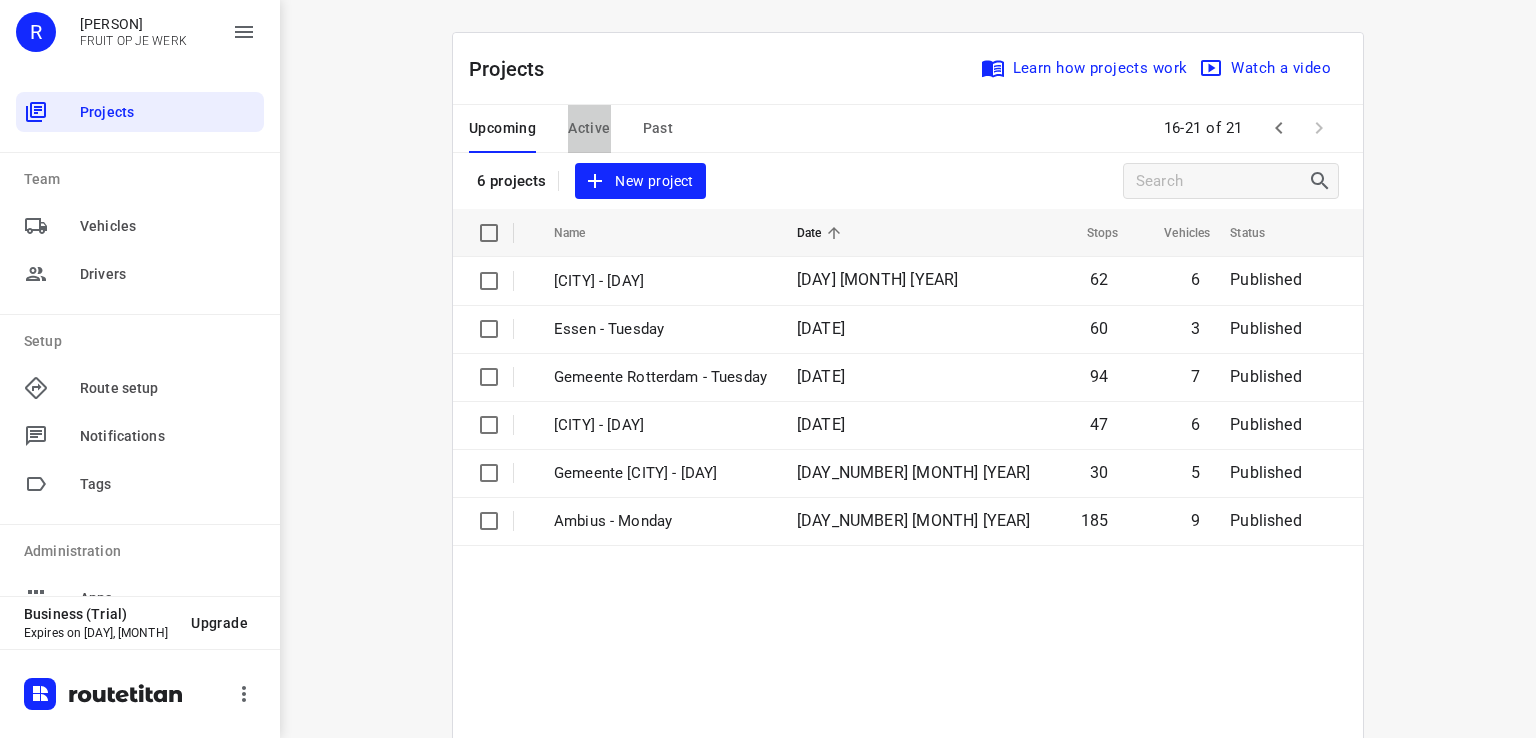 click on "Active" at bounding box center (589, 128) 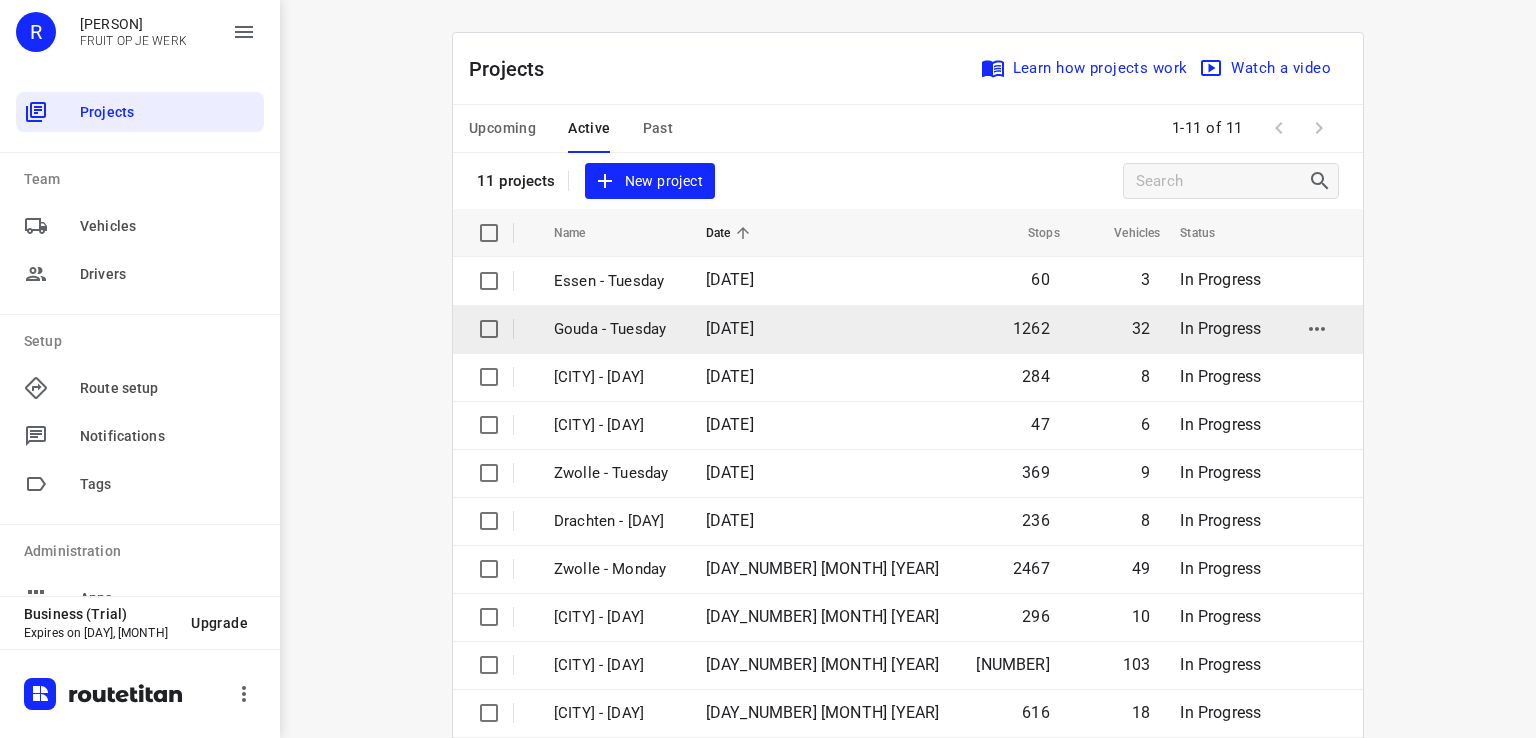 click on "Gouda - Tuesday" at bounding box center (615, 329) 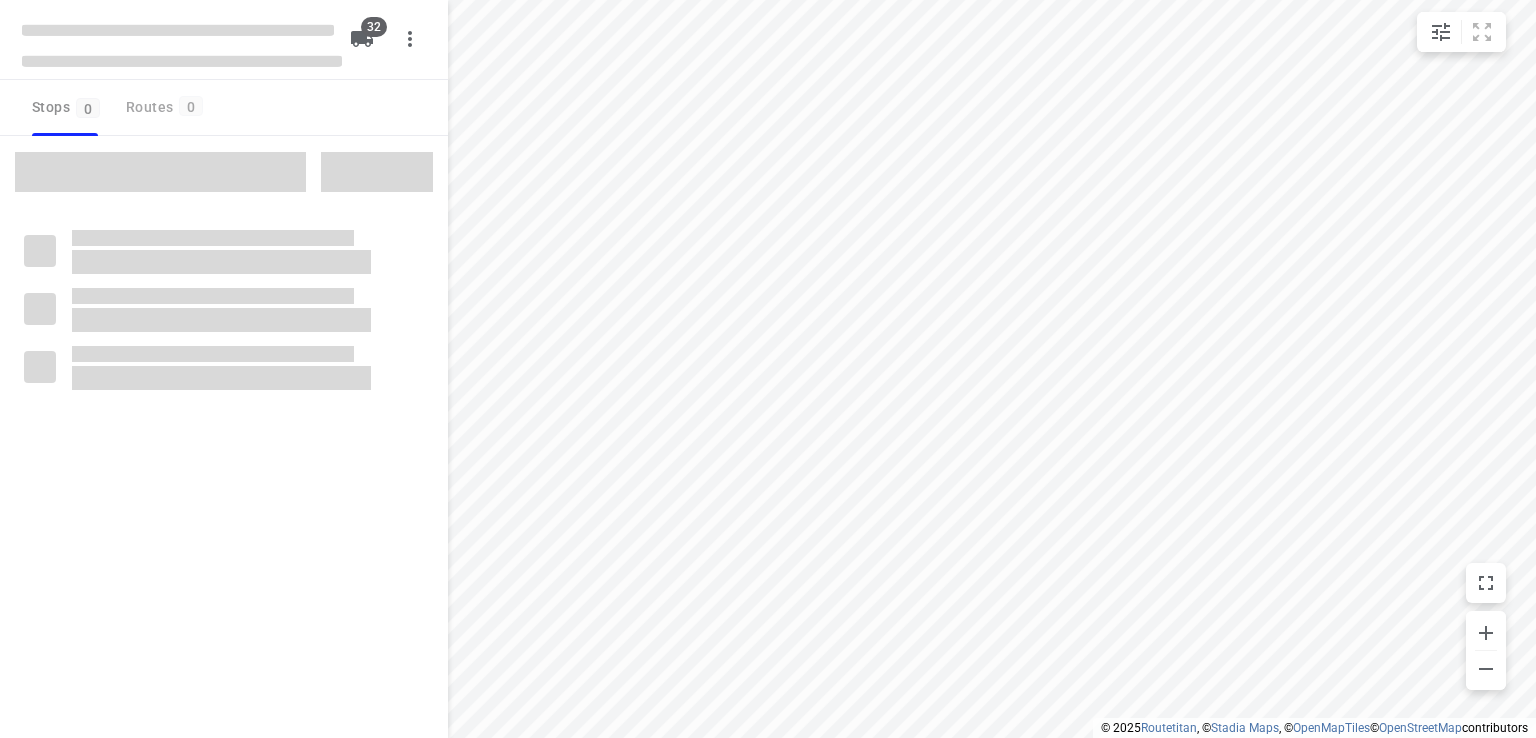 type on "distance" 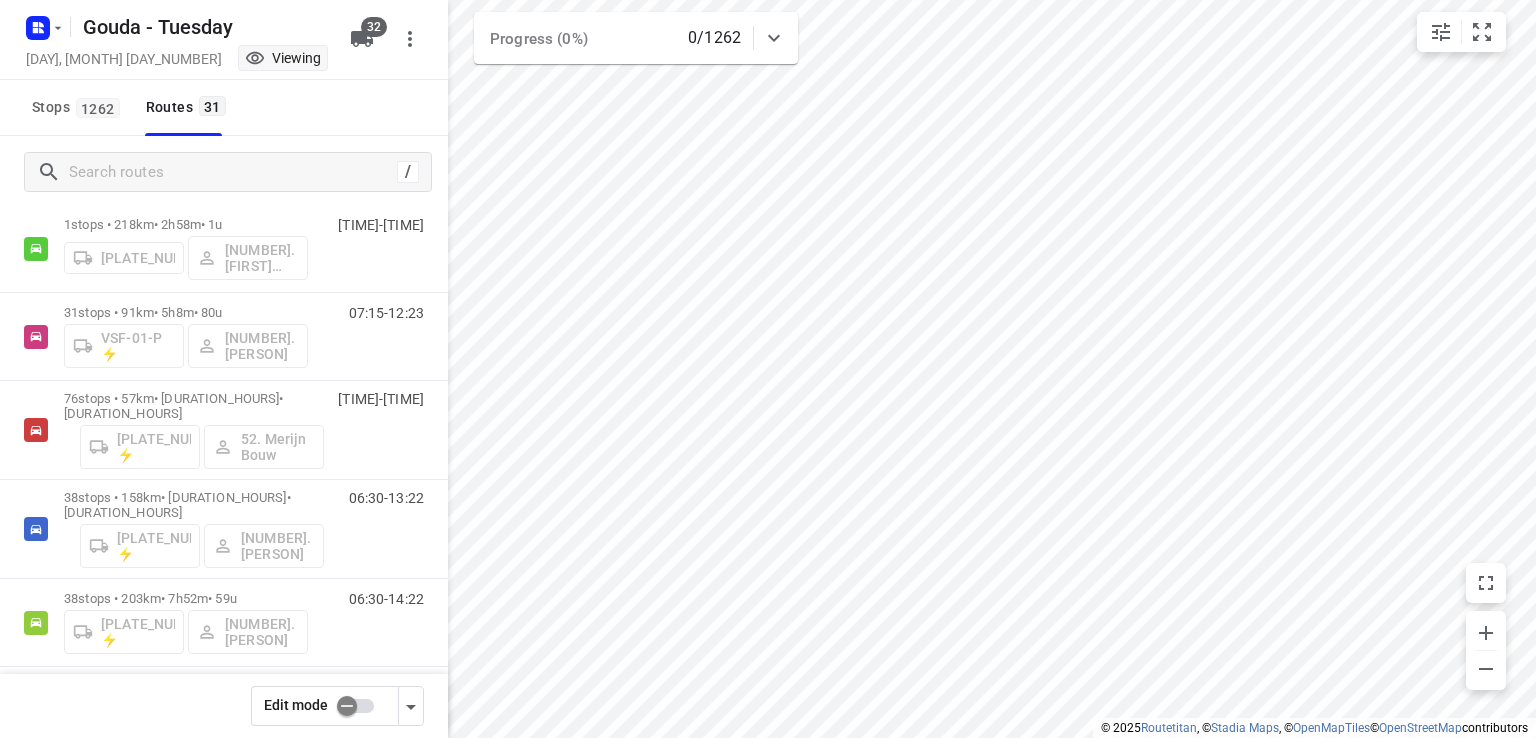 scroll, scrollTop: 2327, scrollLeft: 0, axis: vertical 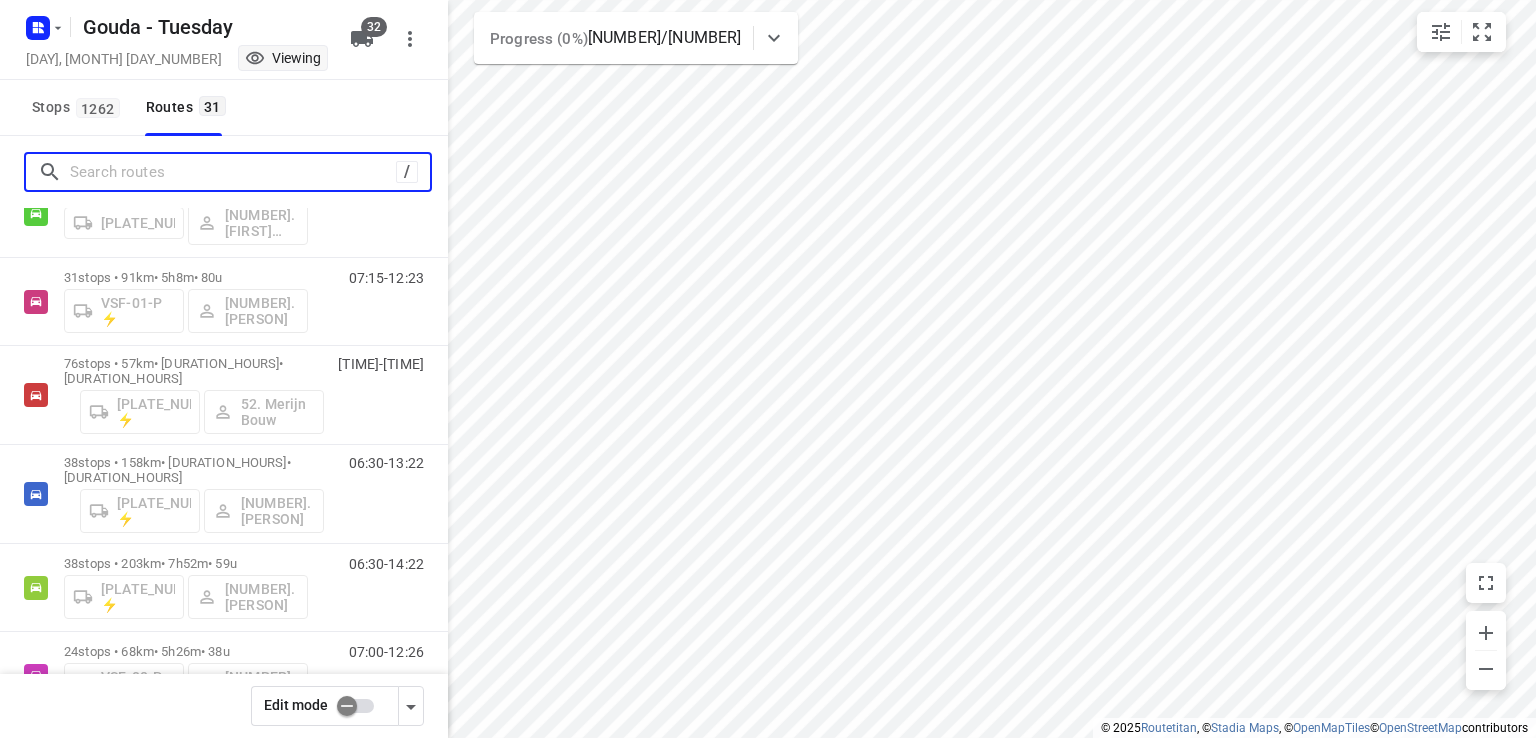 click at bounding box center [233, 172] 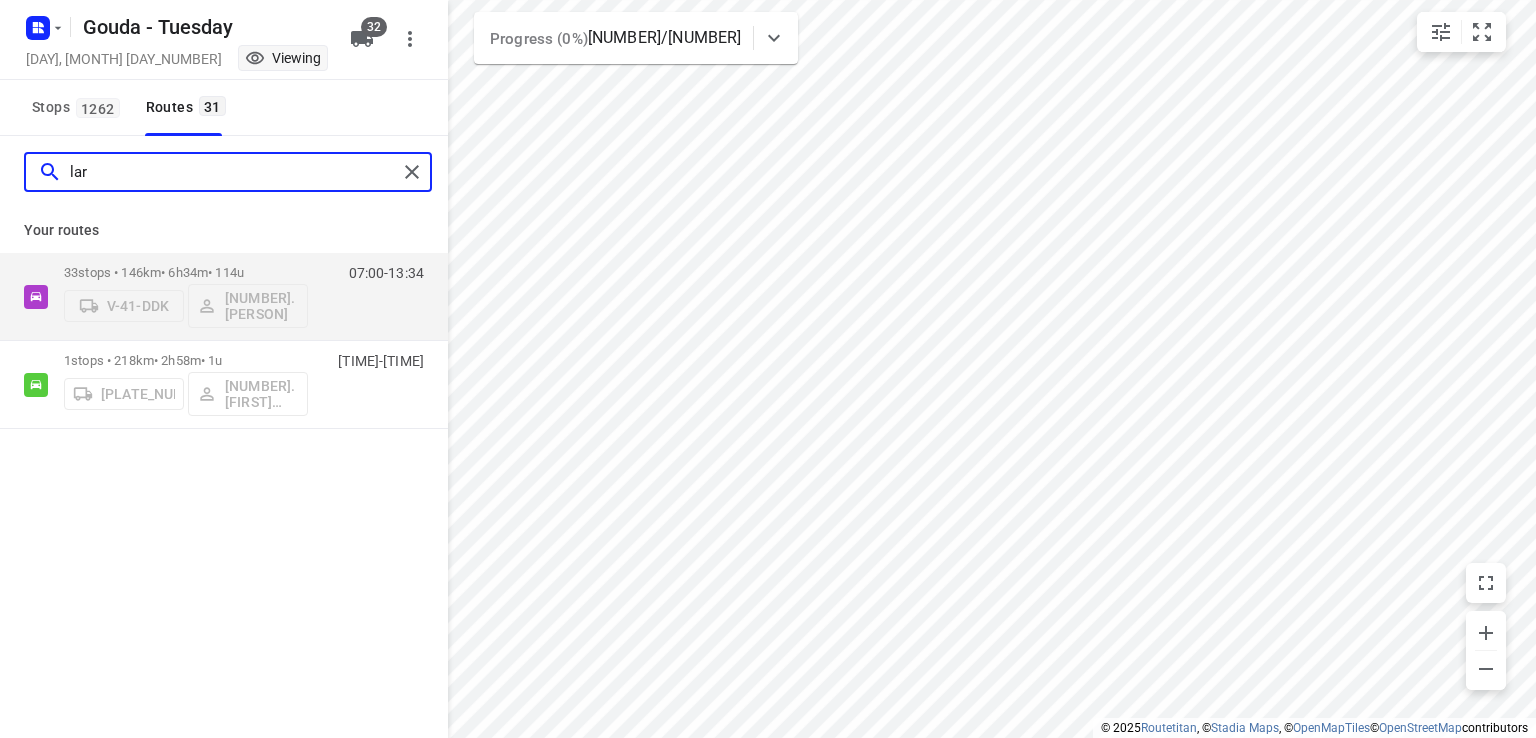 scroll, scrollTop: 0, scrollLeft: 0, axis: both 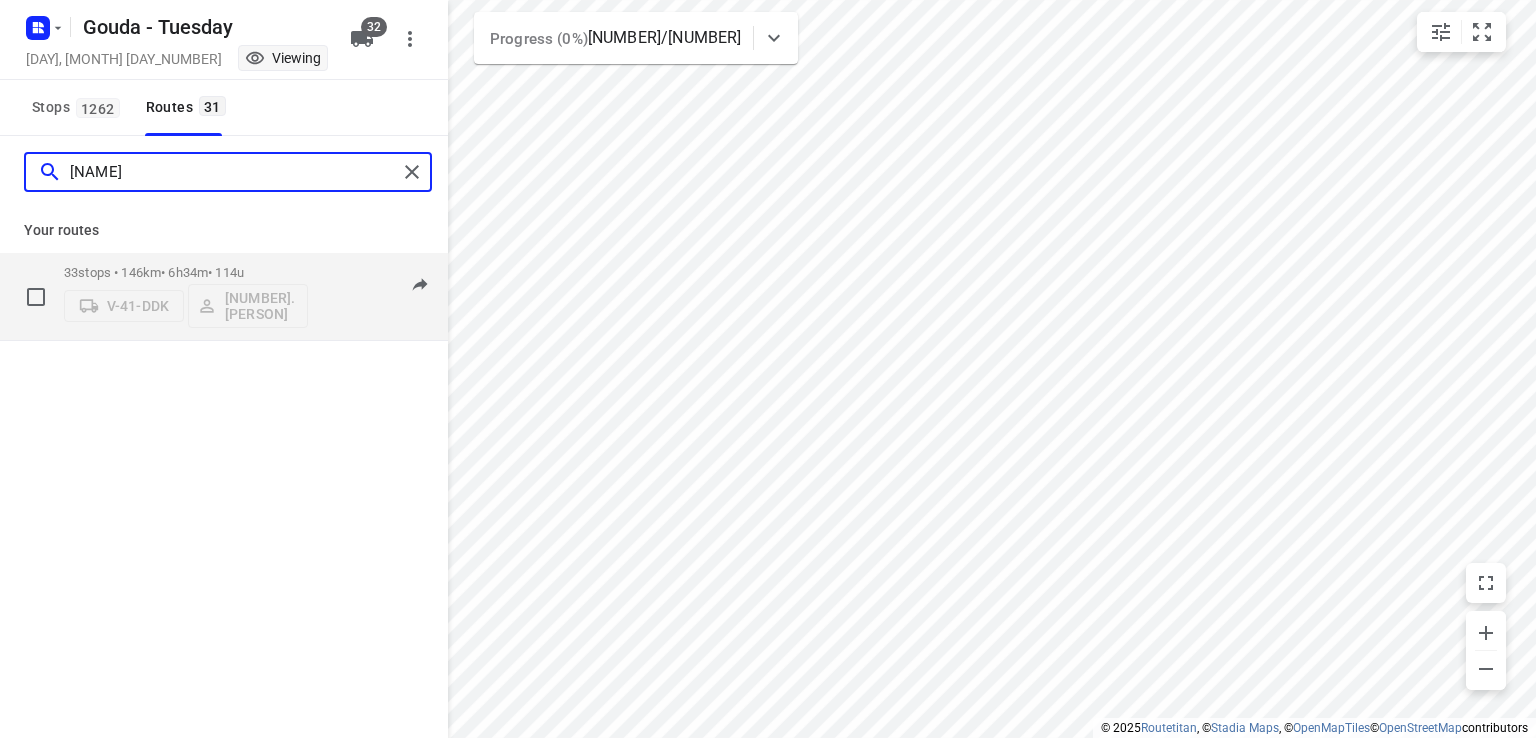 type on "[NAME]" 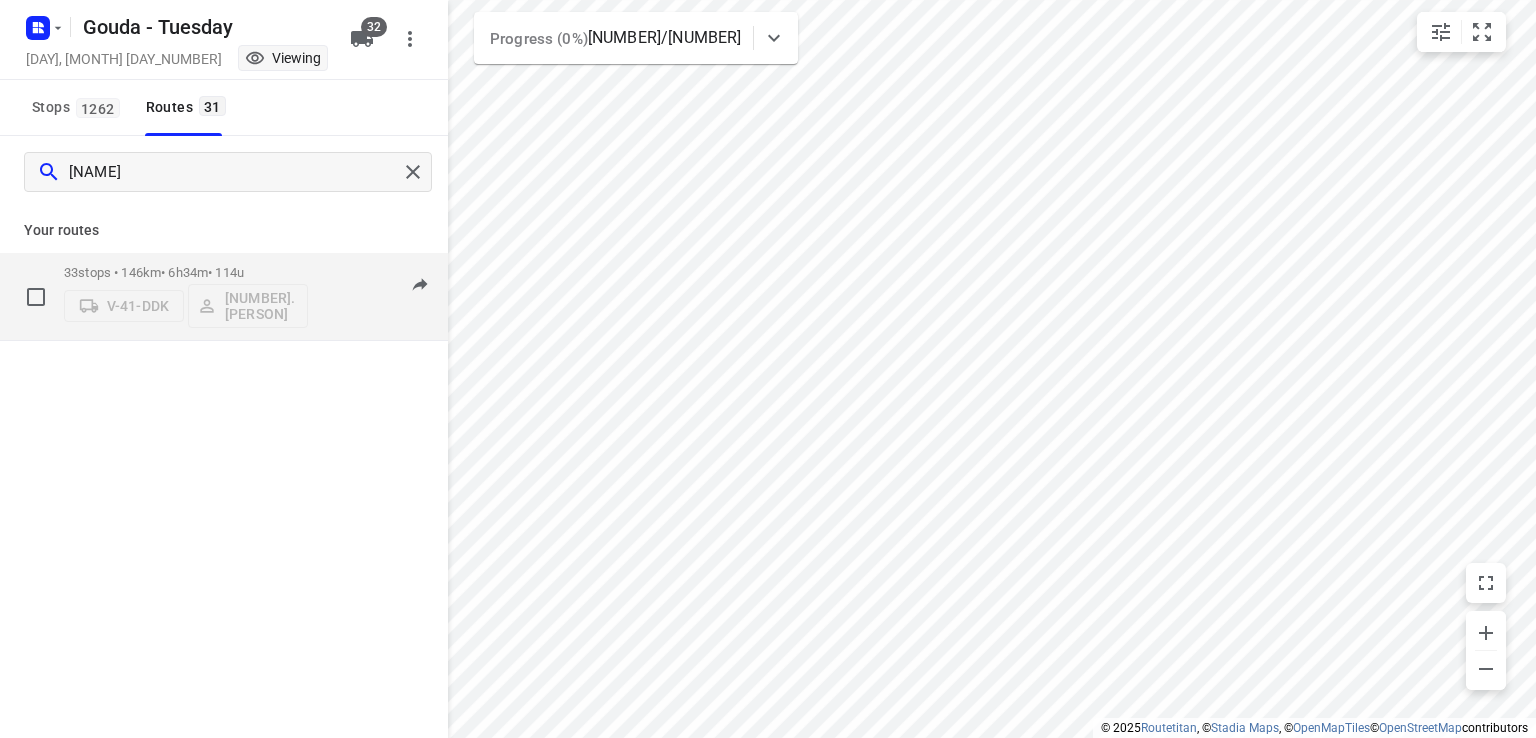 click on "[NUMBER] stops • [DISTANCE] • [DURATION] • [DURATION_HOURS]" at bounding box center [186, 272] 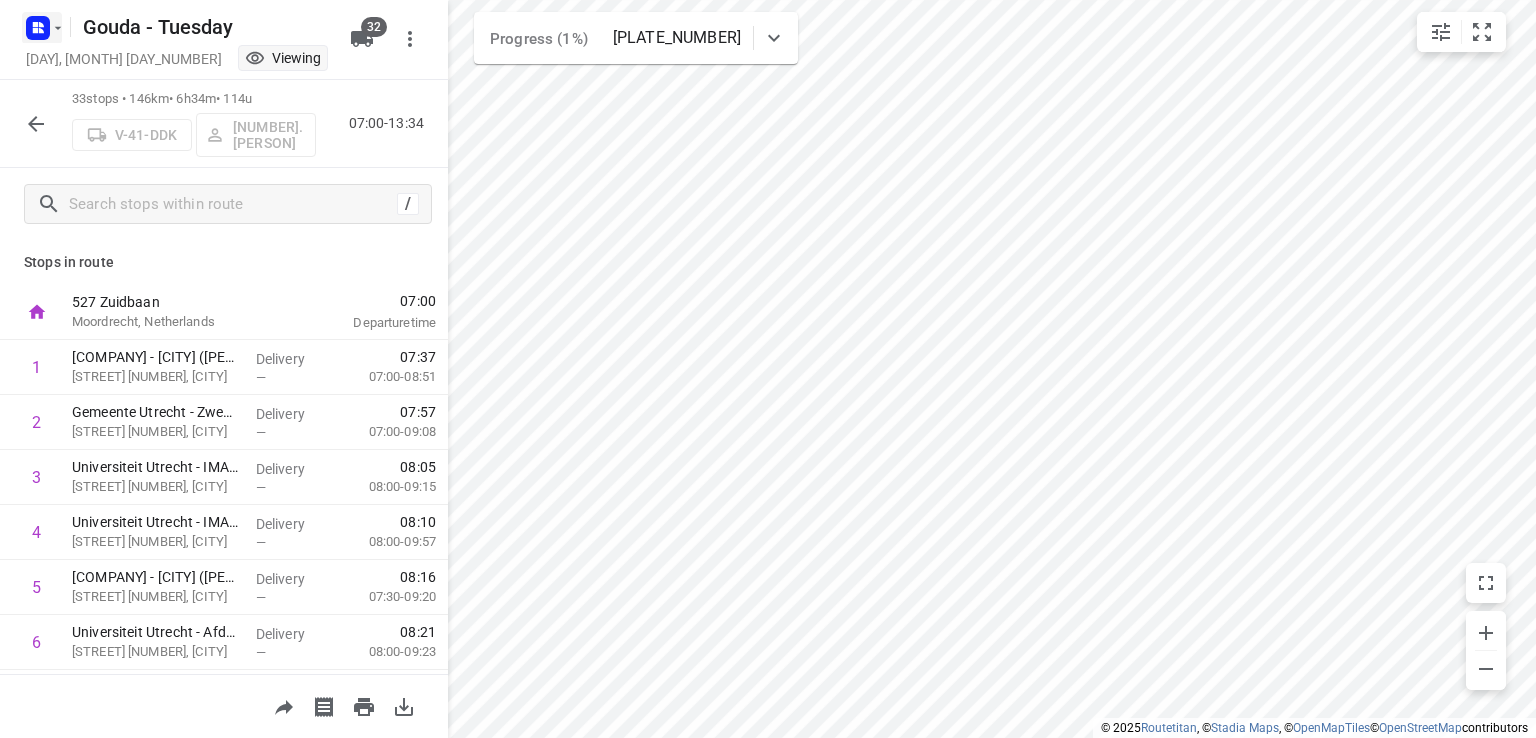 click 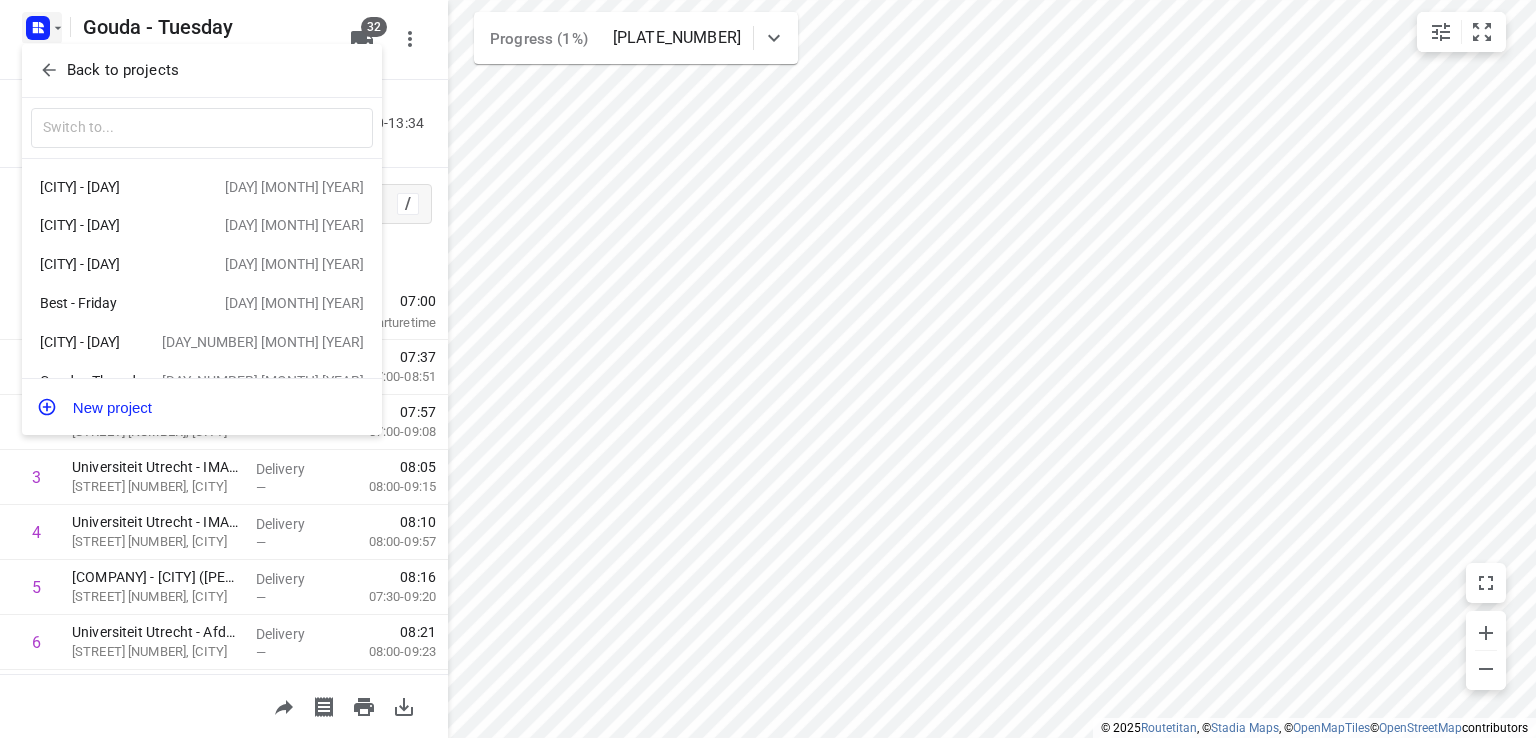 click at bounding box center (768, 369) 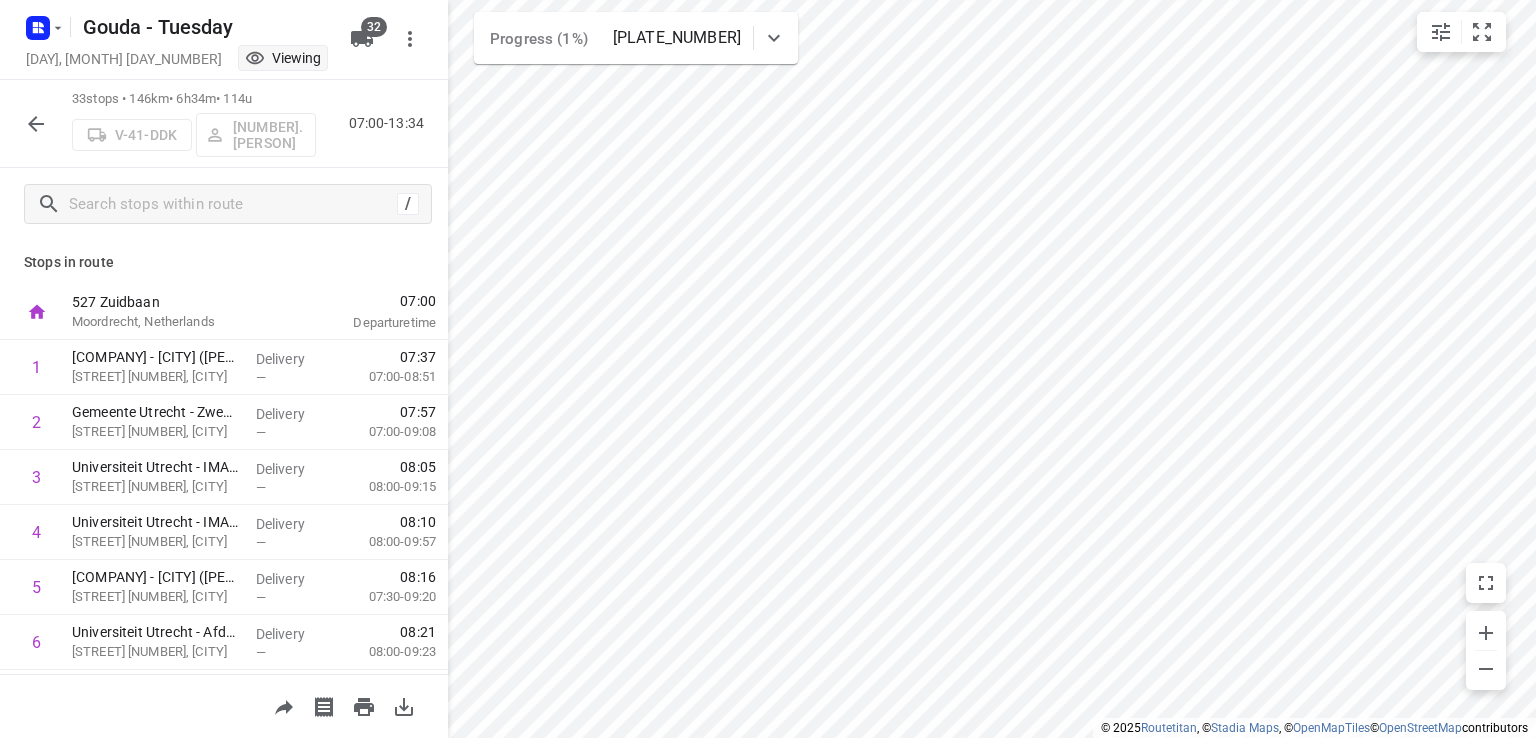 scroll, scrollTop: 0, scrollLeft: 0, axis: both 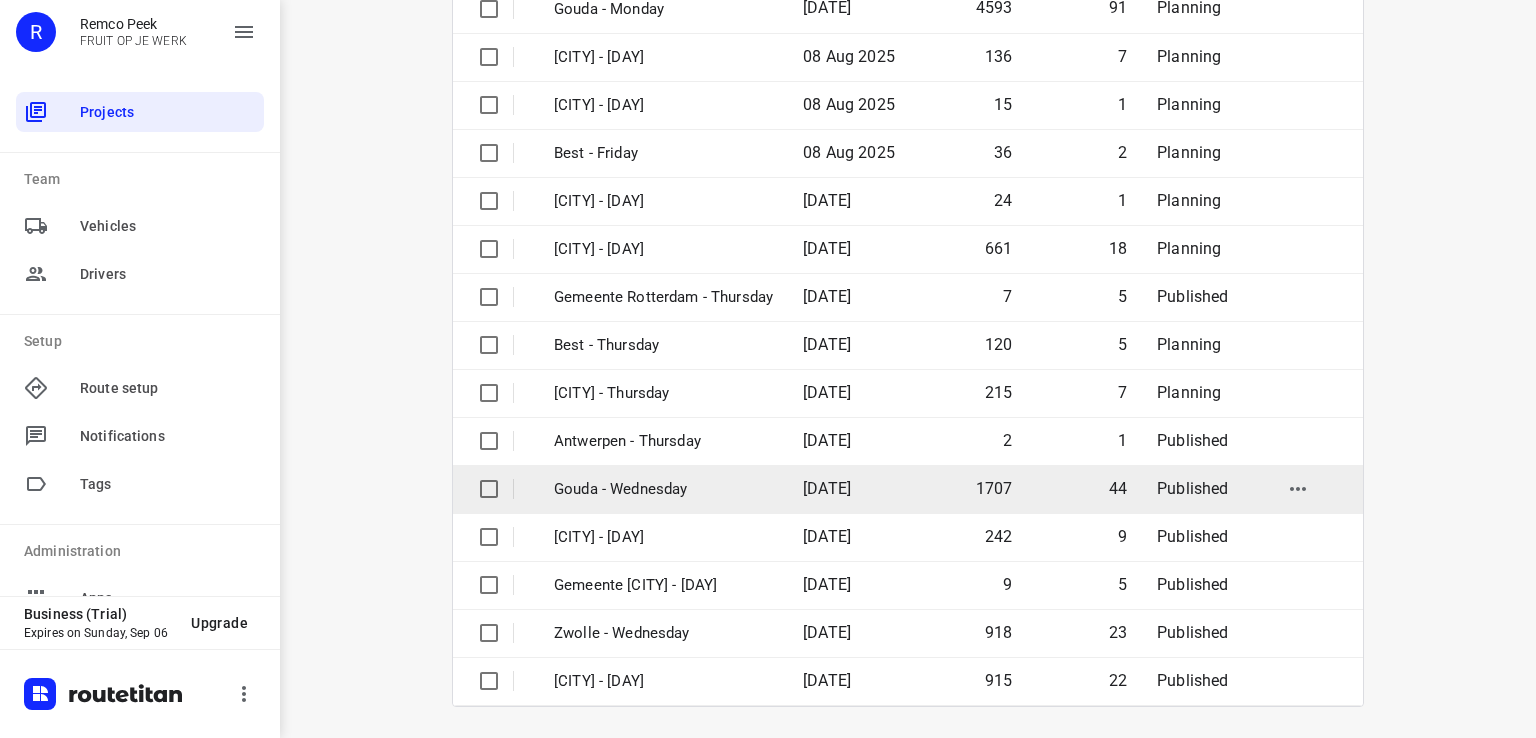 click on "Gouda - Wednesday" at bounding box center [663, 489] 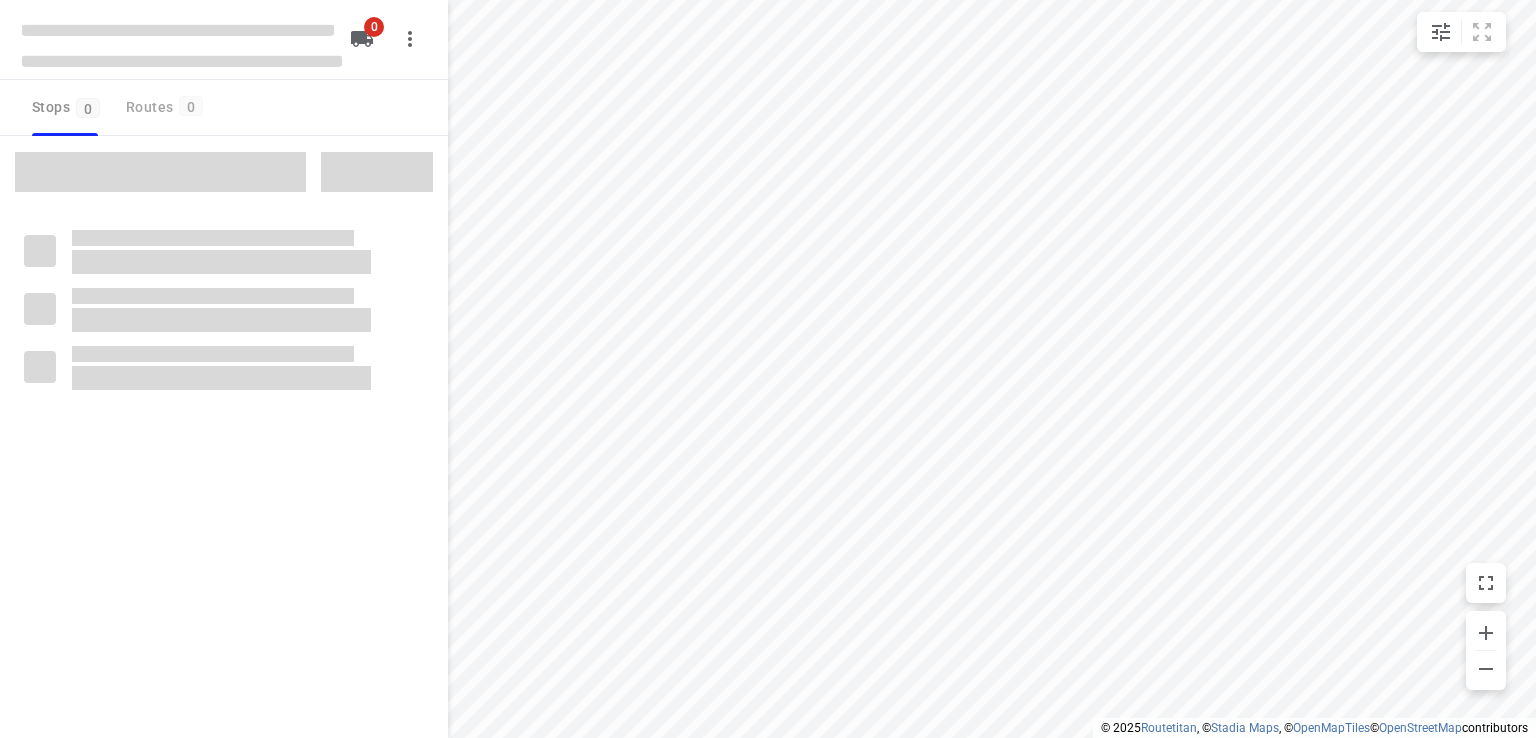 scroll, scrollTop: 0, scrollLeft: 0, axis: both 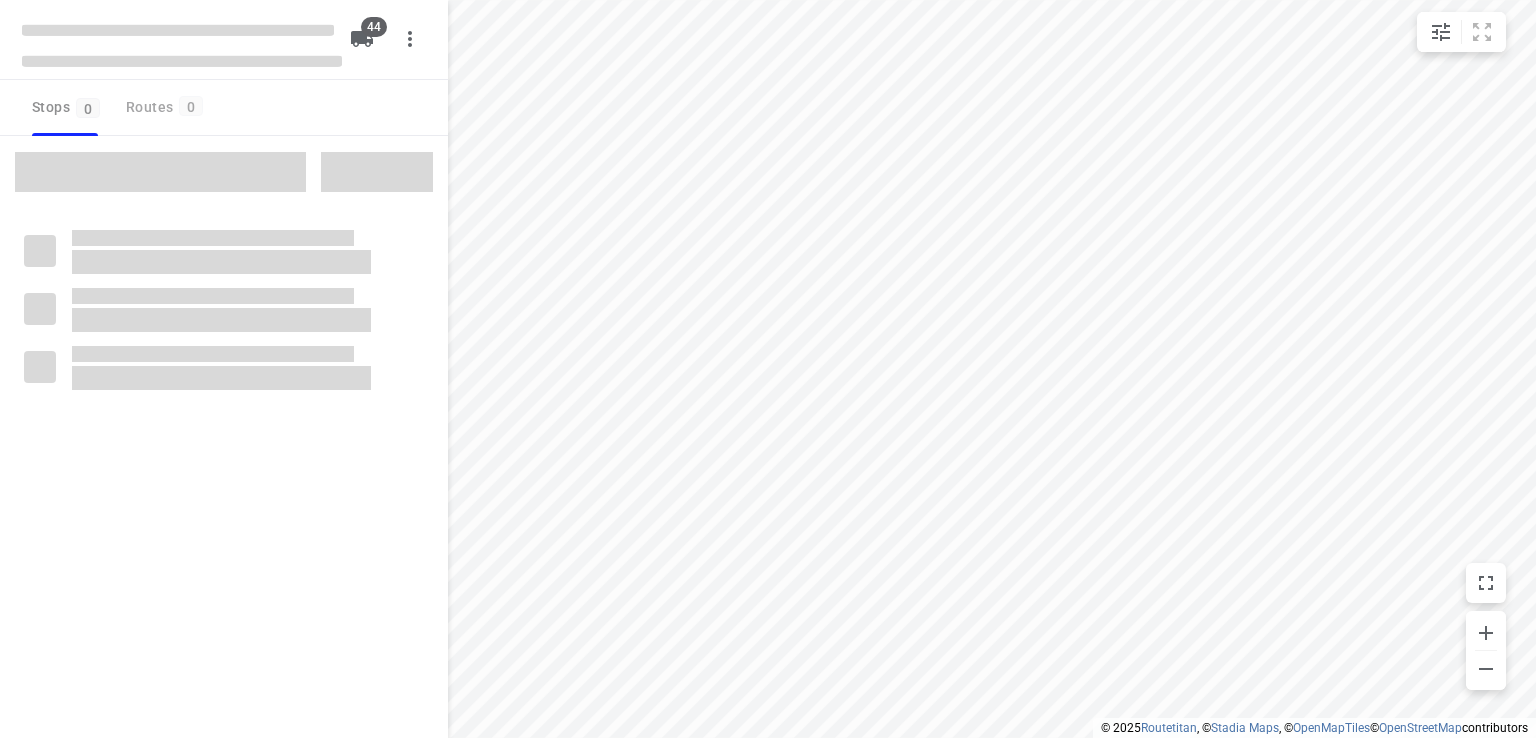 type on "distance" 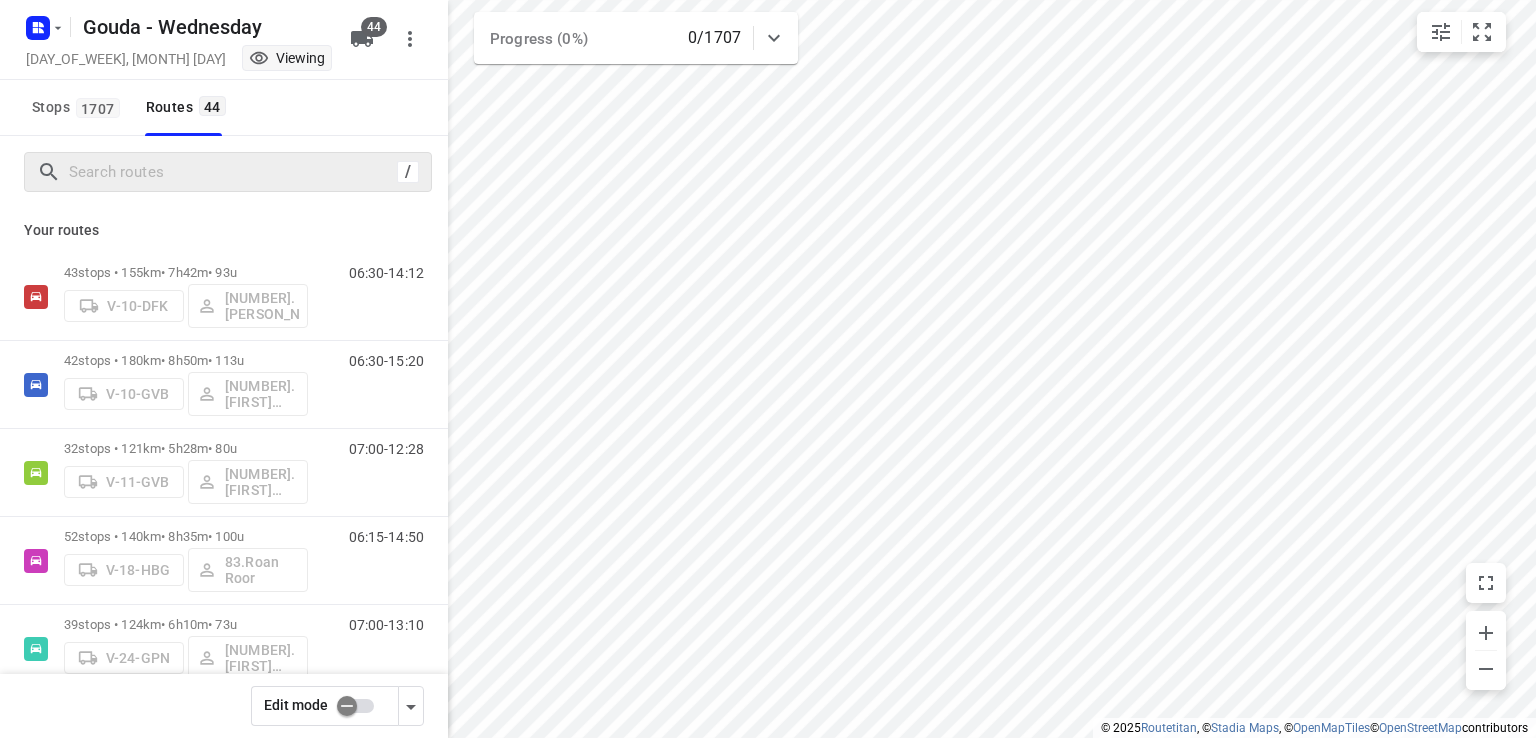 click on "/" at bounding box center [228, 172] 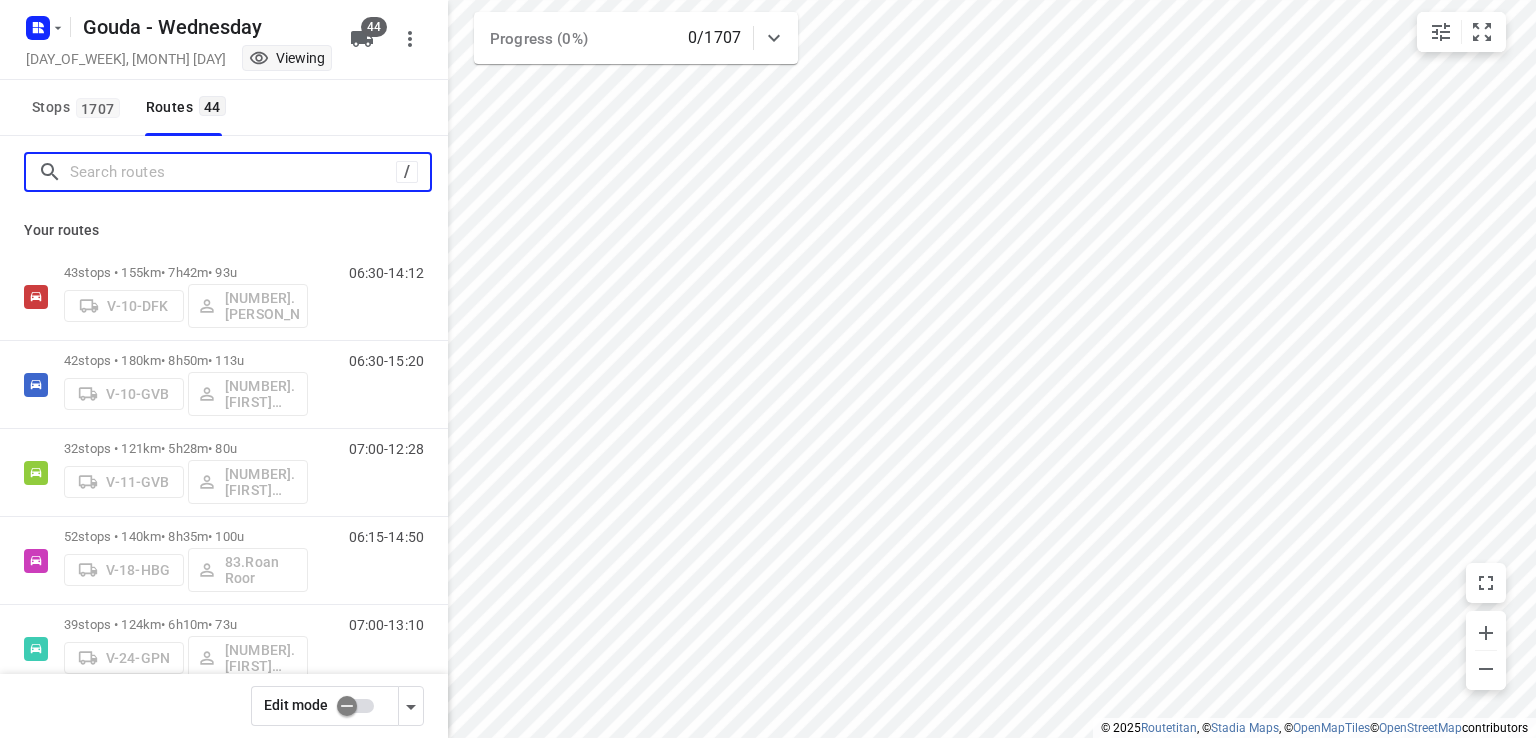 click at bounding box center (233, 172) 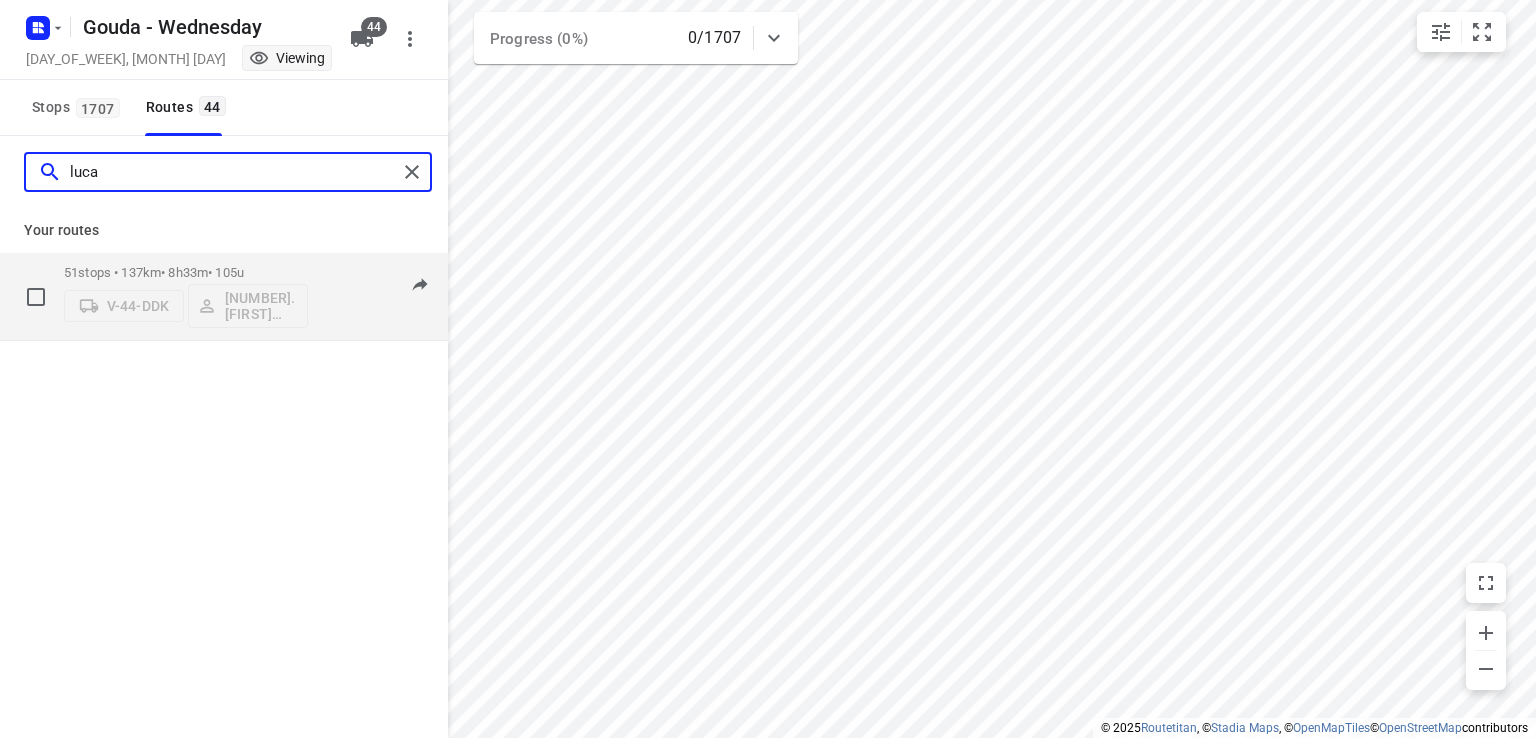 type on "luca" 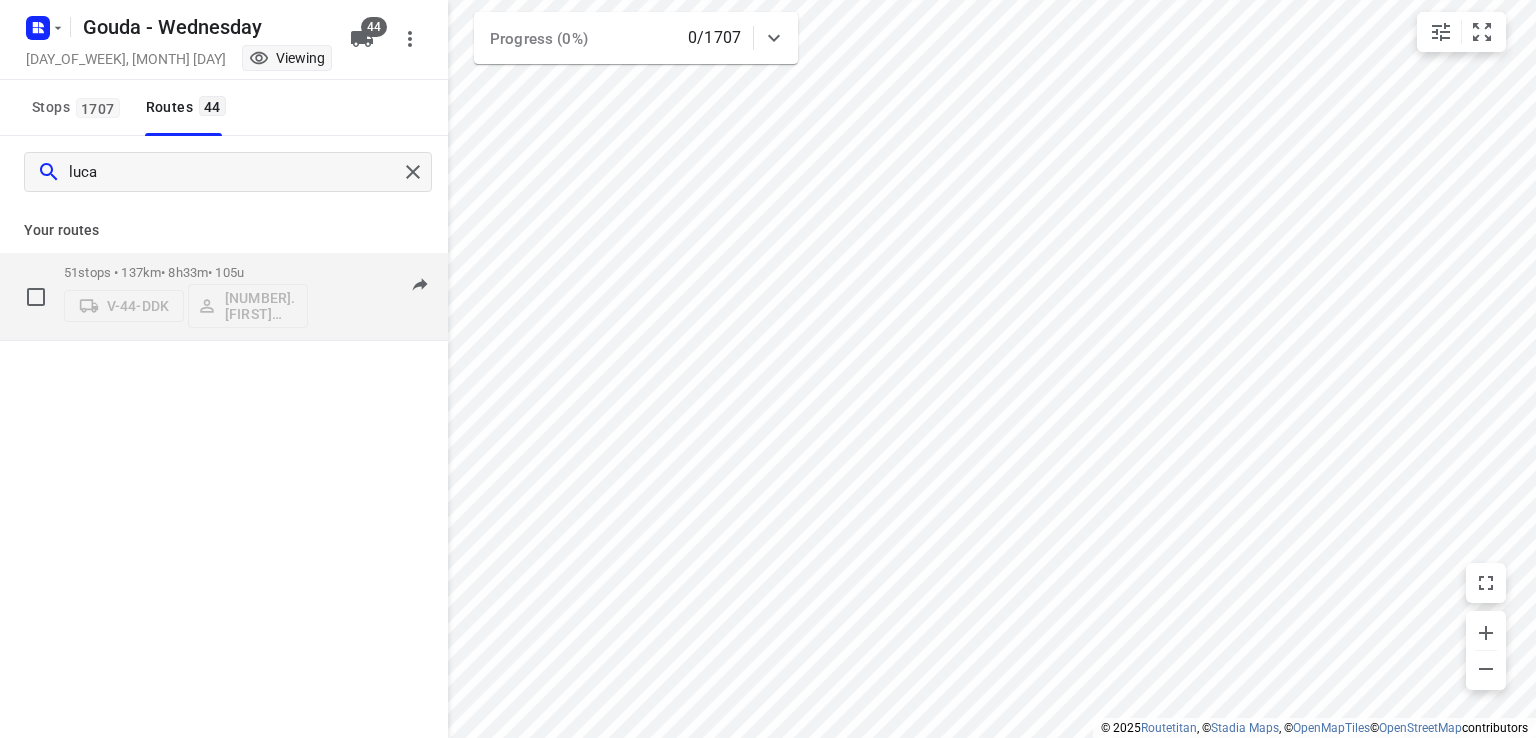 click on "51  stops •   137km  •   8h33m  • 105u V-44-DDK 110.Lucas Drenth" at bounding box center [186, 296] 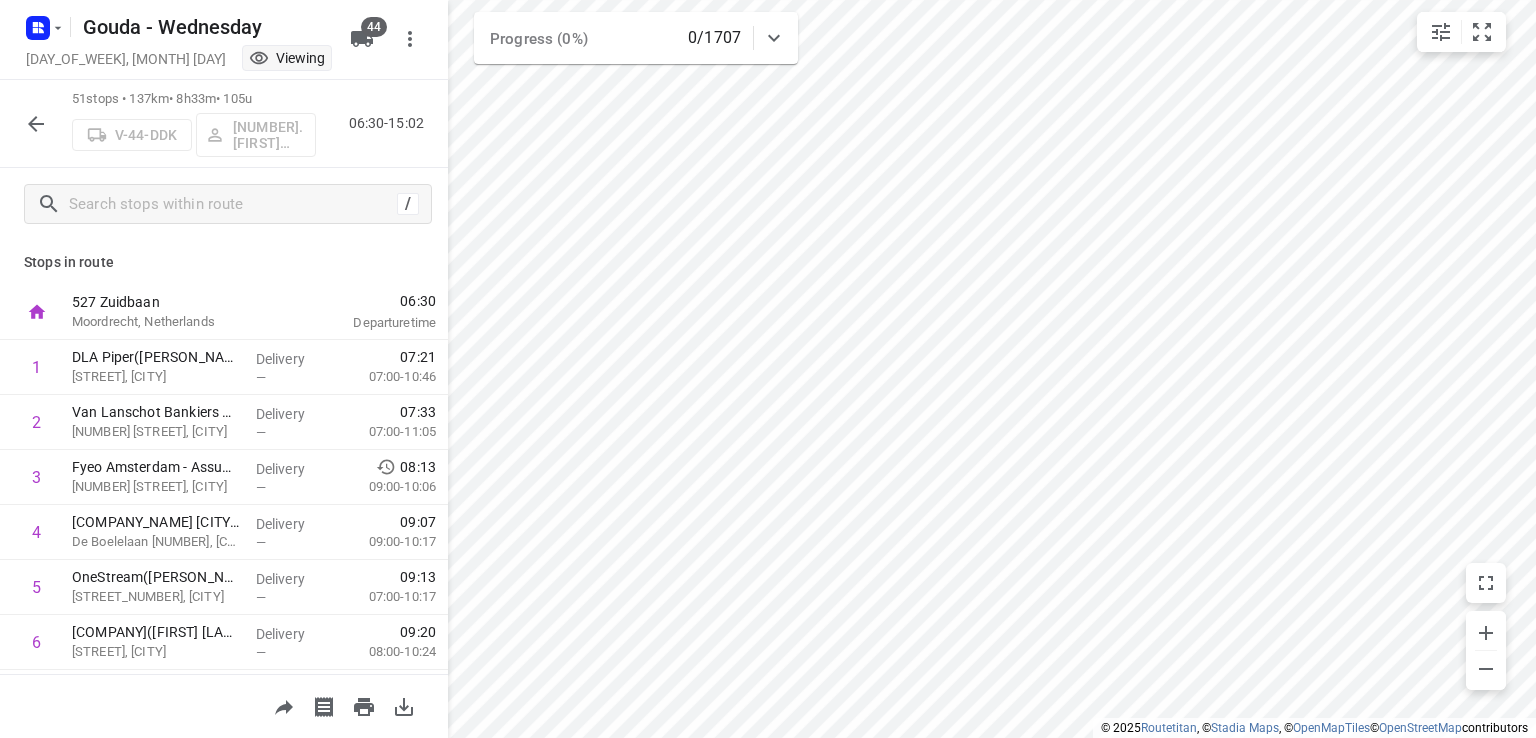 click 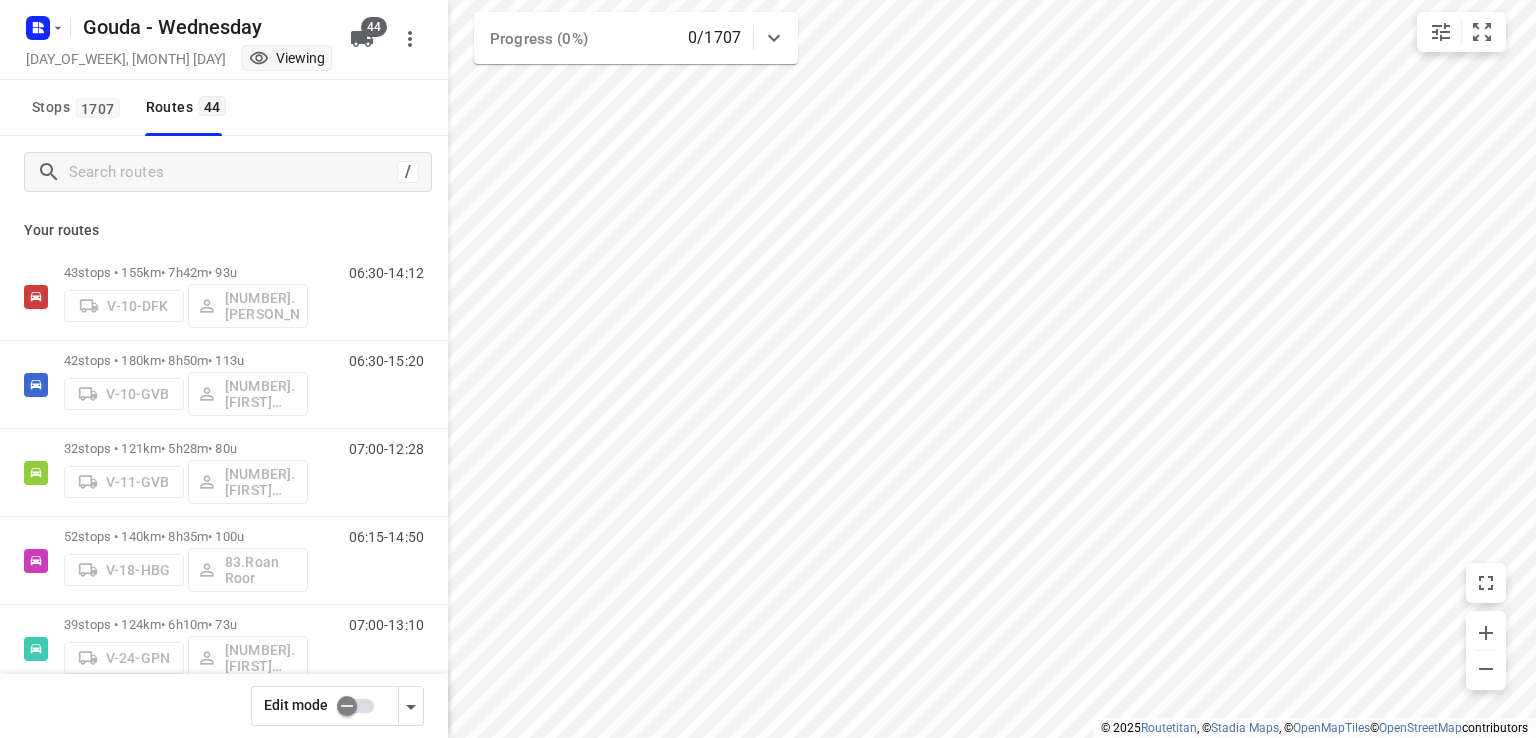 click at bounding box center [347, 706] 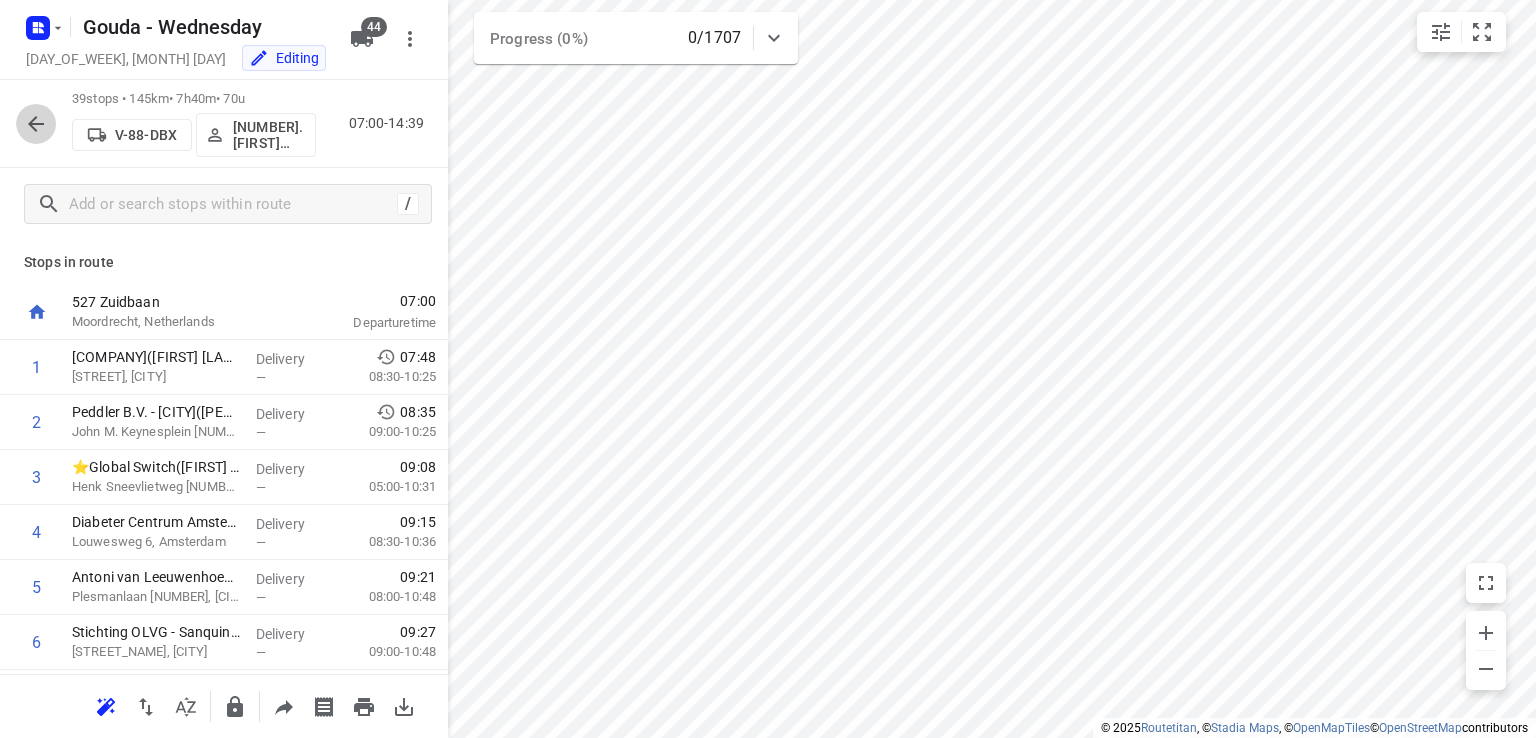 click 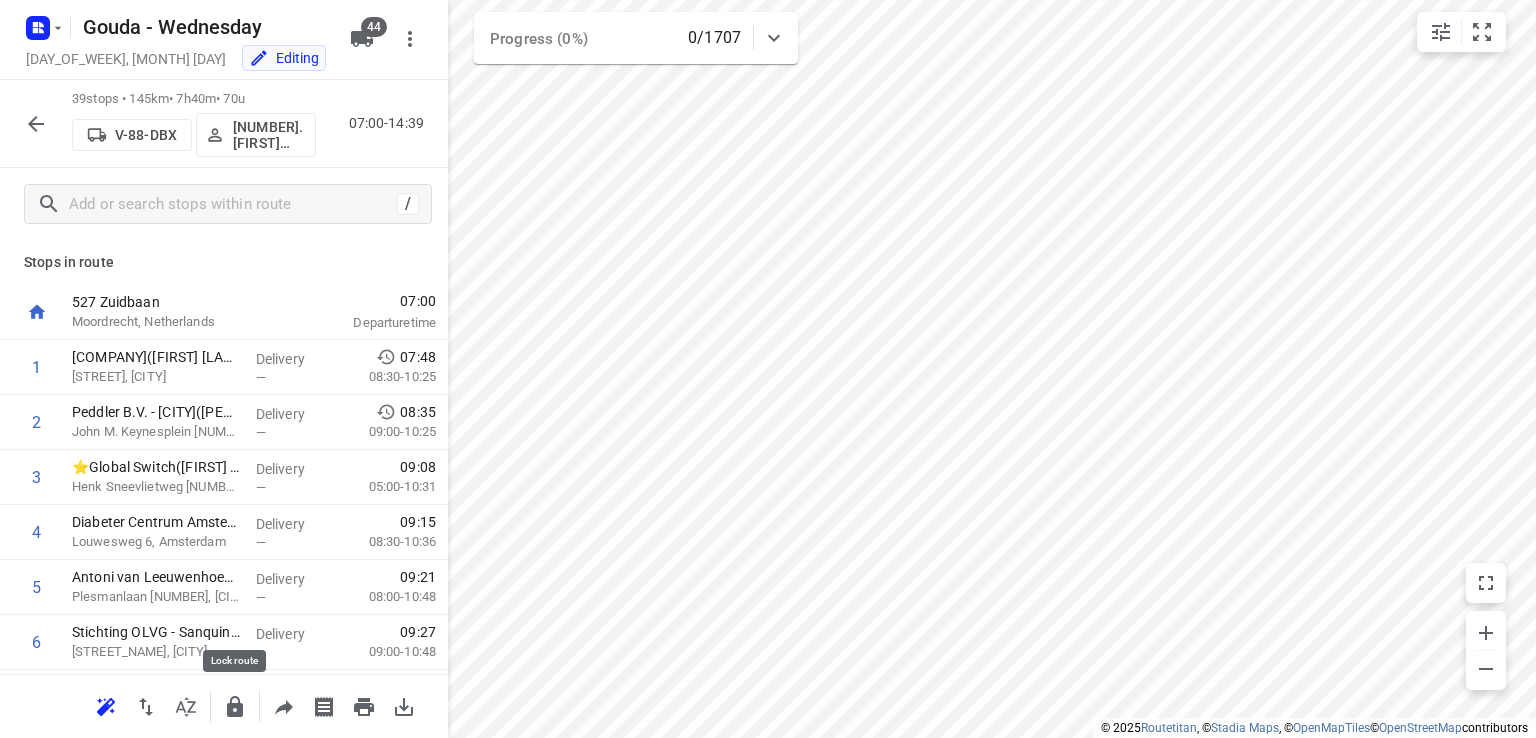 click 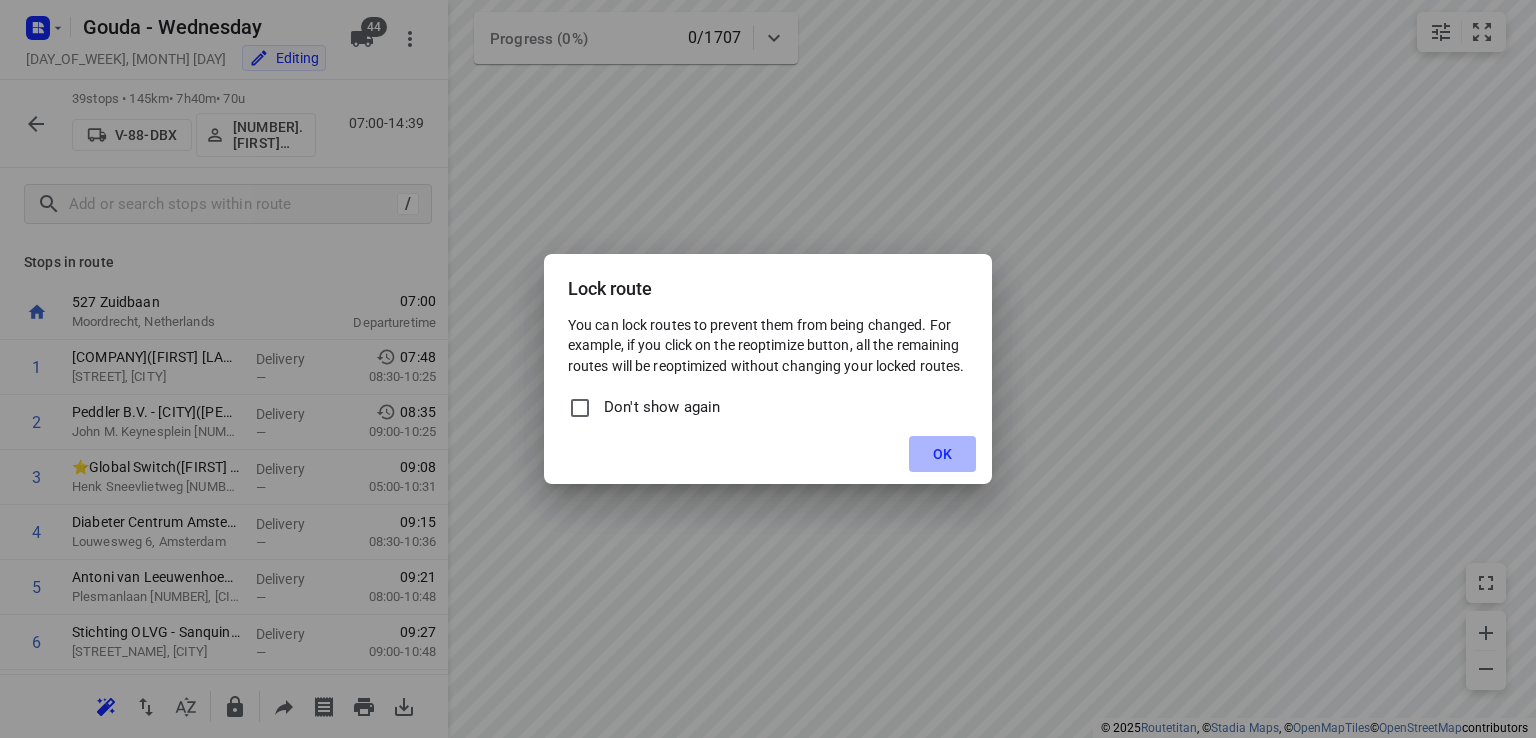 click on "OK" at bounding box center [942, 454] 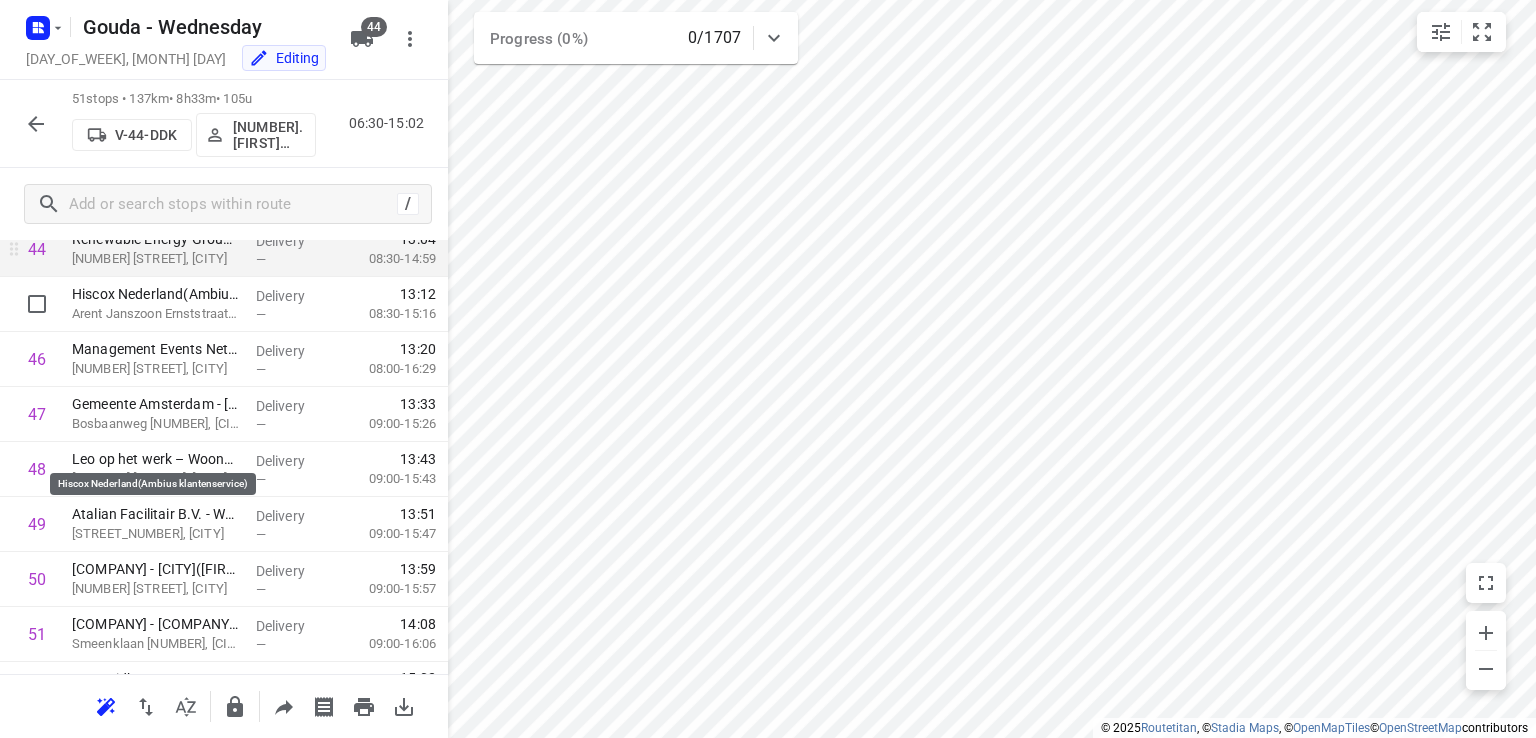 scroll, scrollTop: 2326, scrollLeft: 0, axis: vertical 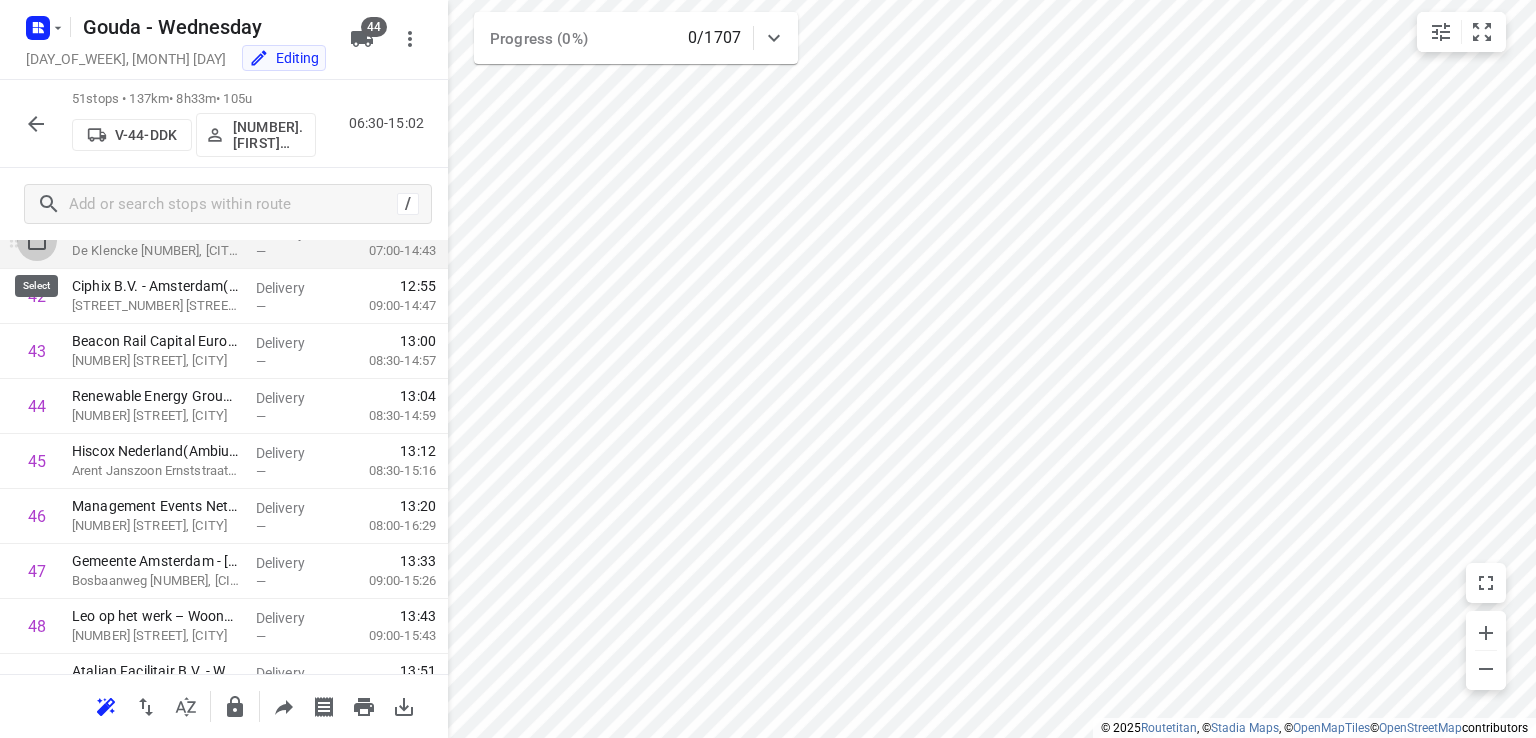 click at bounding box center (37, 241) 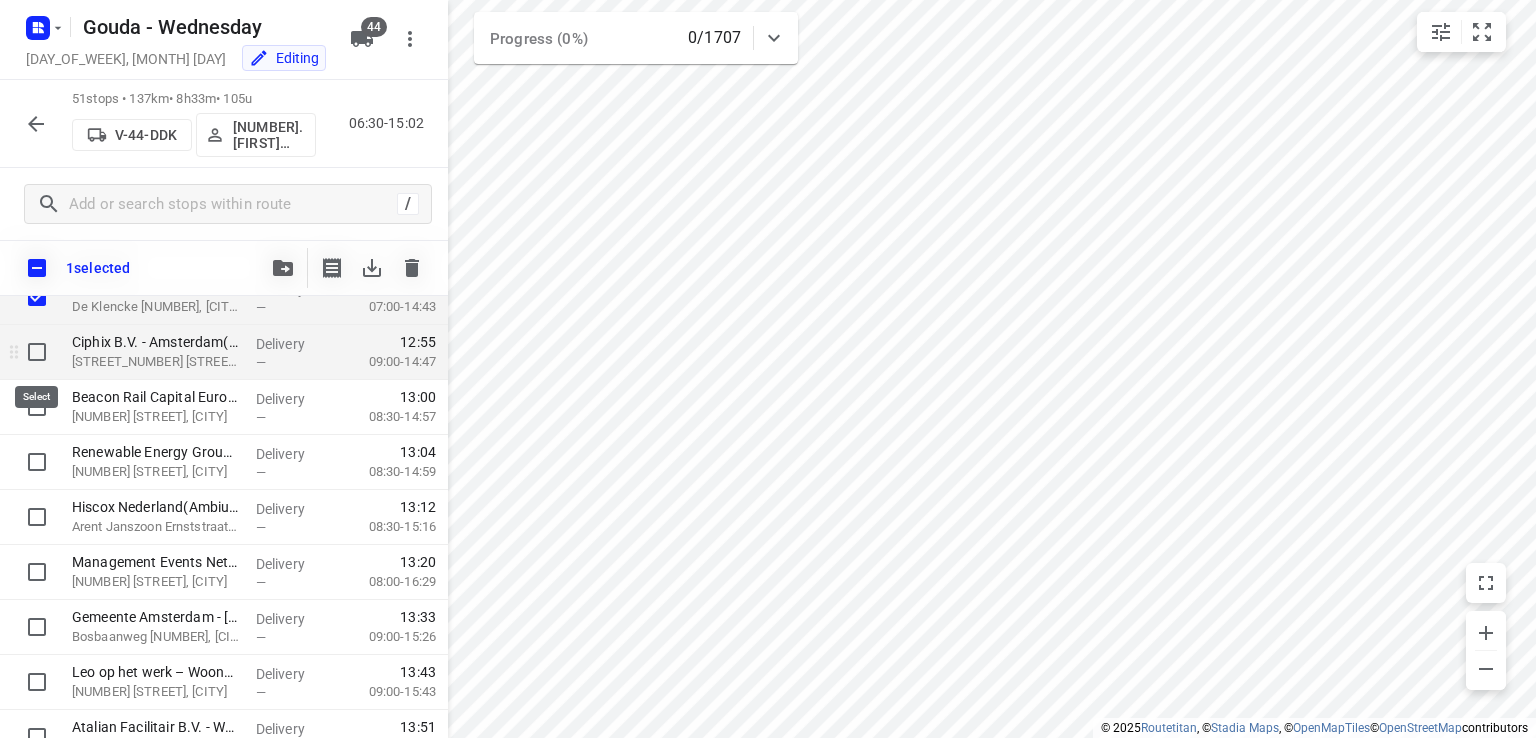 click at bounding box center [37, 352] 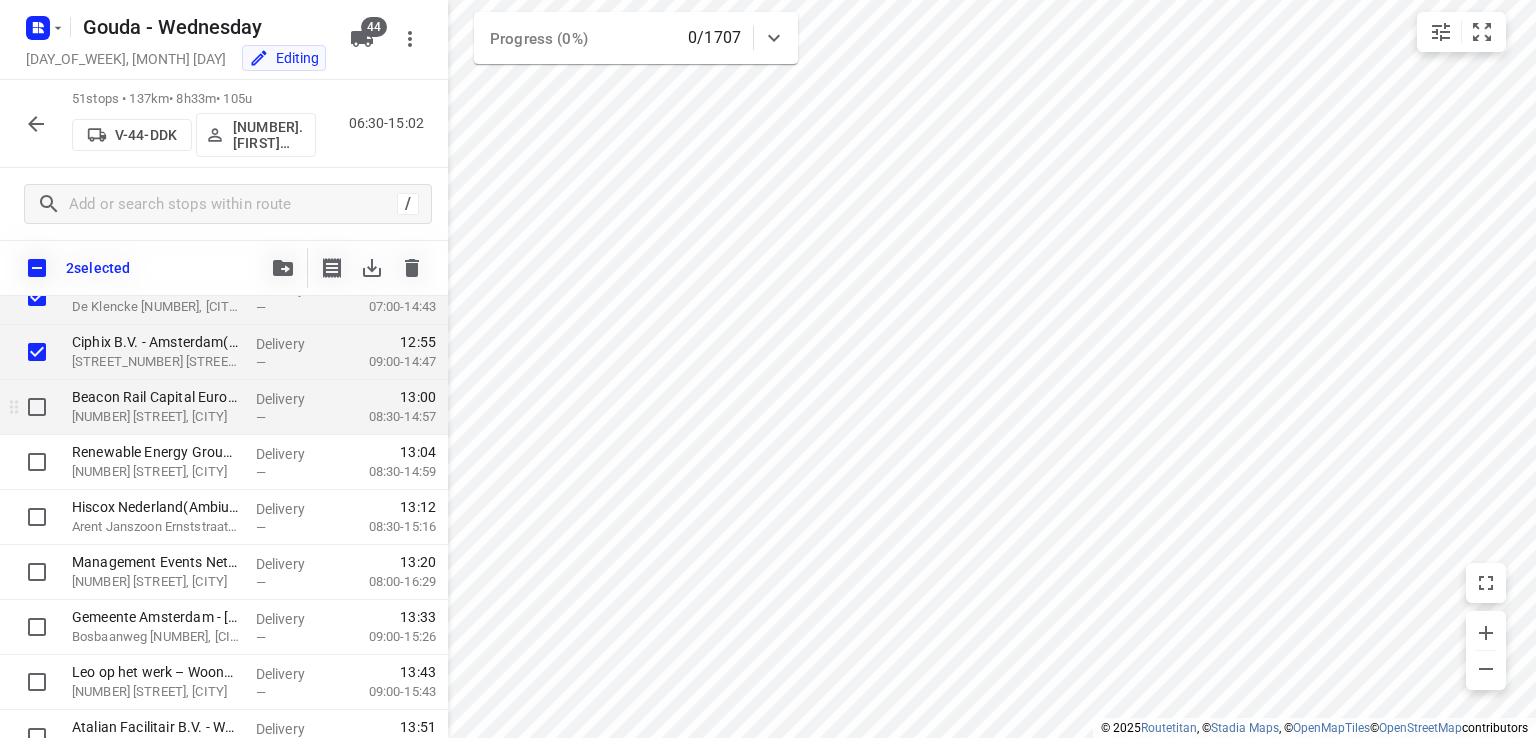 click at bounding box center [37, 407] 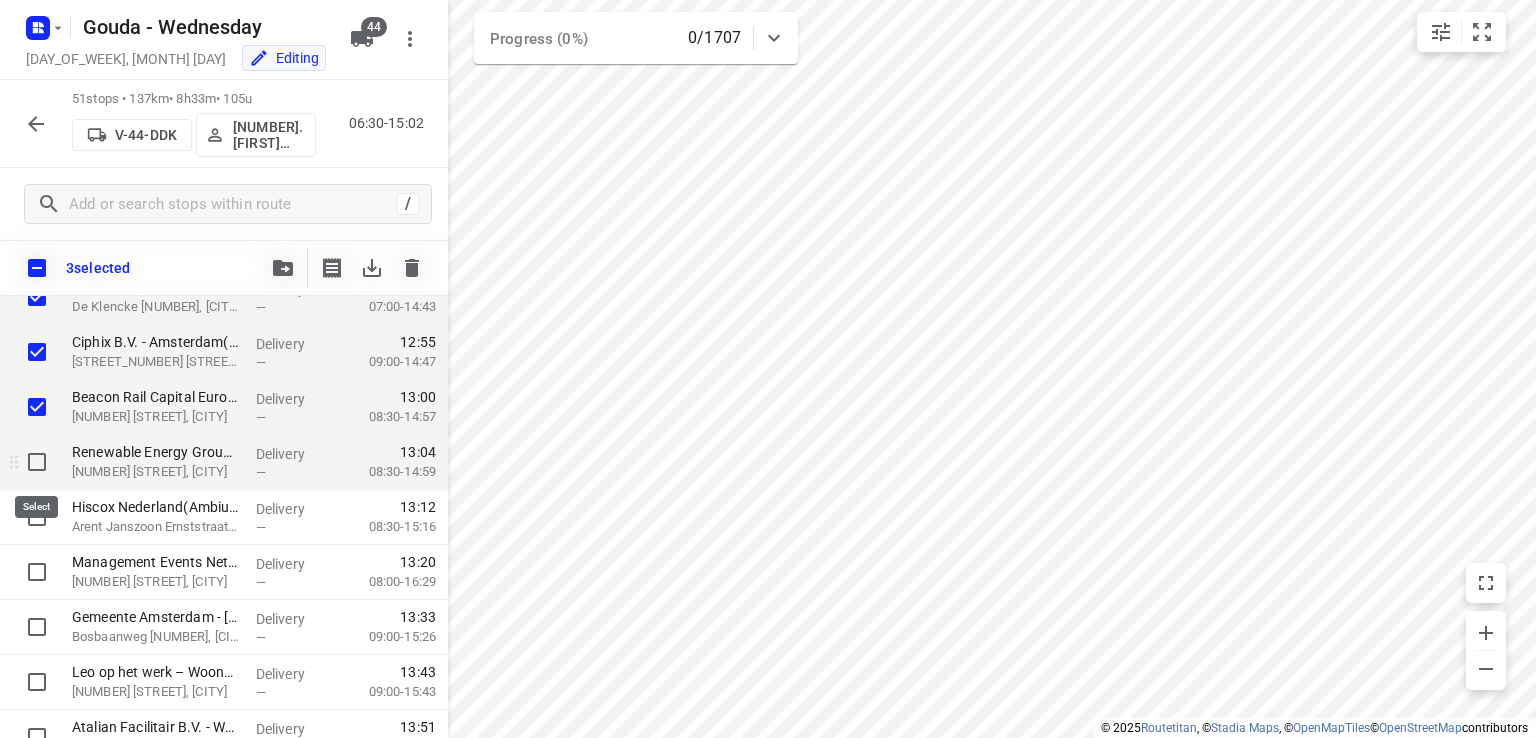 click at bounding box center [37, 462] 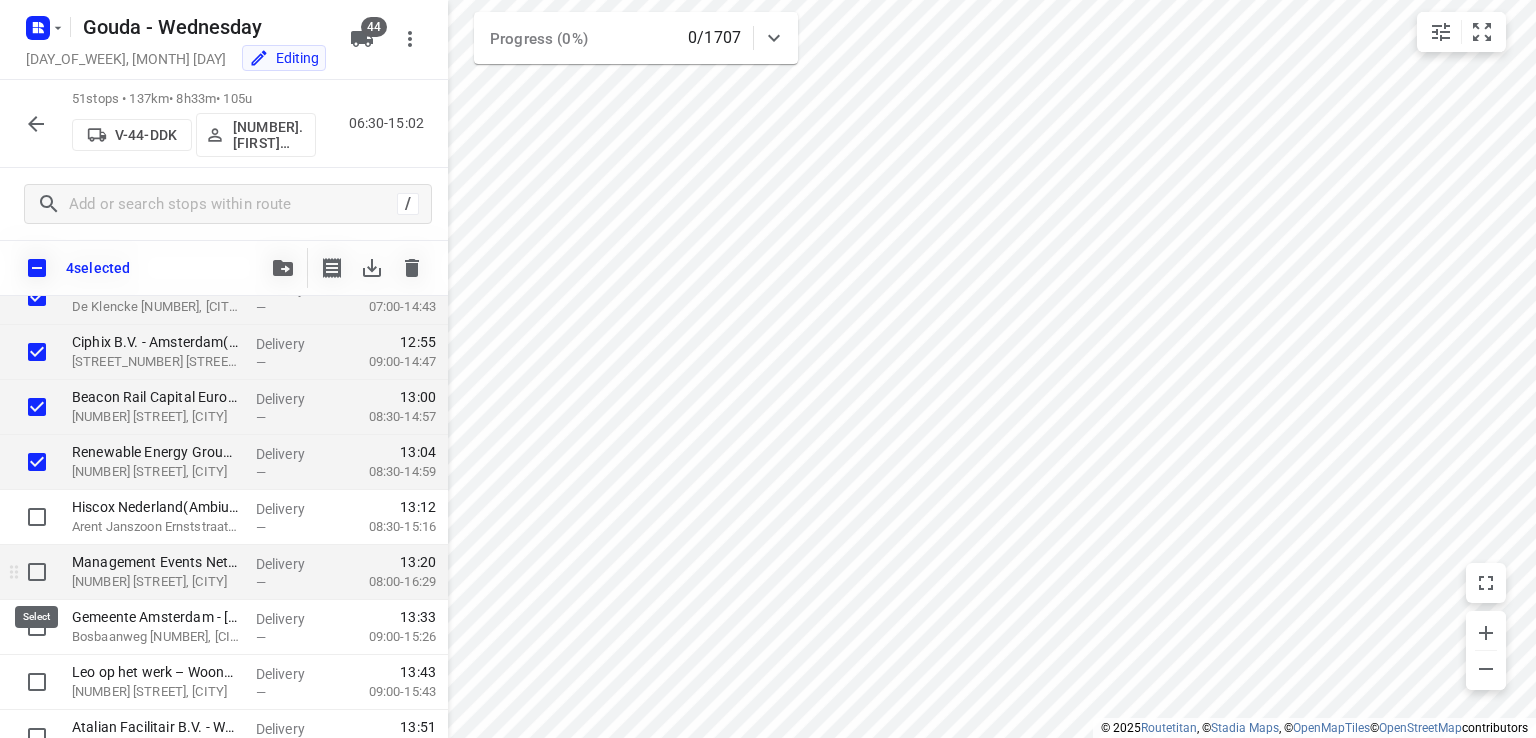 click at bounding box center [37, 572] 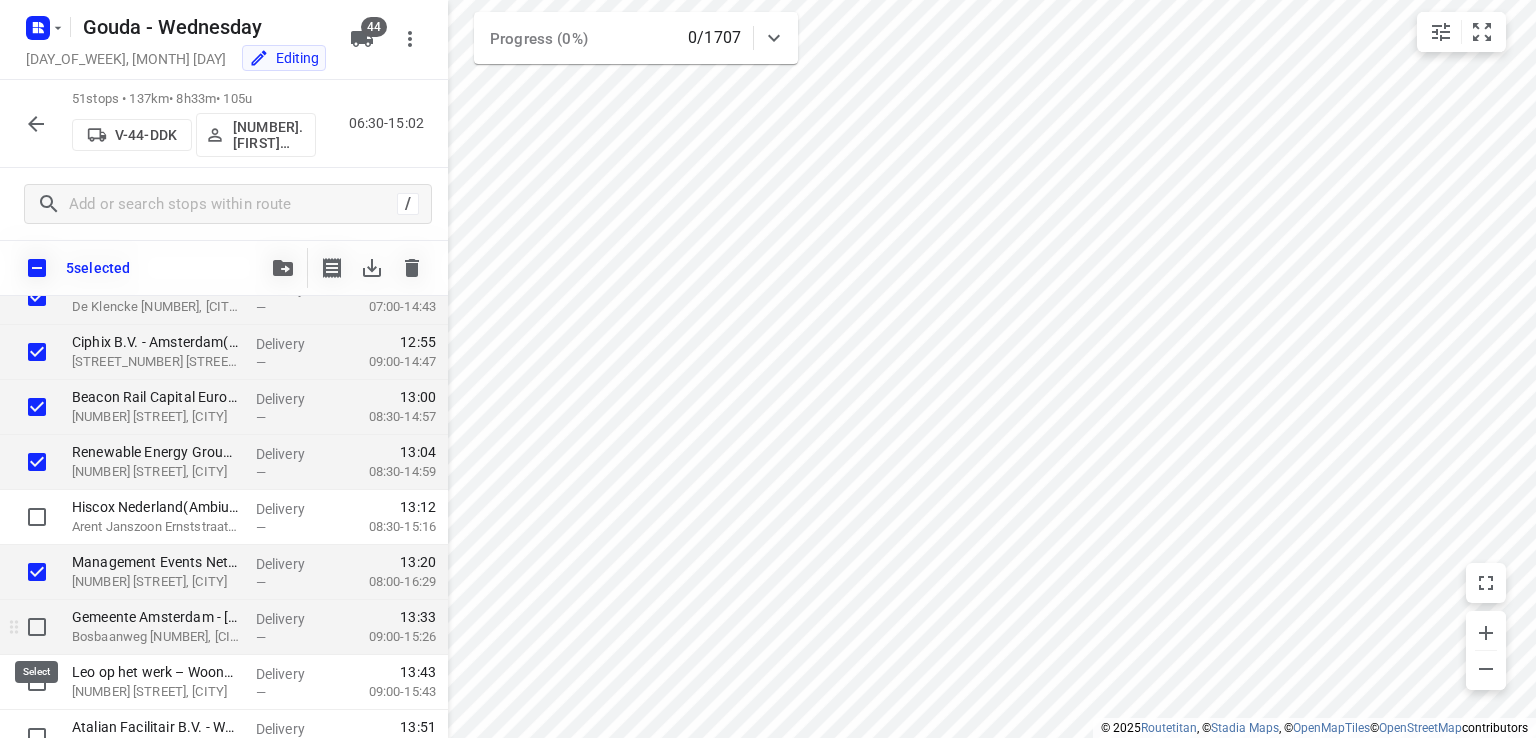 click at bounding box center [37, 627] 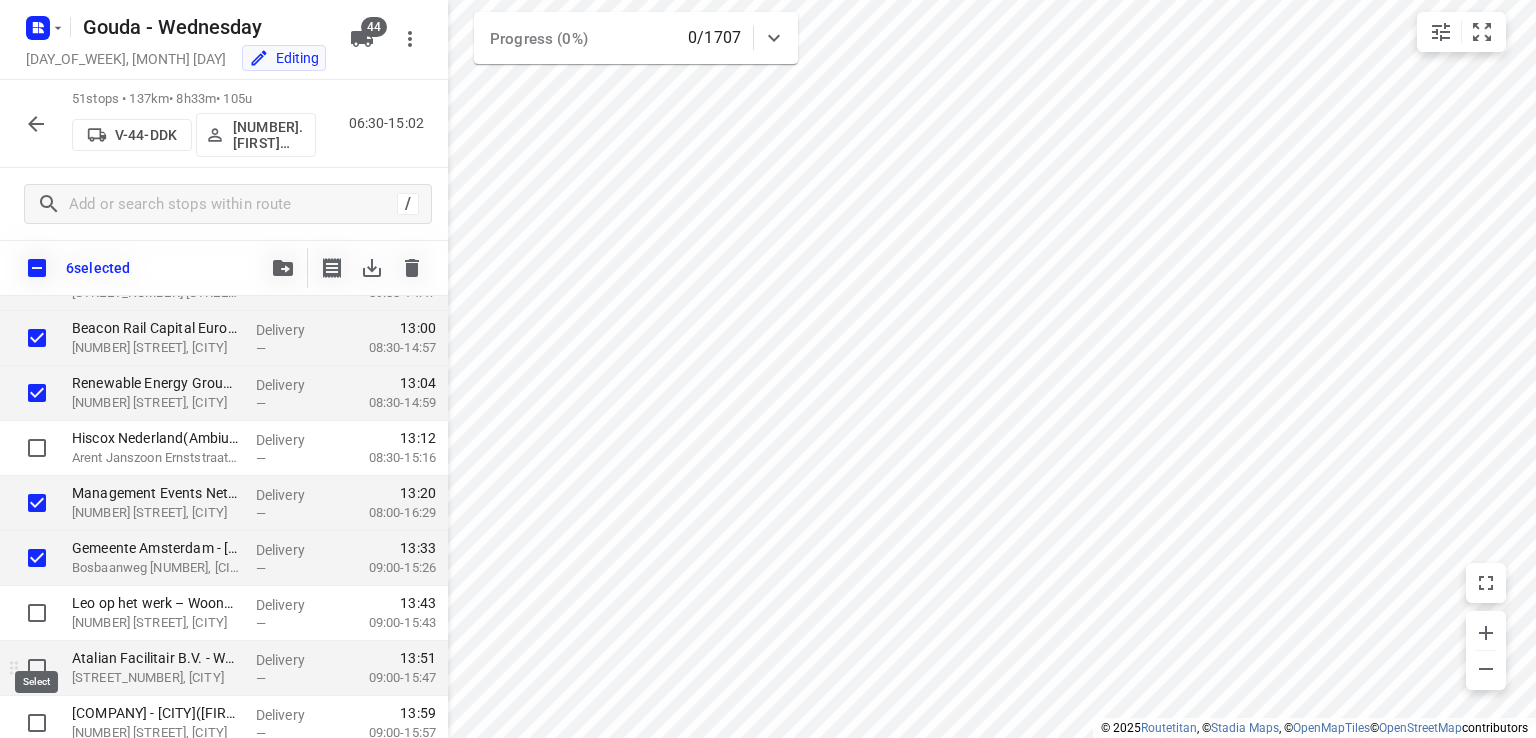 scroll, scrollTop: 2426, scrollLeft: 0, axis: vertical 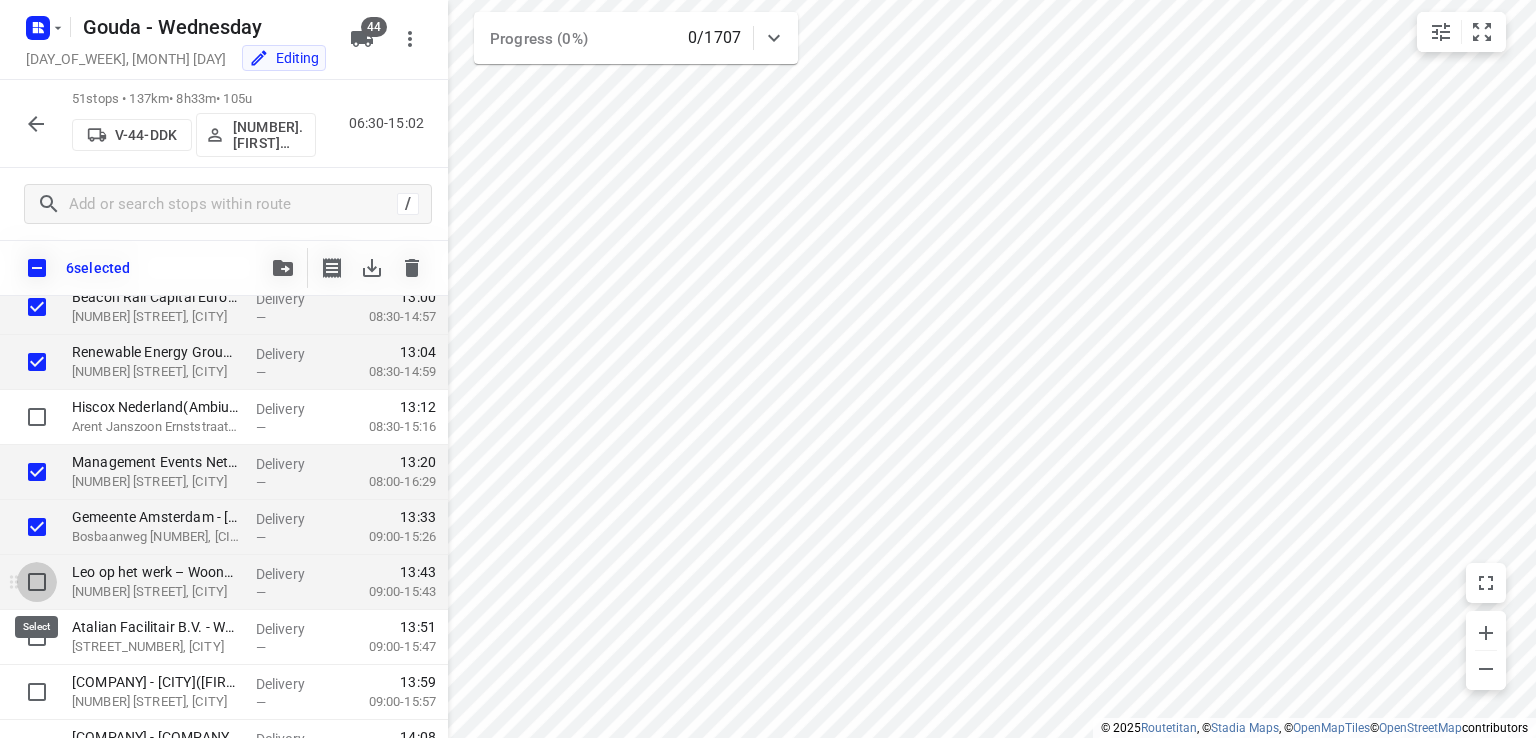 click at bounding box center [37, 582] 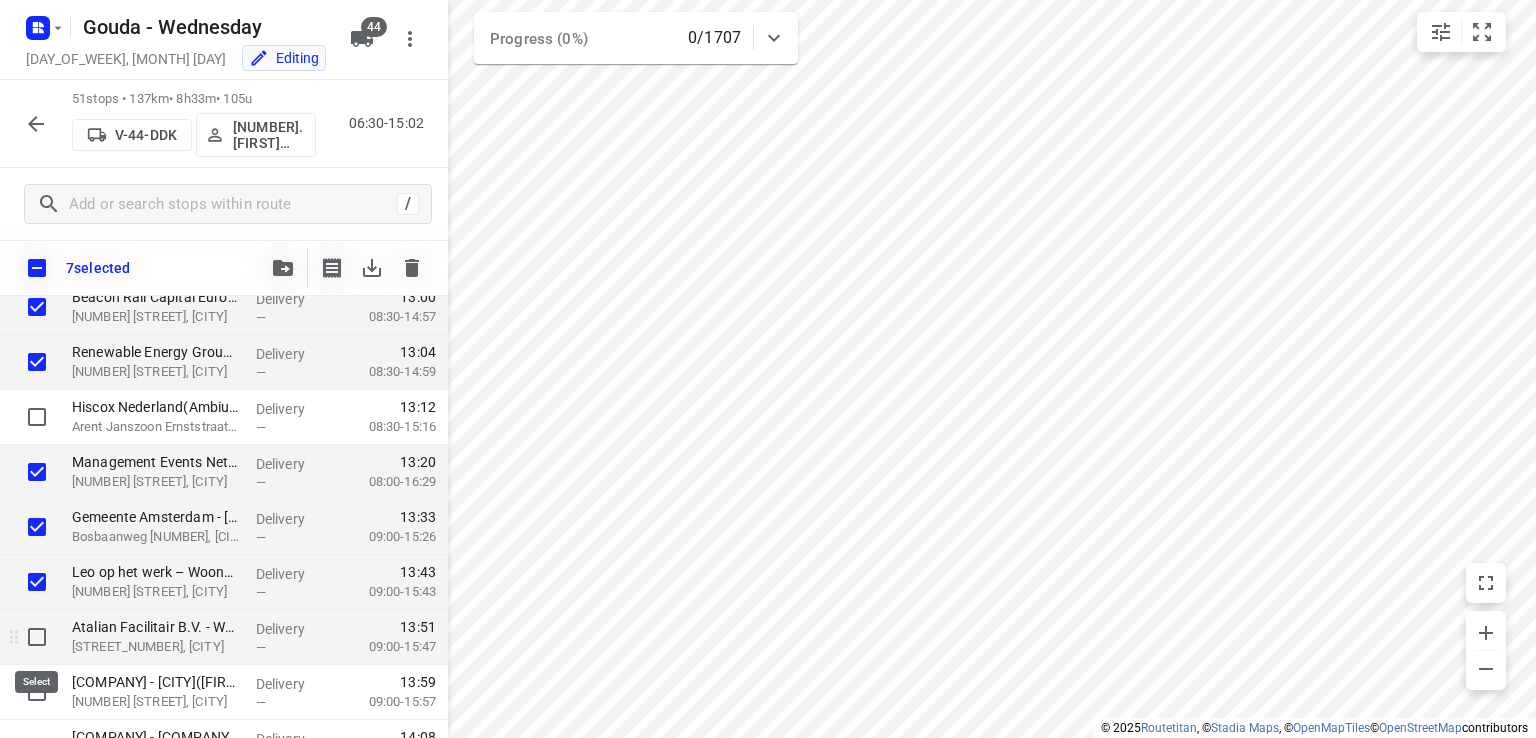 click at bounding box center [37, 637] 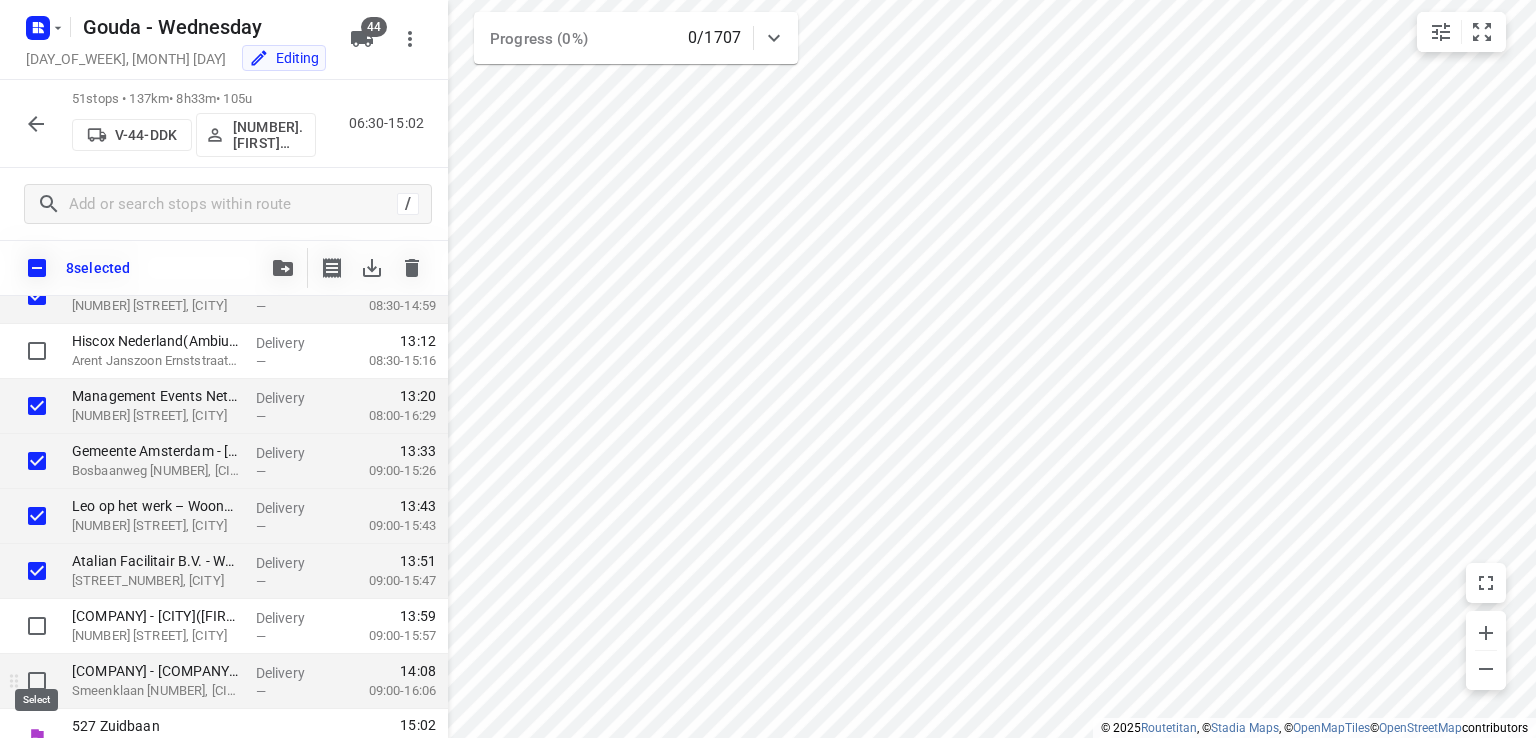 scroll, scrollTop: 2518, scrollLeft: 0, axis: vertical 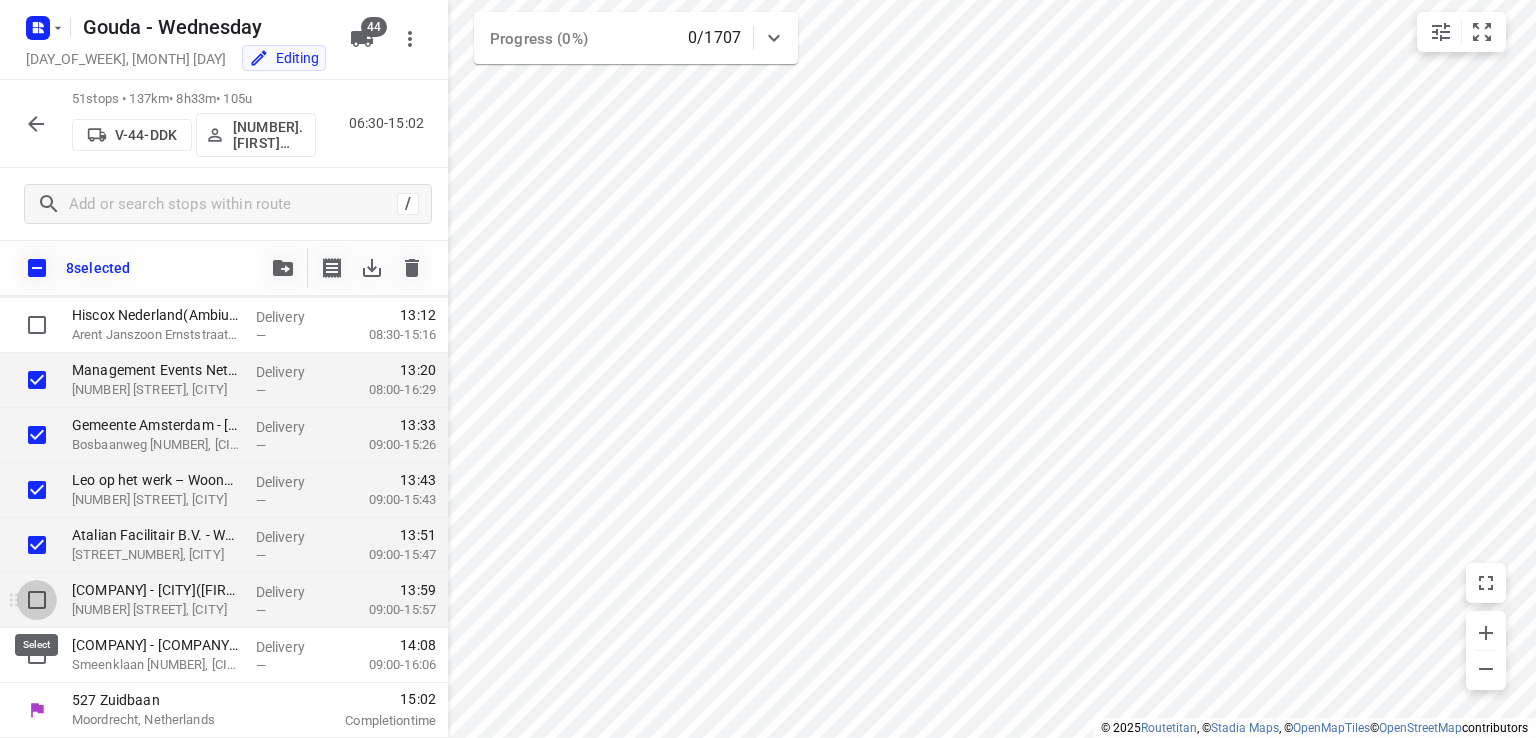 click at bounding box center [37, 600] 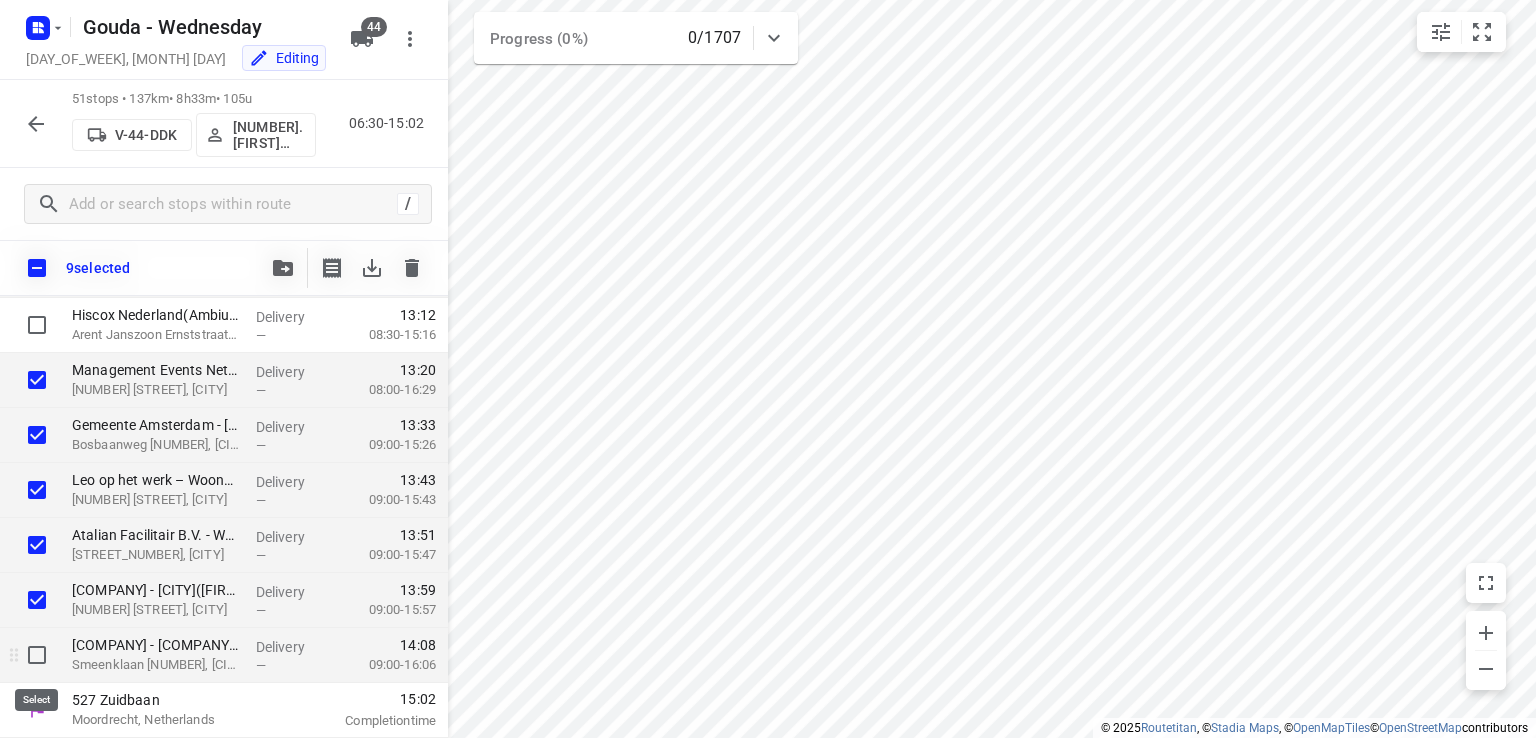 click at bounding box center [37, 655] 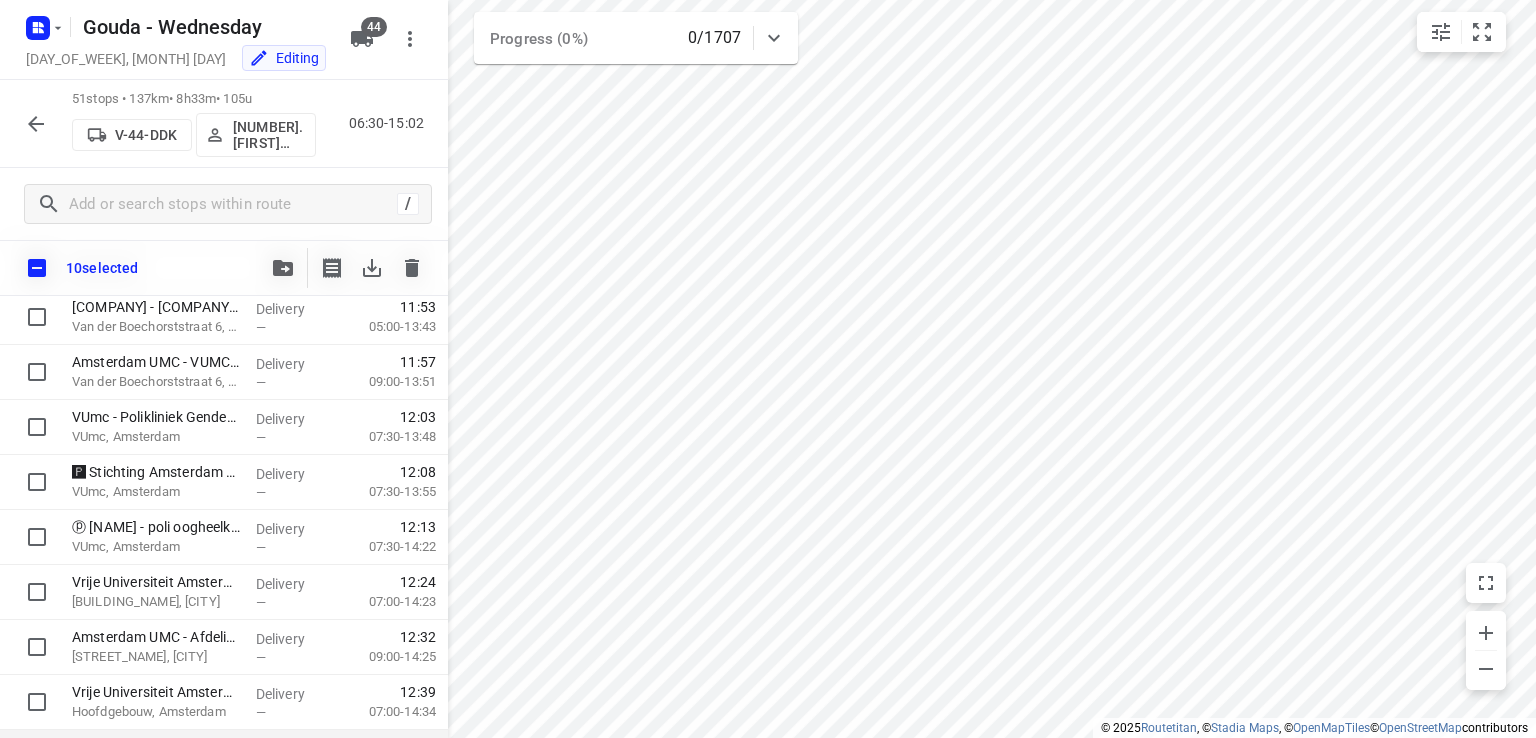 scroll, scrollTop: 1858, scrollLeft: 0, axis: vertical 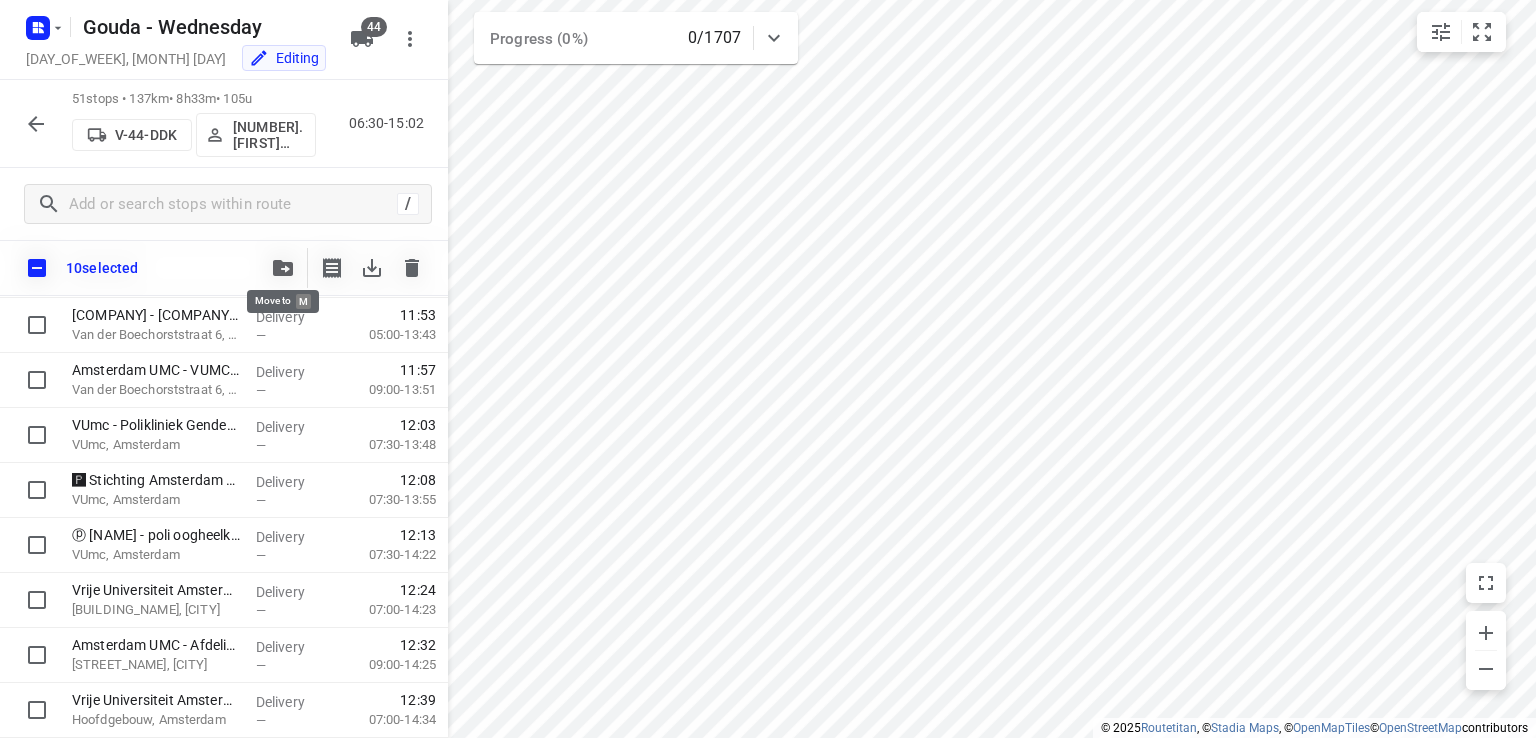 click 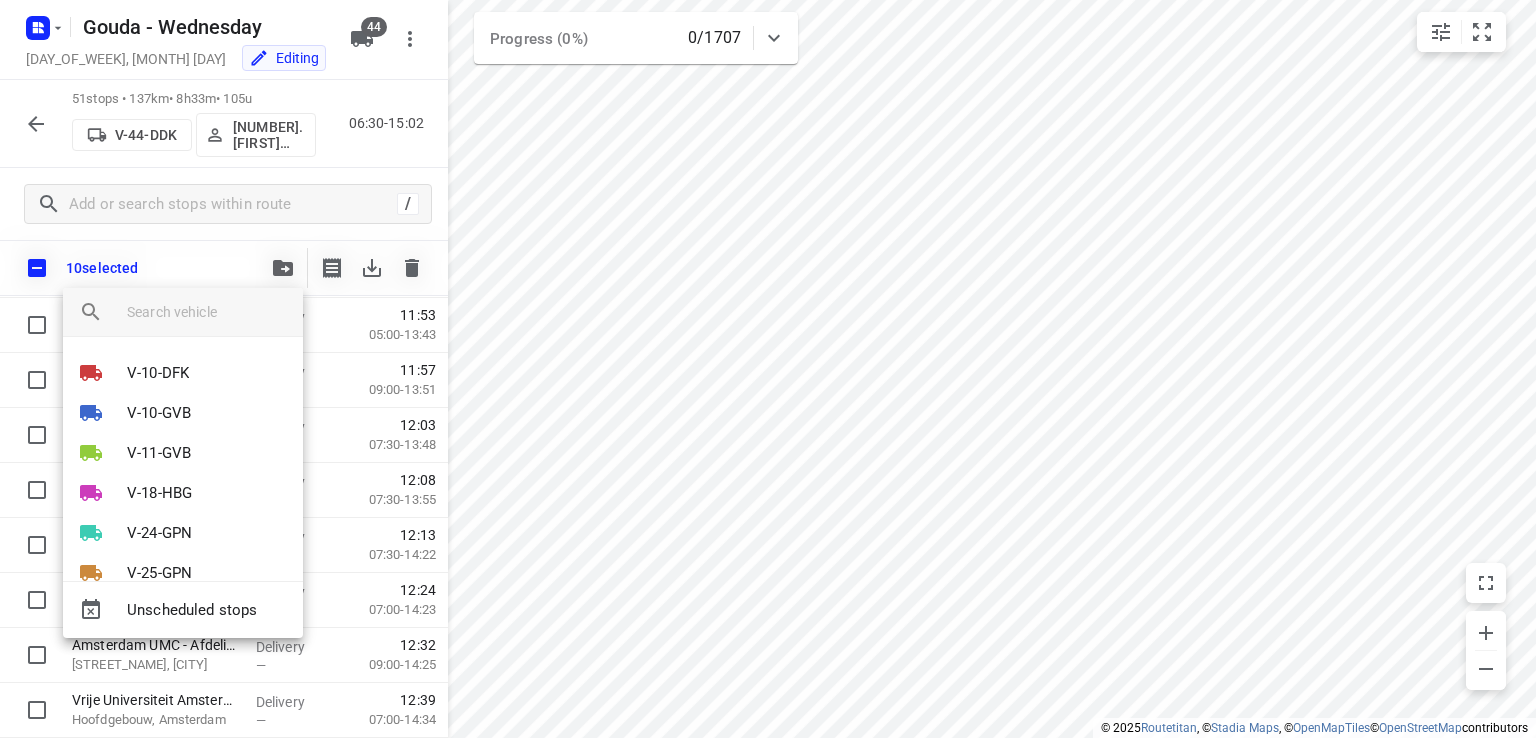 click at bounding box center [207, 312] 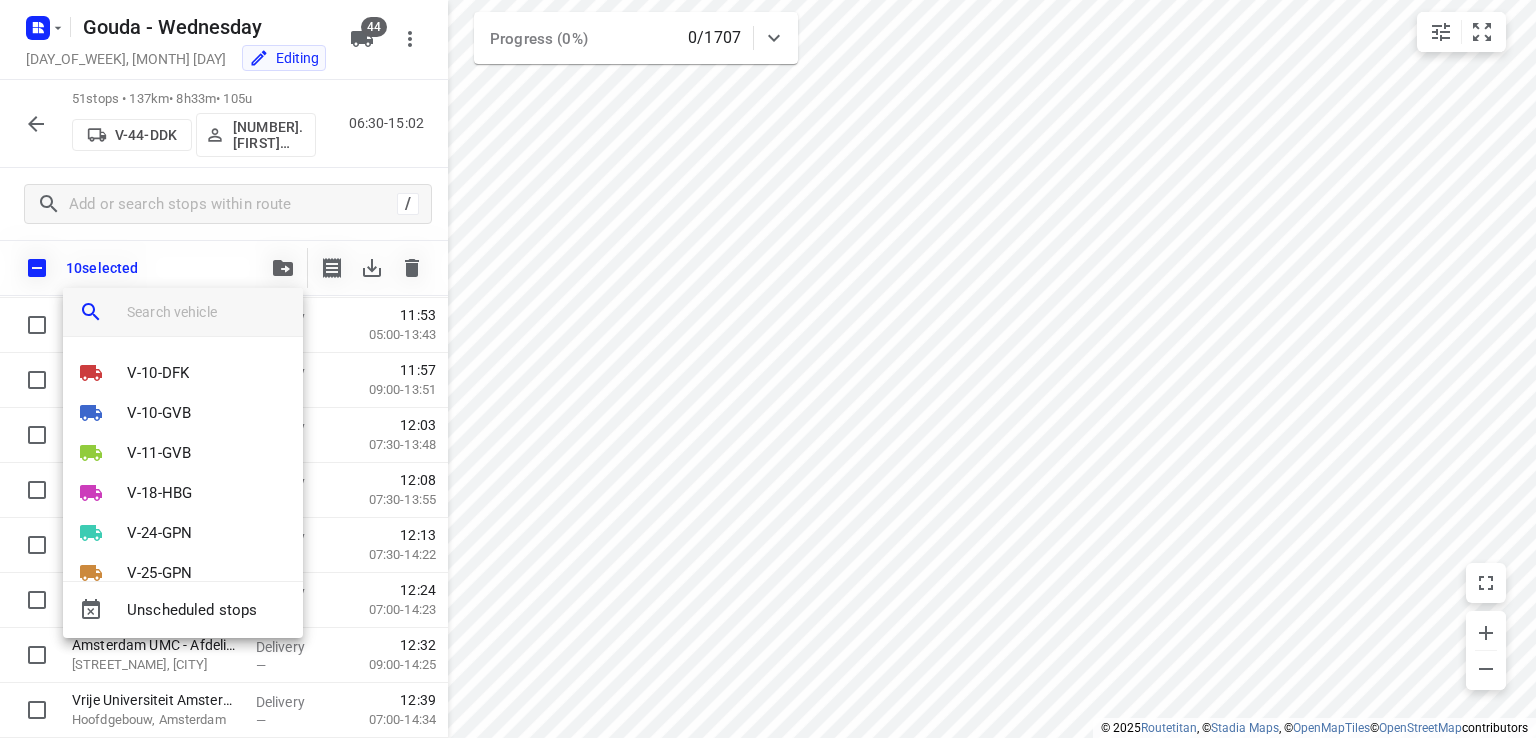 type on "f" 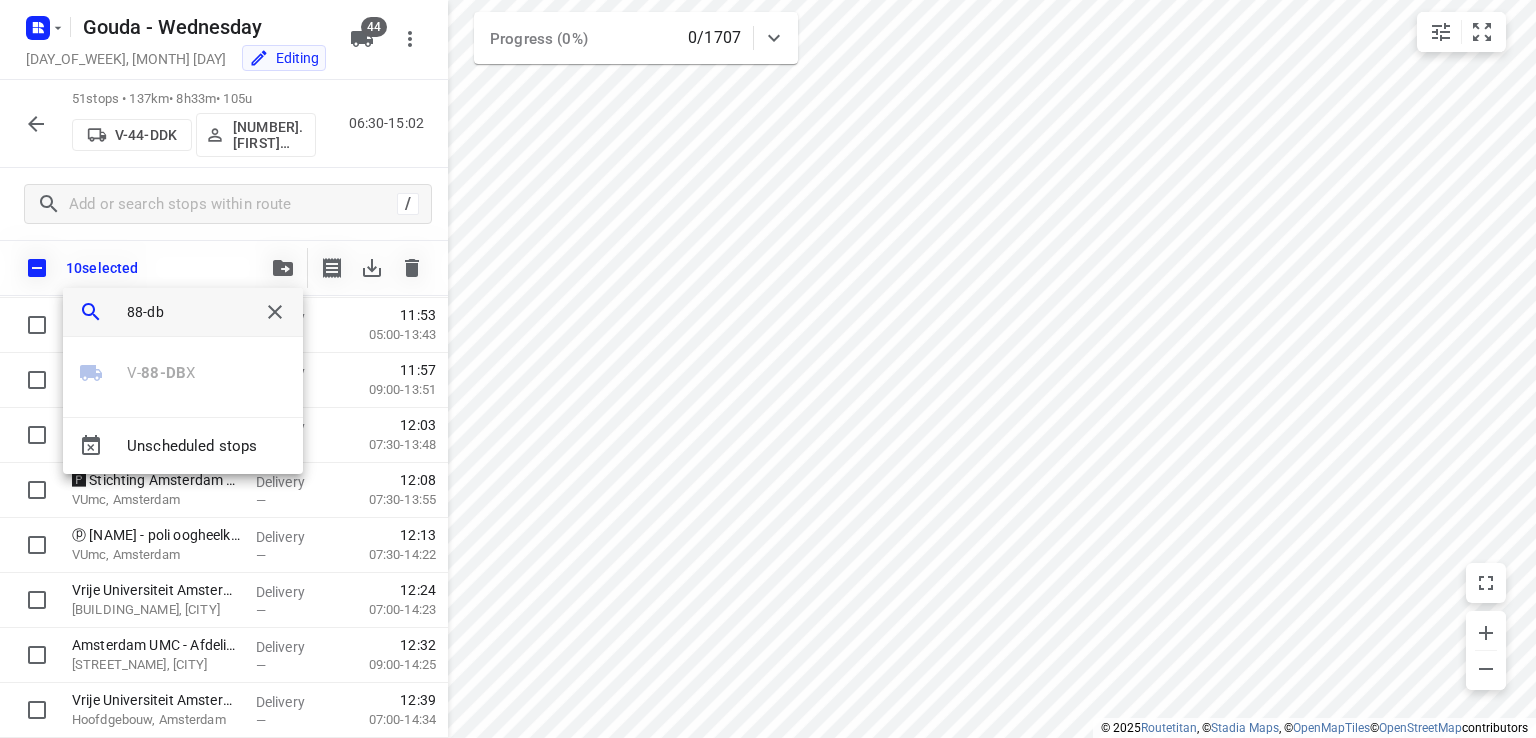 type on "88-db" 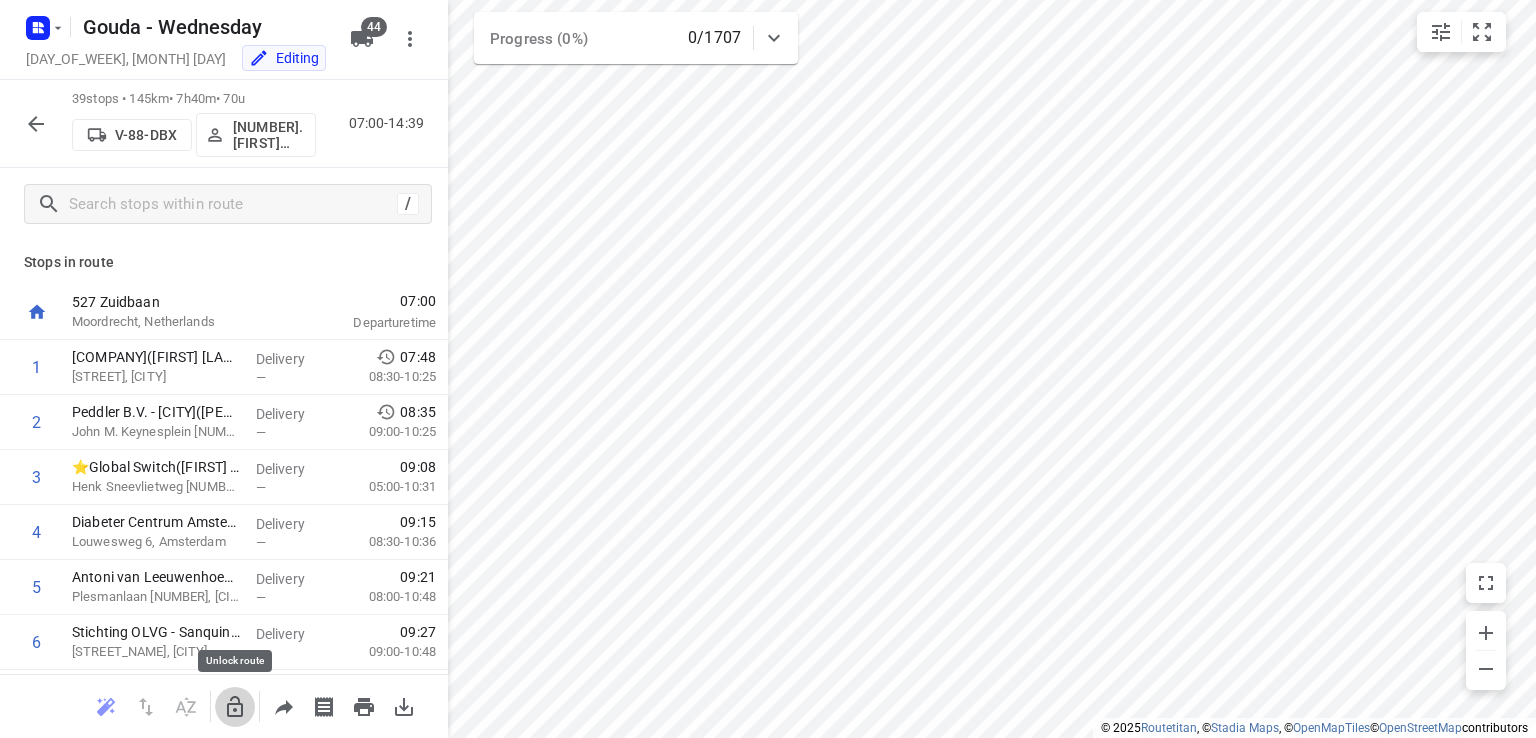 click 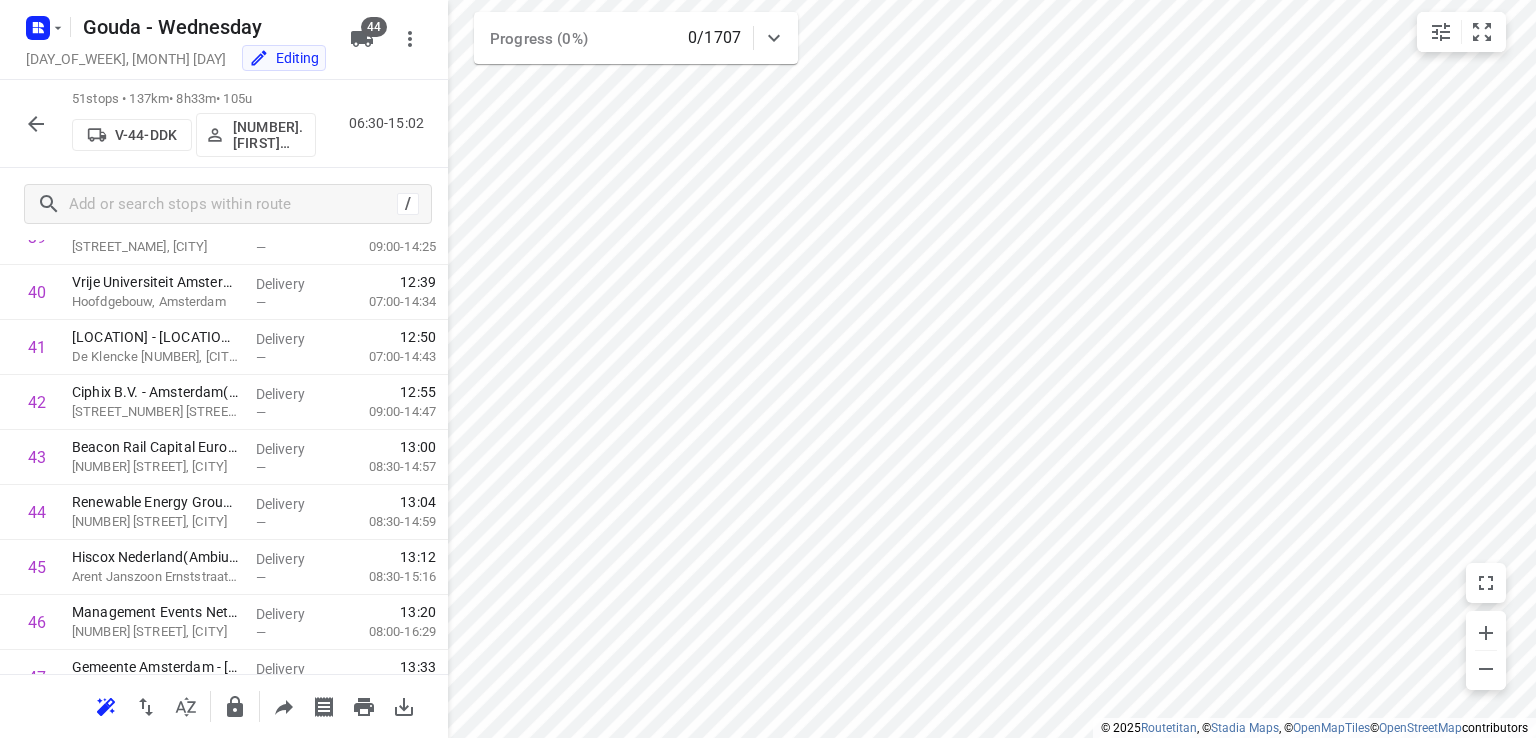 scroll, scrollTop: 2526, scrollLeft: 0, axis: vertical 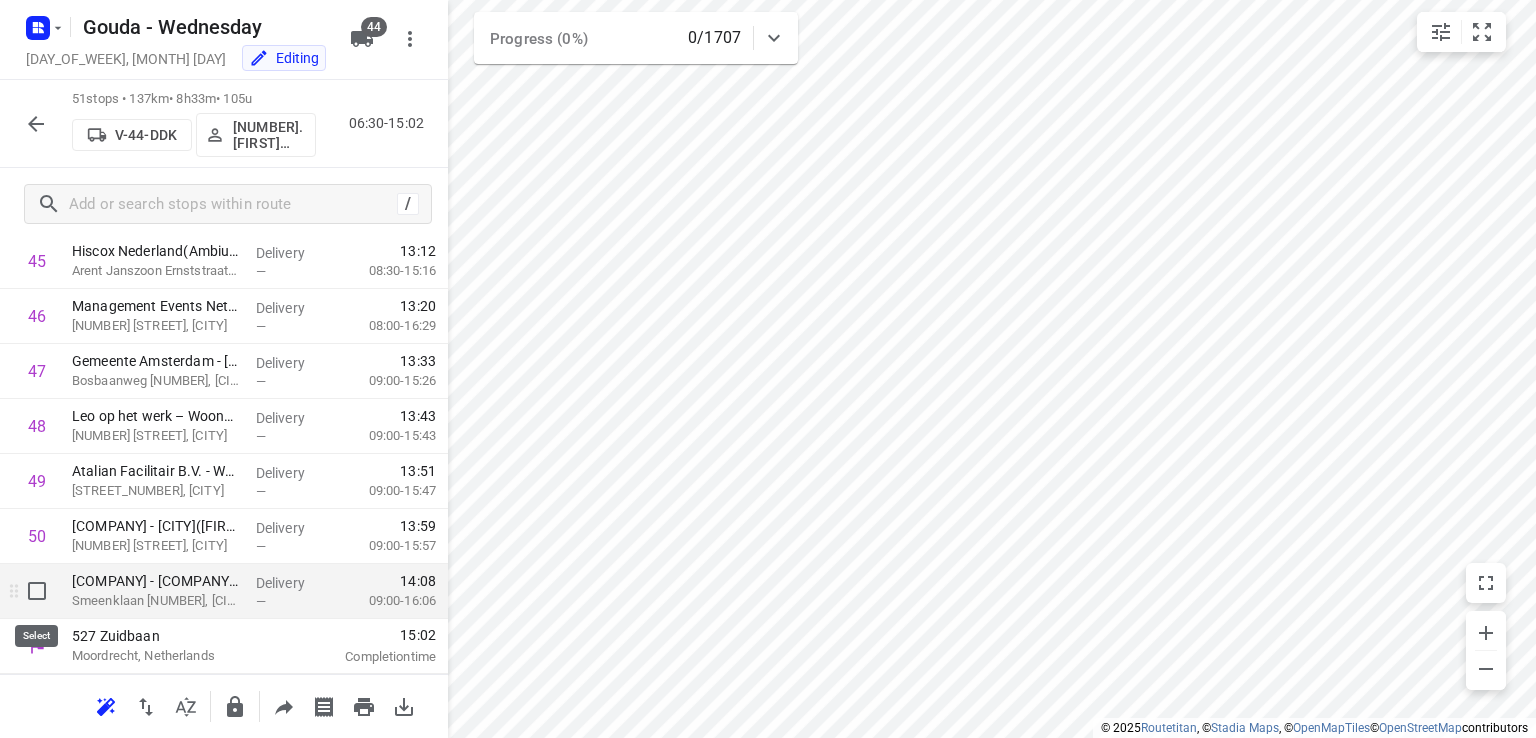 click at bounding box center [37, 591] 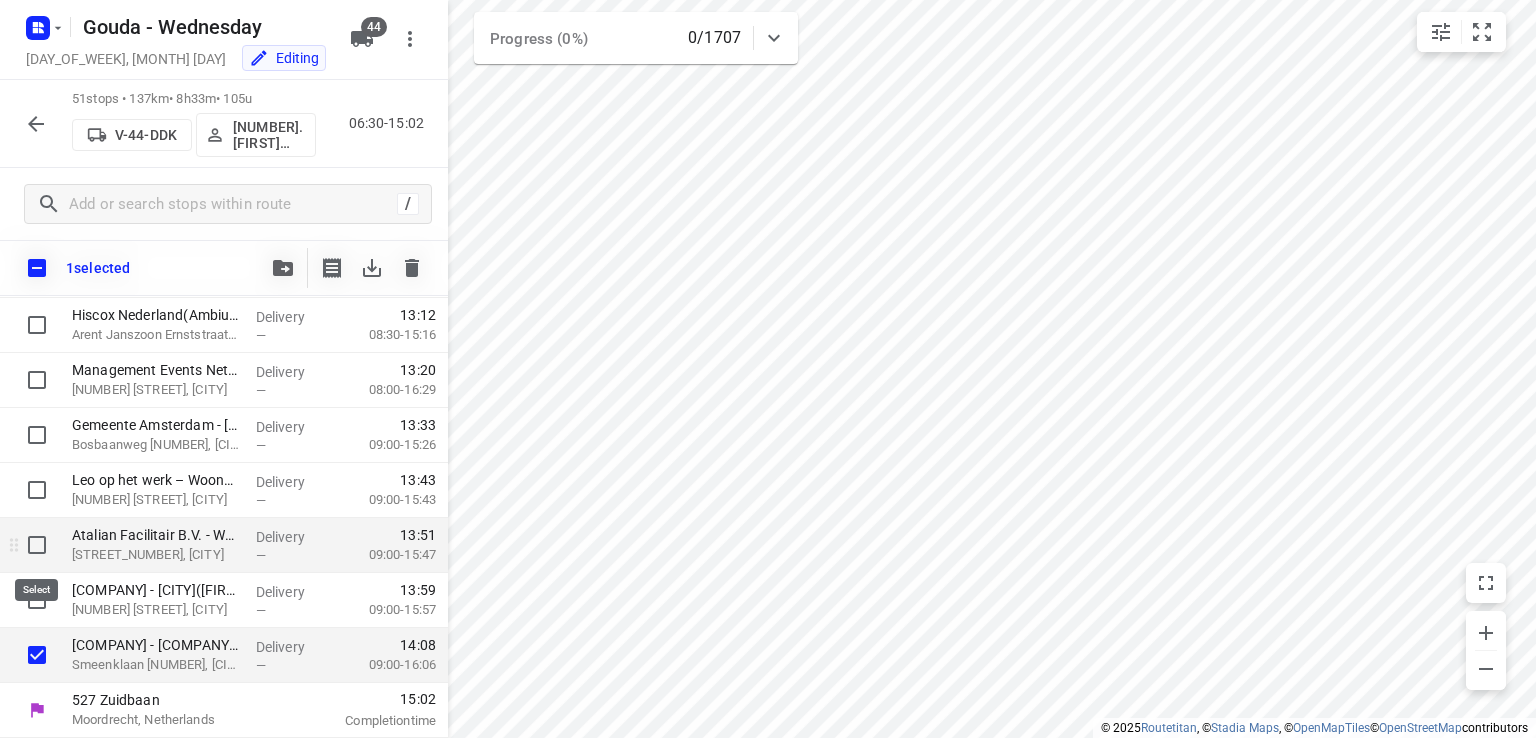 scroll, scrollTop: 2518, scrollLeft: 0, axis: vertical 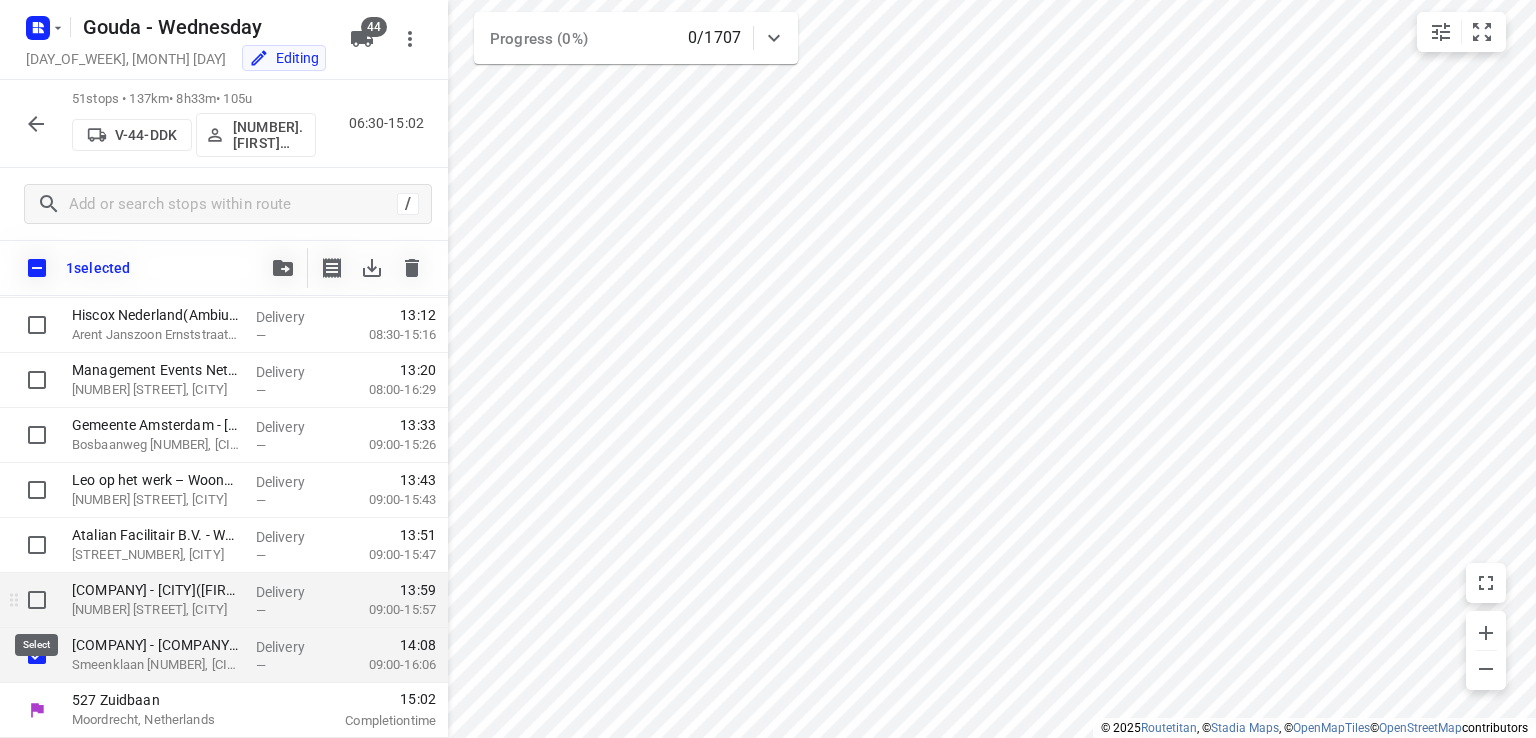 click at bounding box center [37, 600] 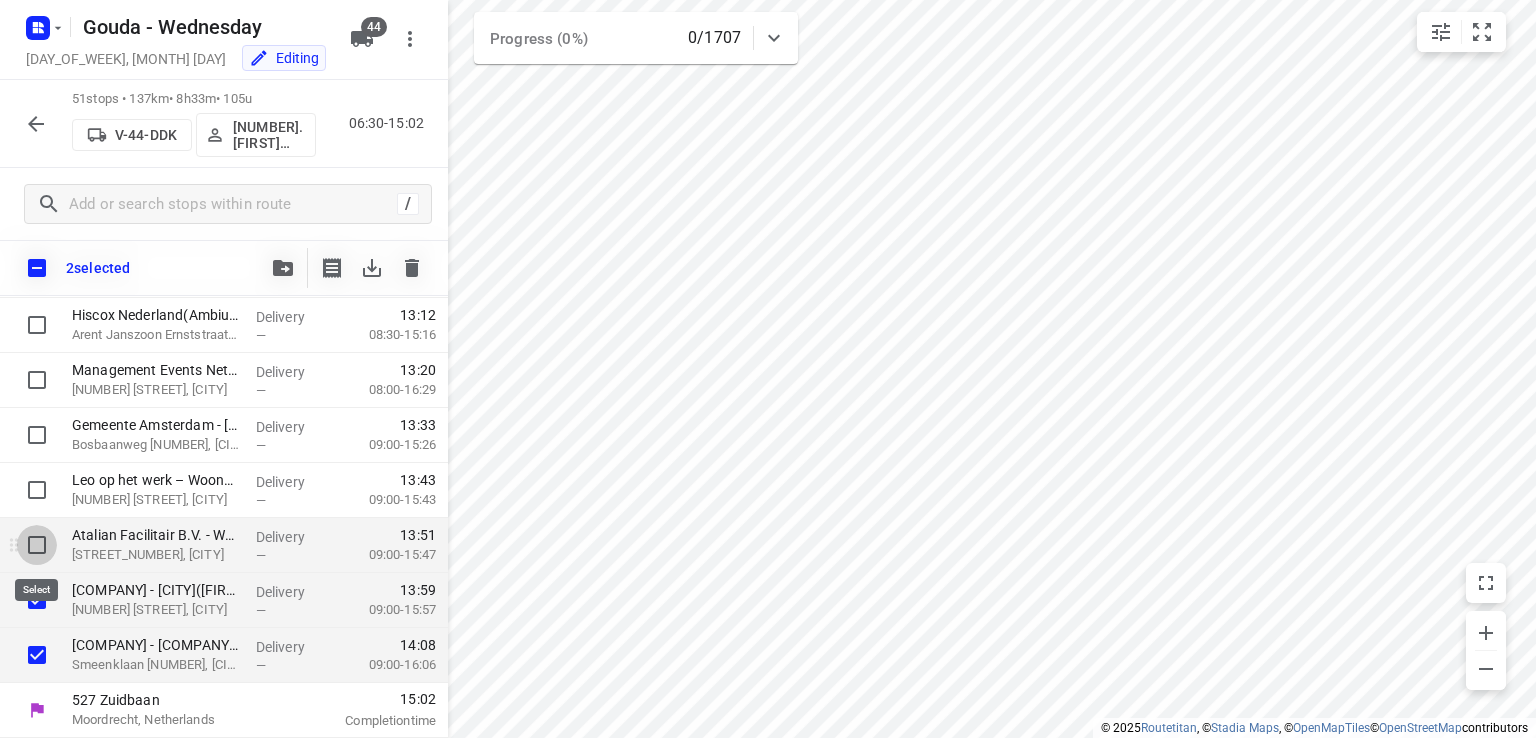 click at bounding box center (37, 545) 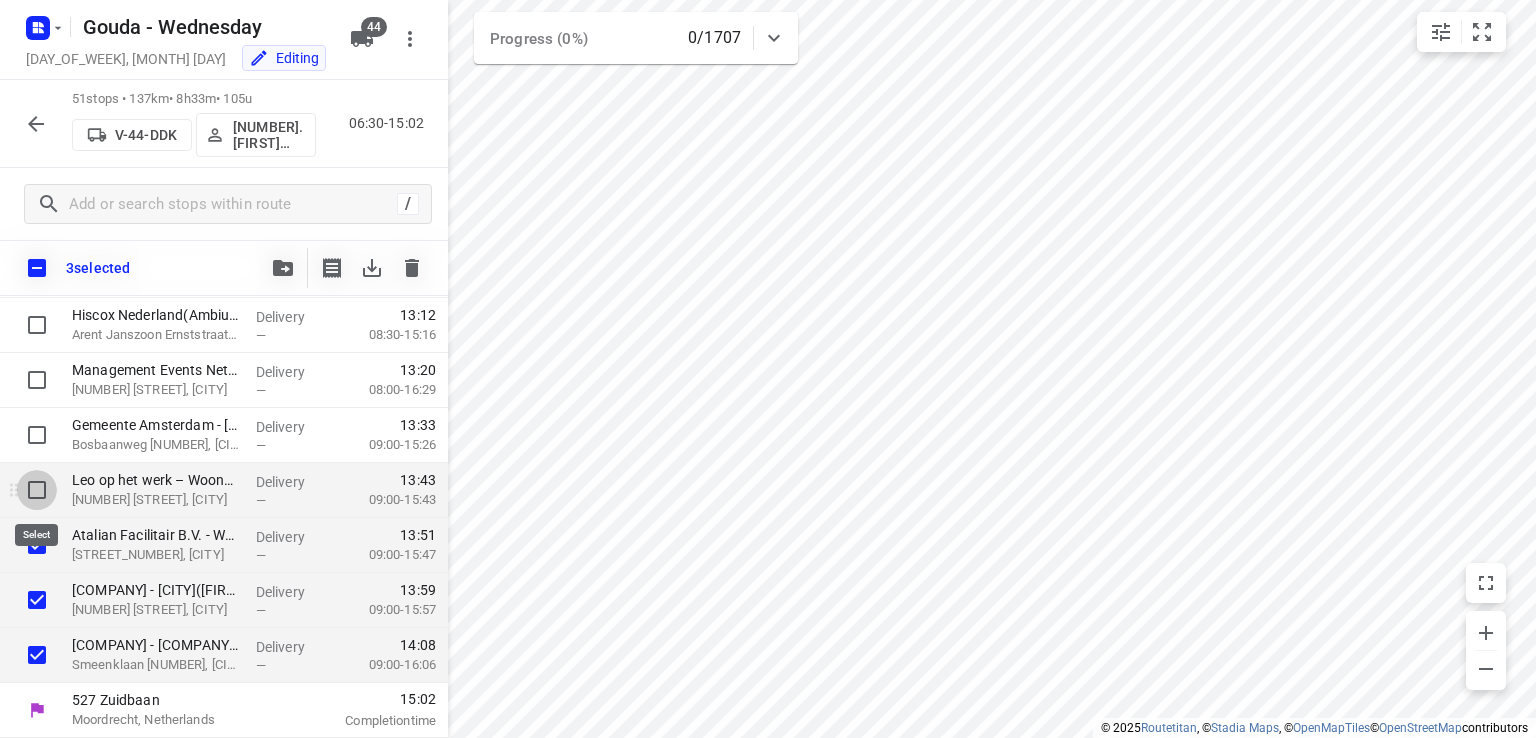 click at bounding box center [37, 490] 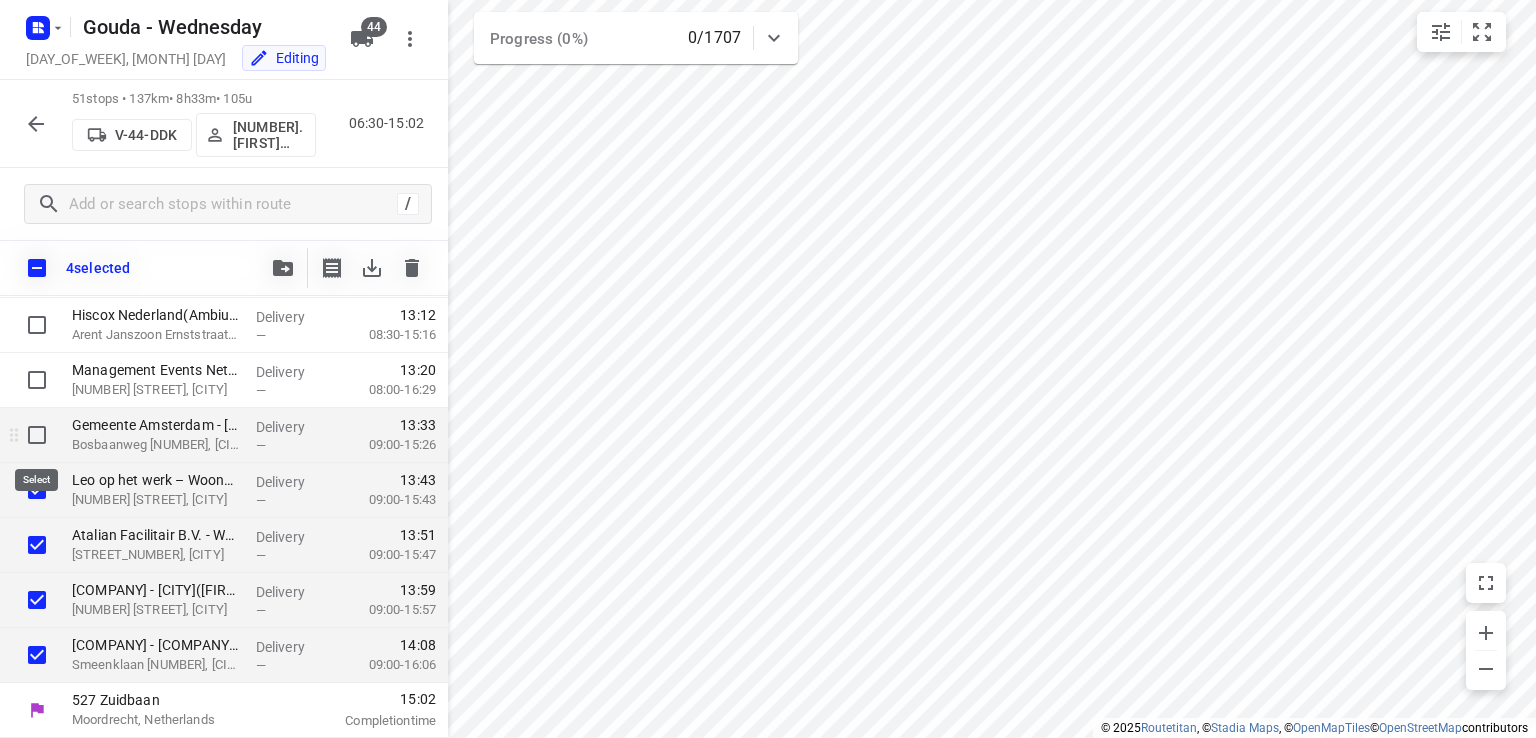 drag, startPoint x: 39, startPoint y: 436, endPoint x: 39, endPoint y: 422, distance: 14 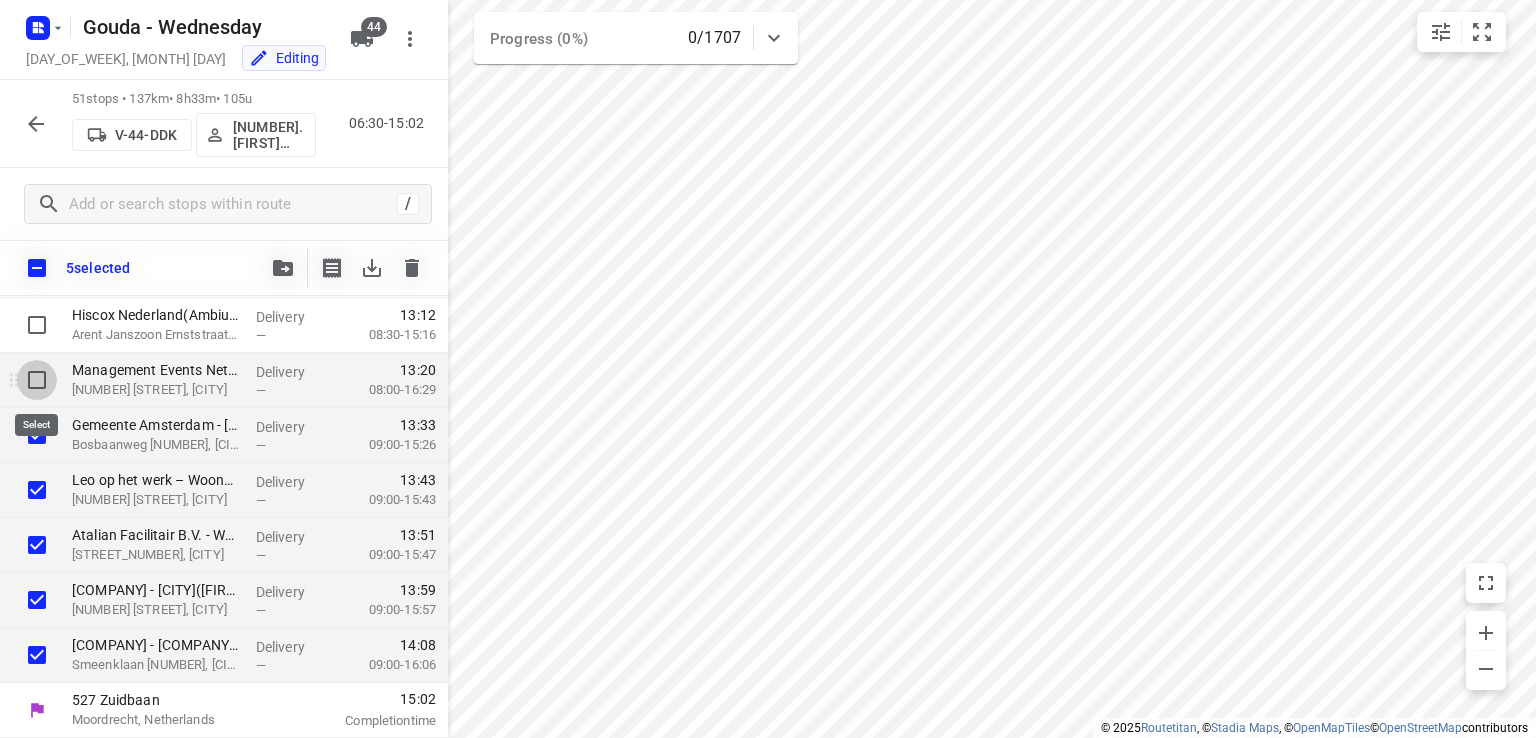 click at bounding box center [37, 380] 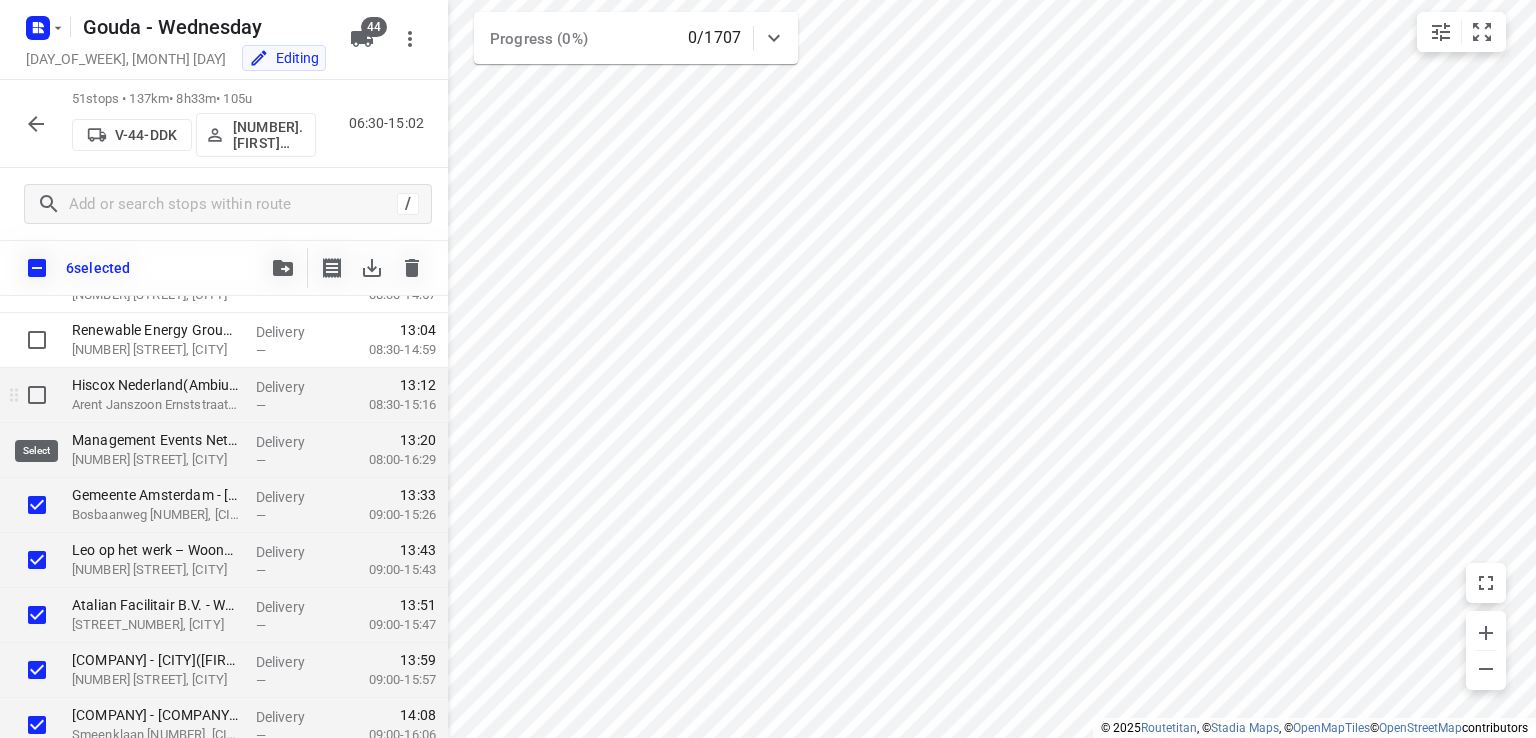 scroll, scrollTop: 2418, scrollLeft: 0, axis: vertical 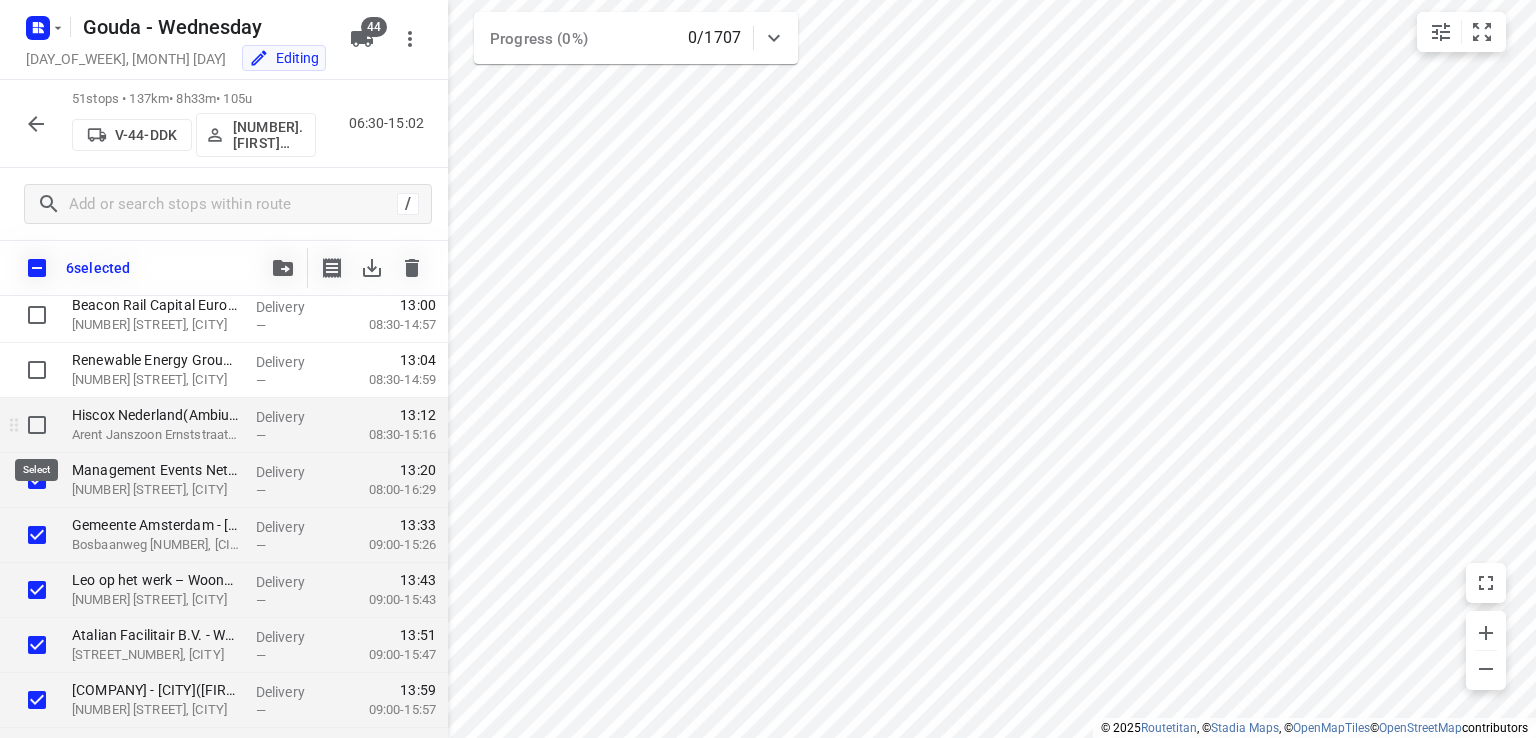 click at bounding box center (37, 425) 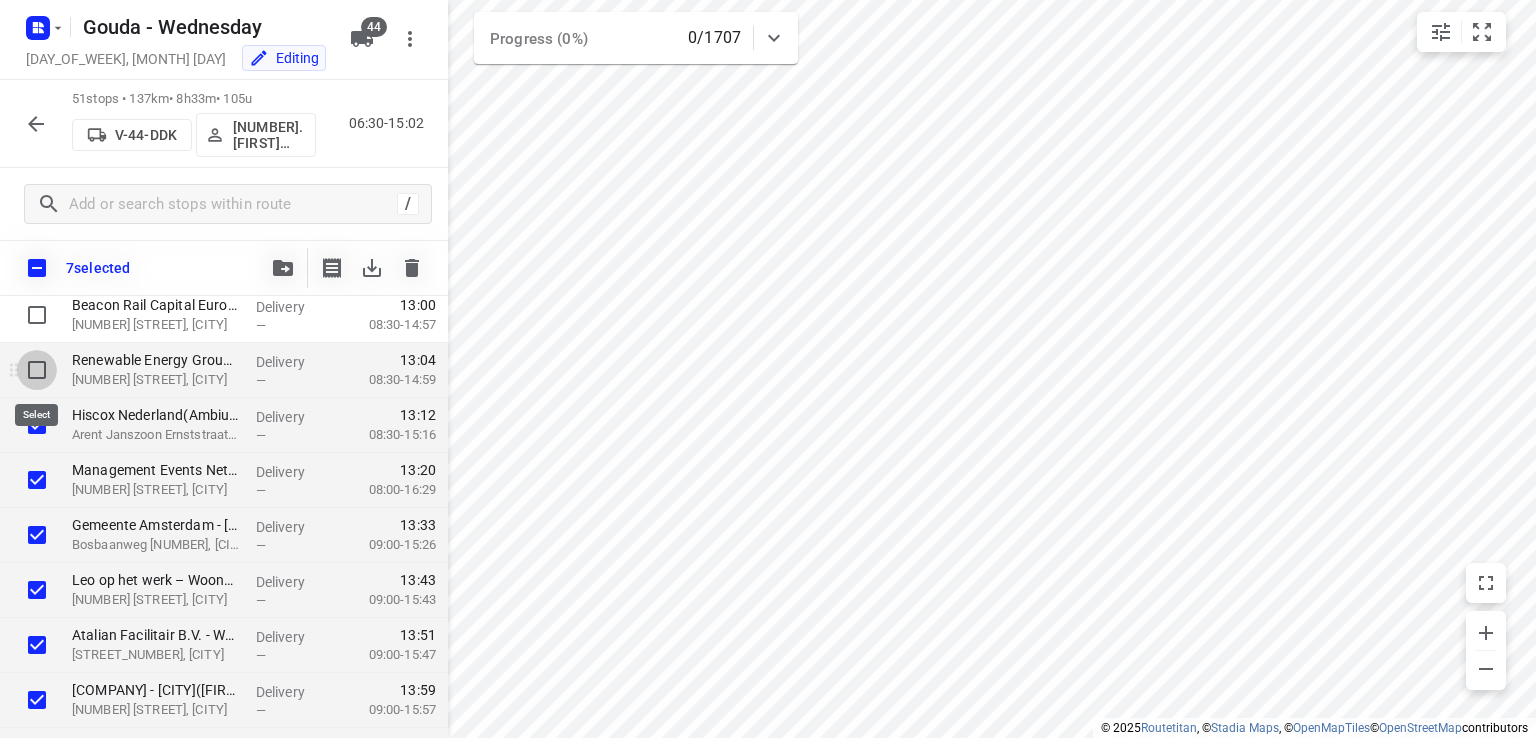 click at bounding box center (37, 370) 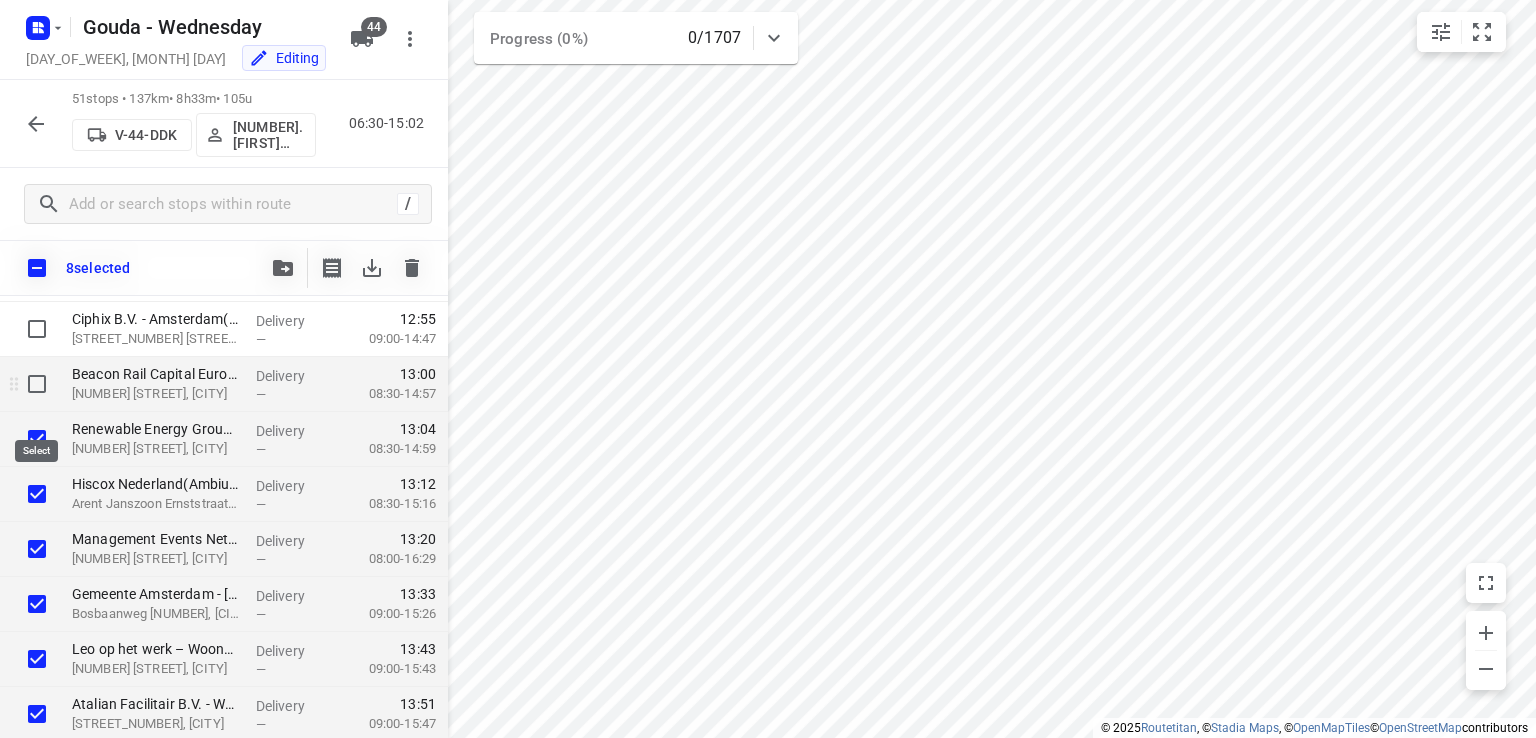 scroll, scrollTop: 2318, scrollLeft: 0, axis: vertical 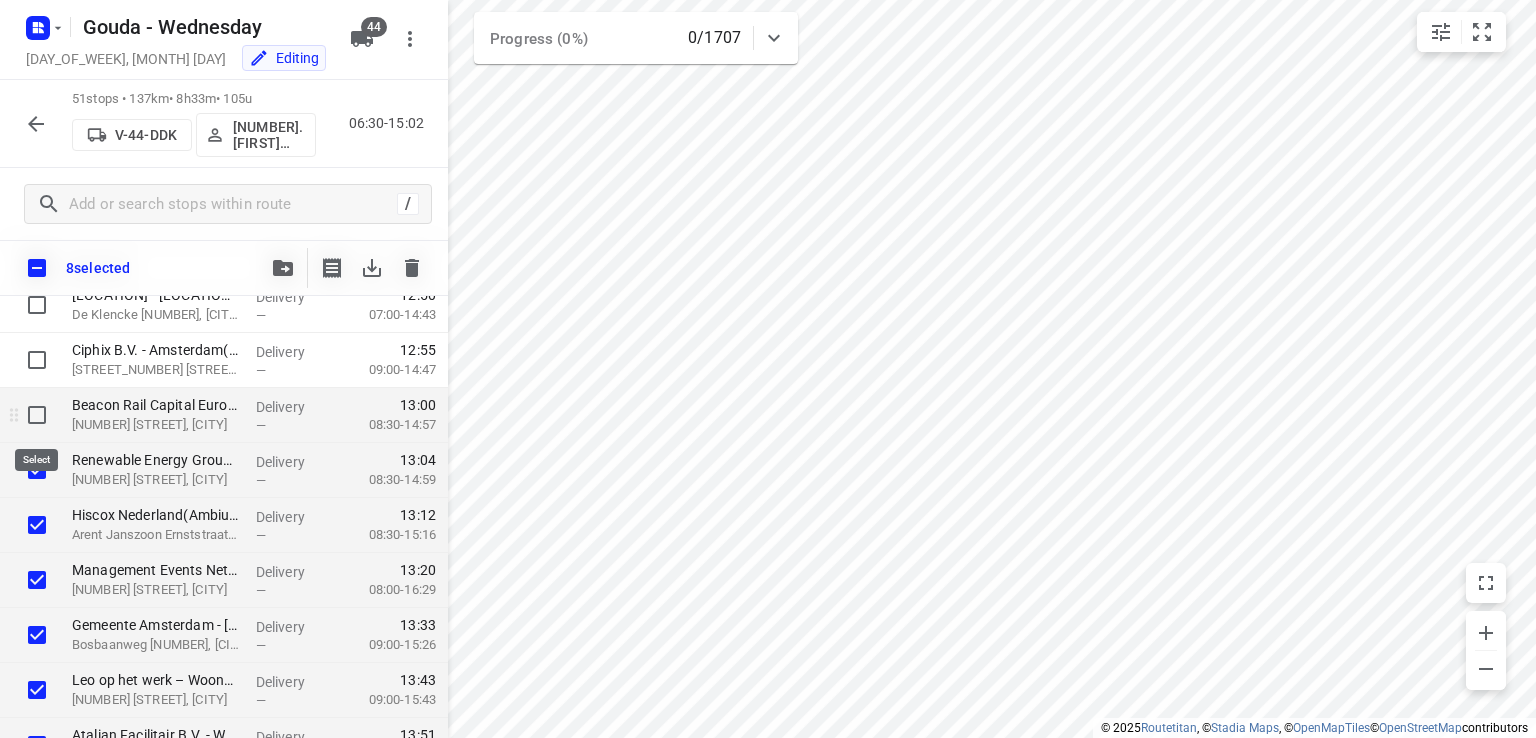 click at bounding box center (37, 415) 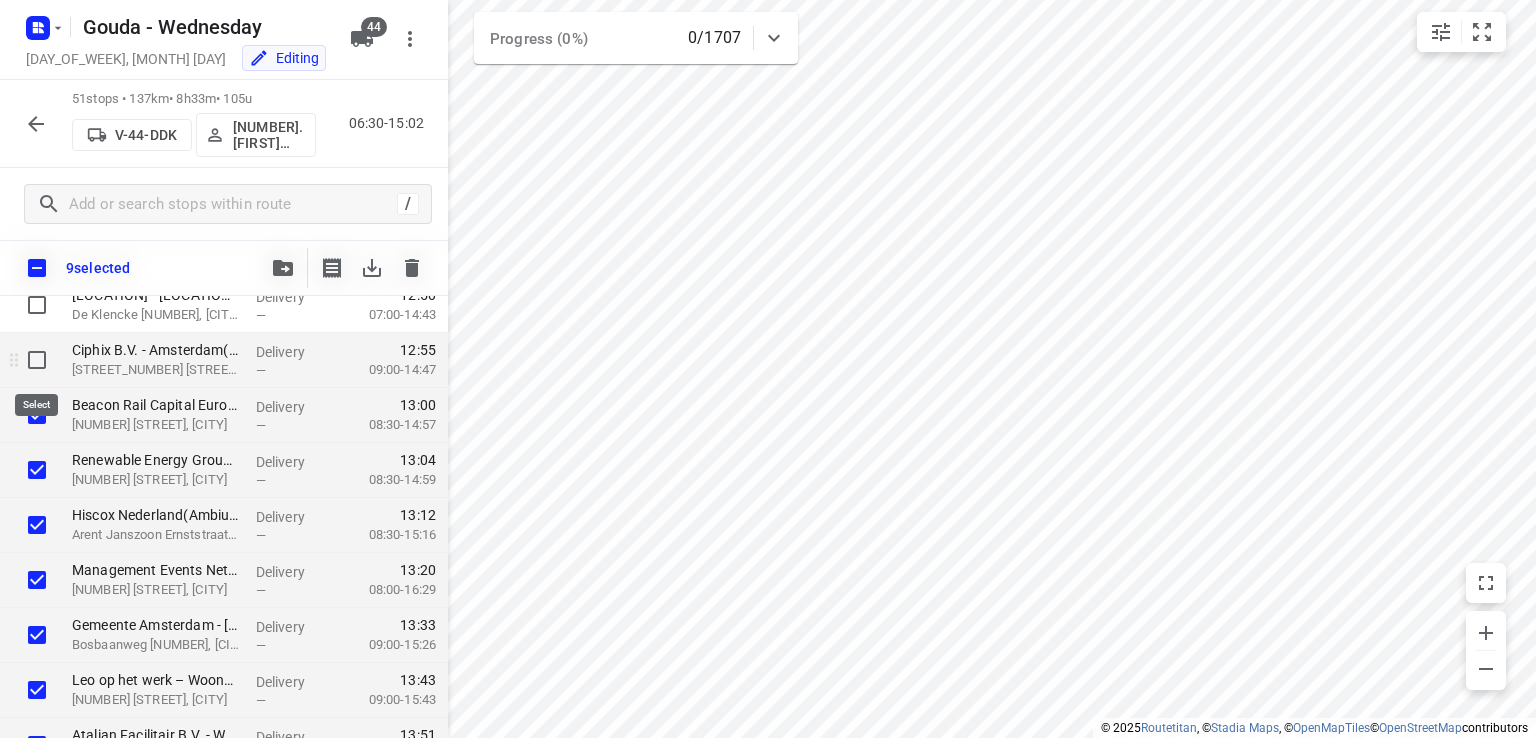click at bounding box center [37, 360] 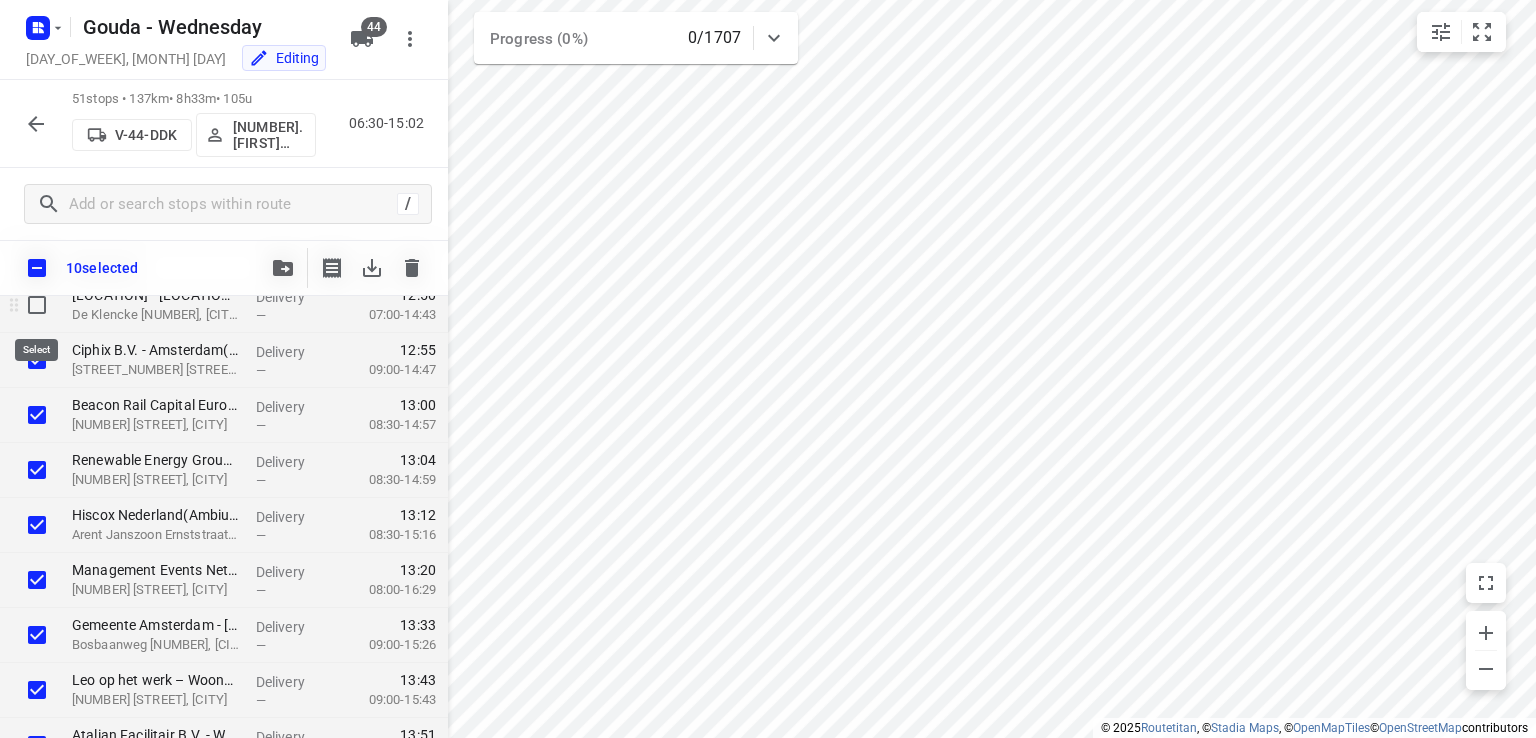 click at bounding box center [37, 305] 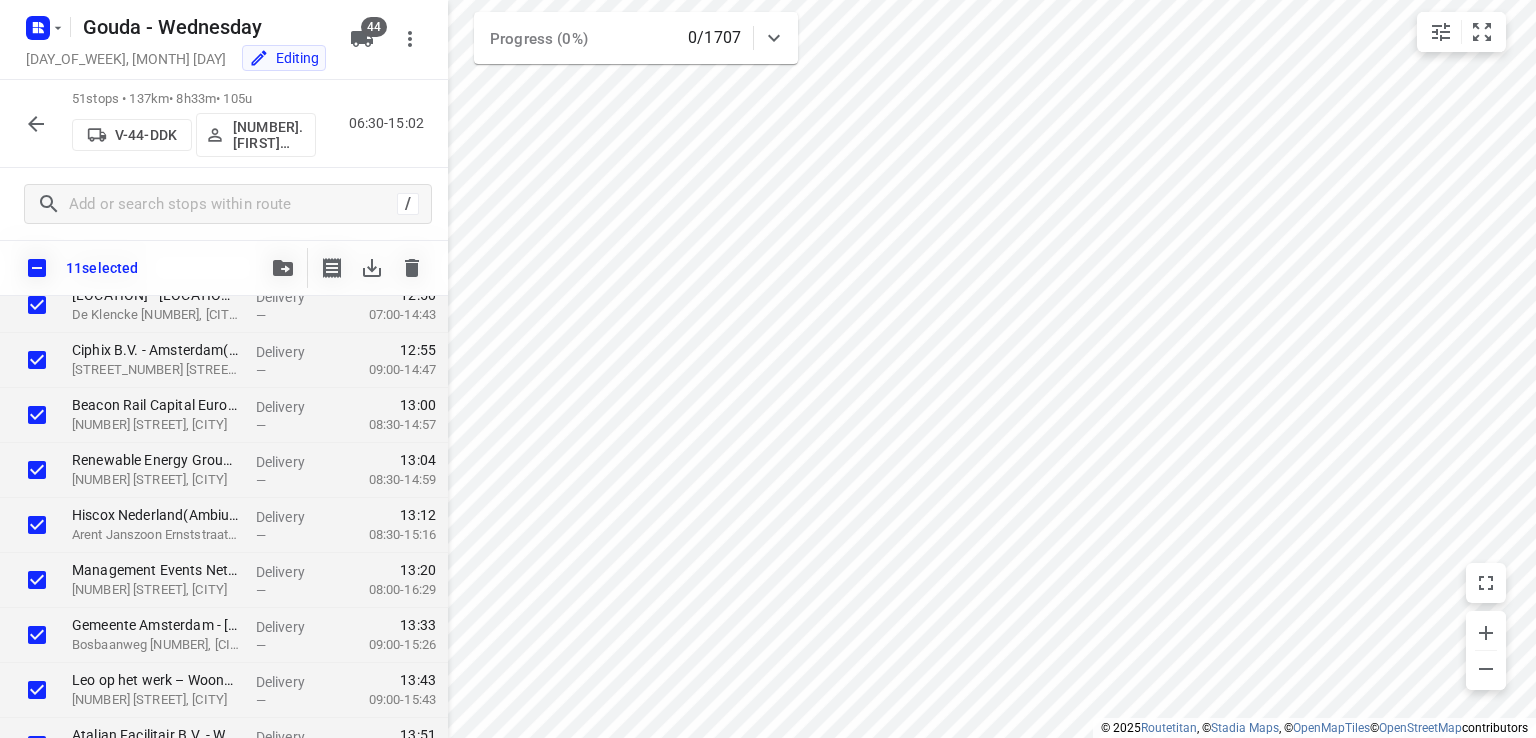 scroll, scrollTop: 2418, scrollLeft: 0, axis: vertical 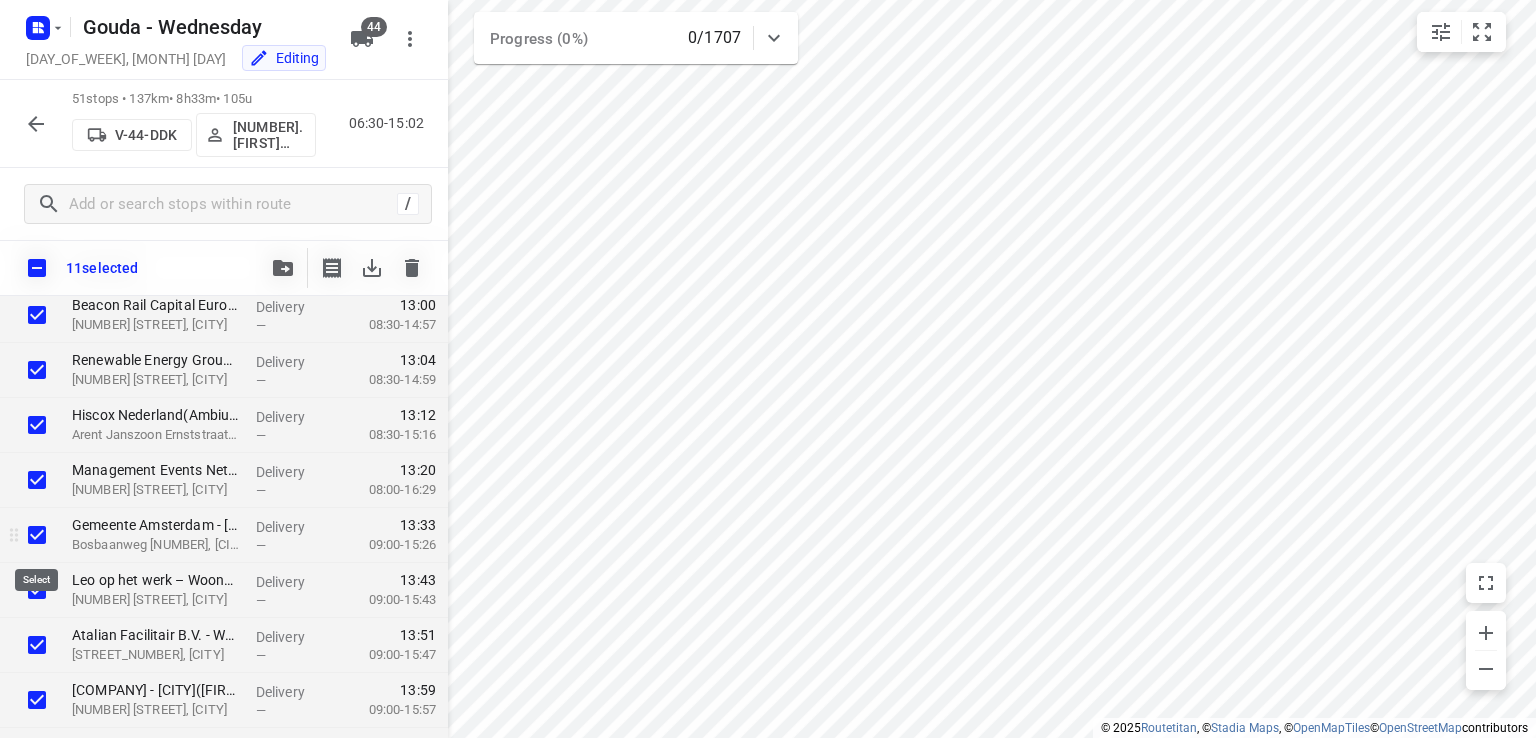 click at bounding box center (37, 535) 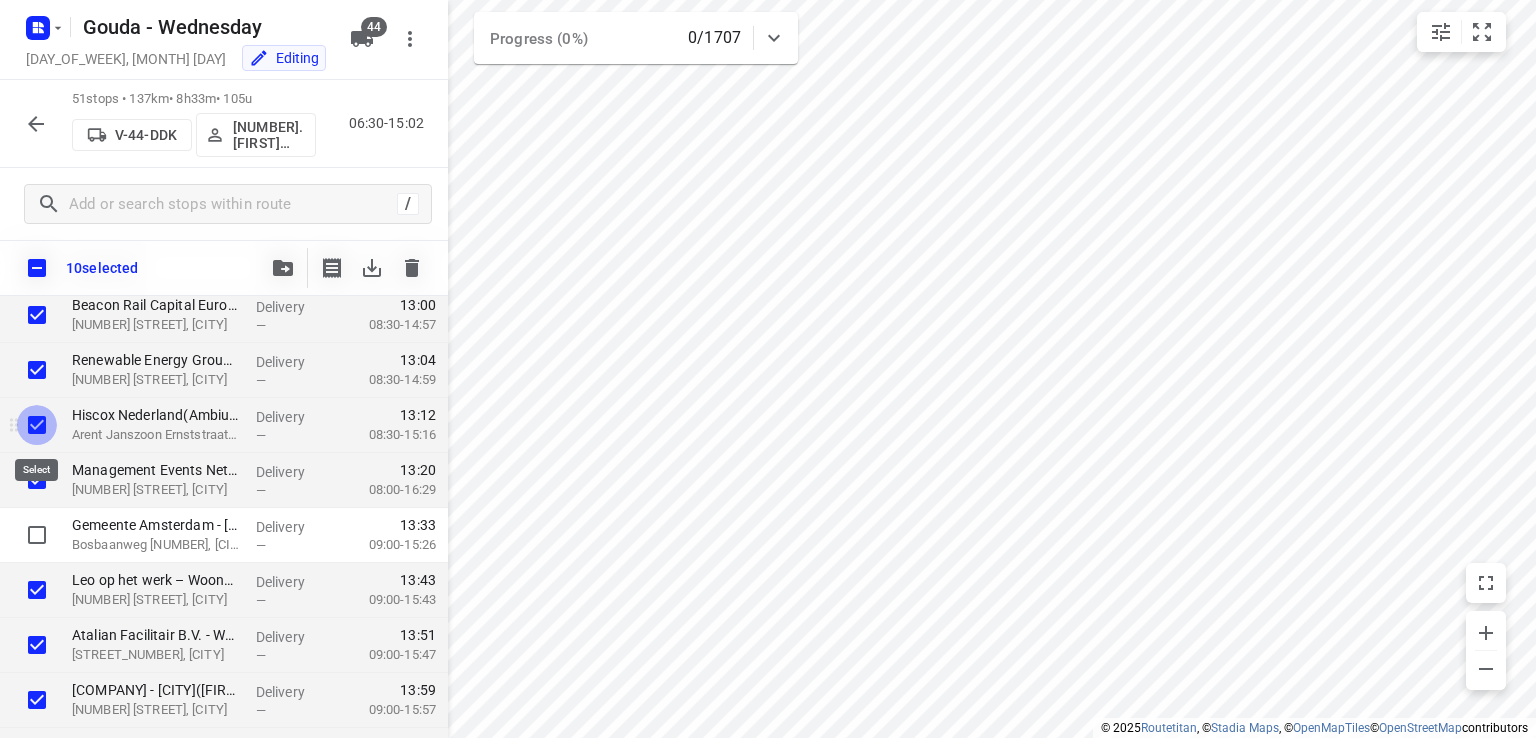 click at bounding box center (37, 425) 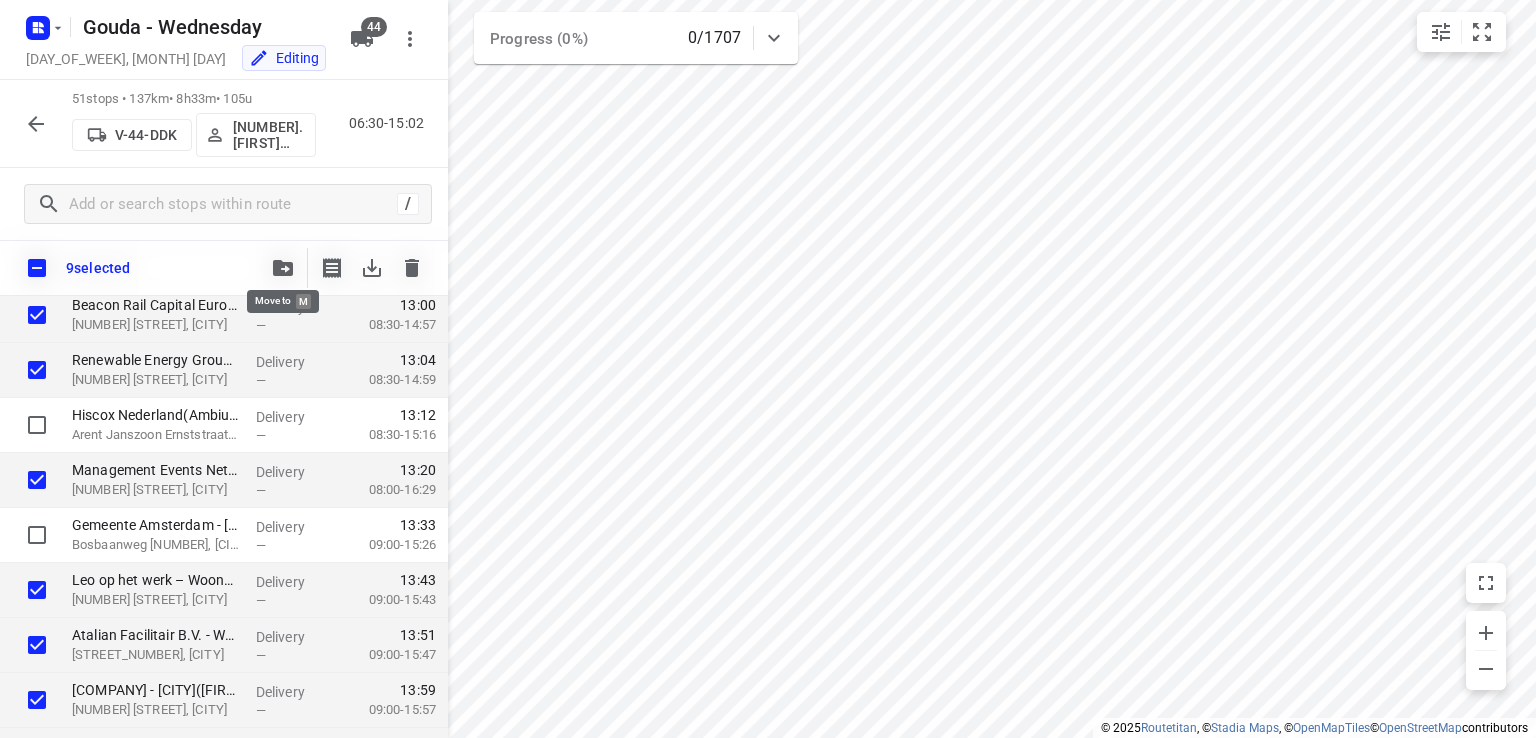 click 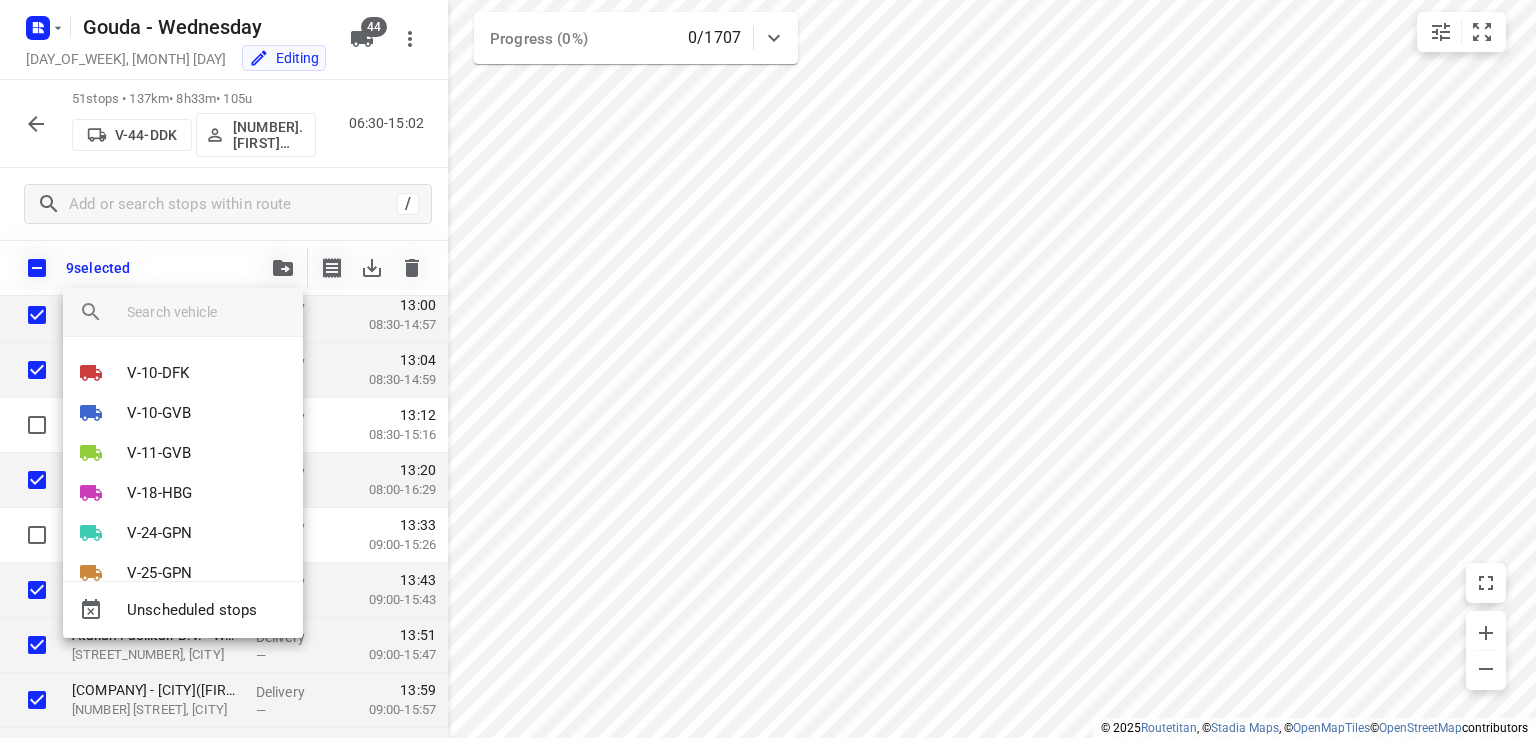 click at bounding box center [215, 312] 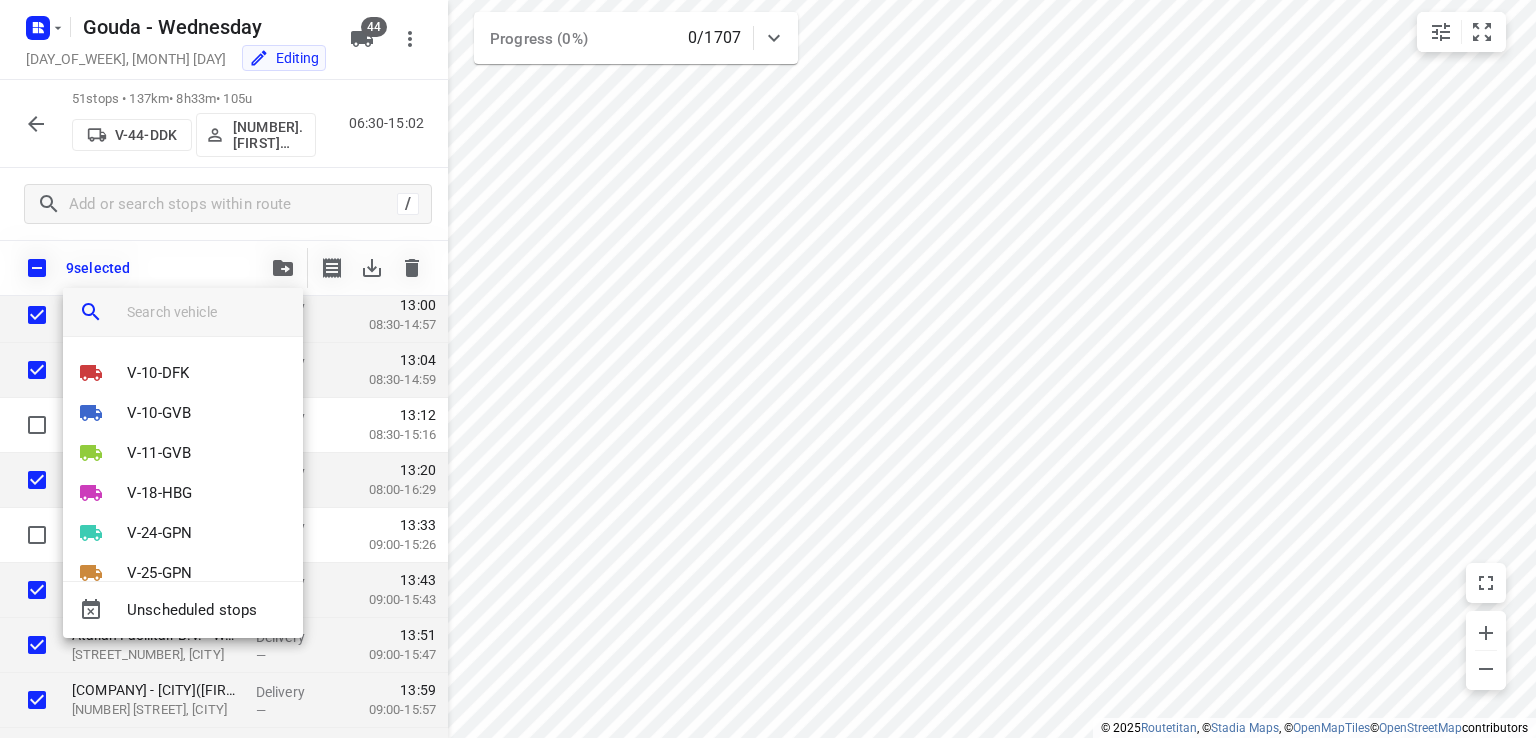 click at bounding box center [207, 312] 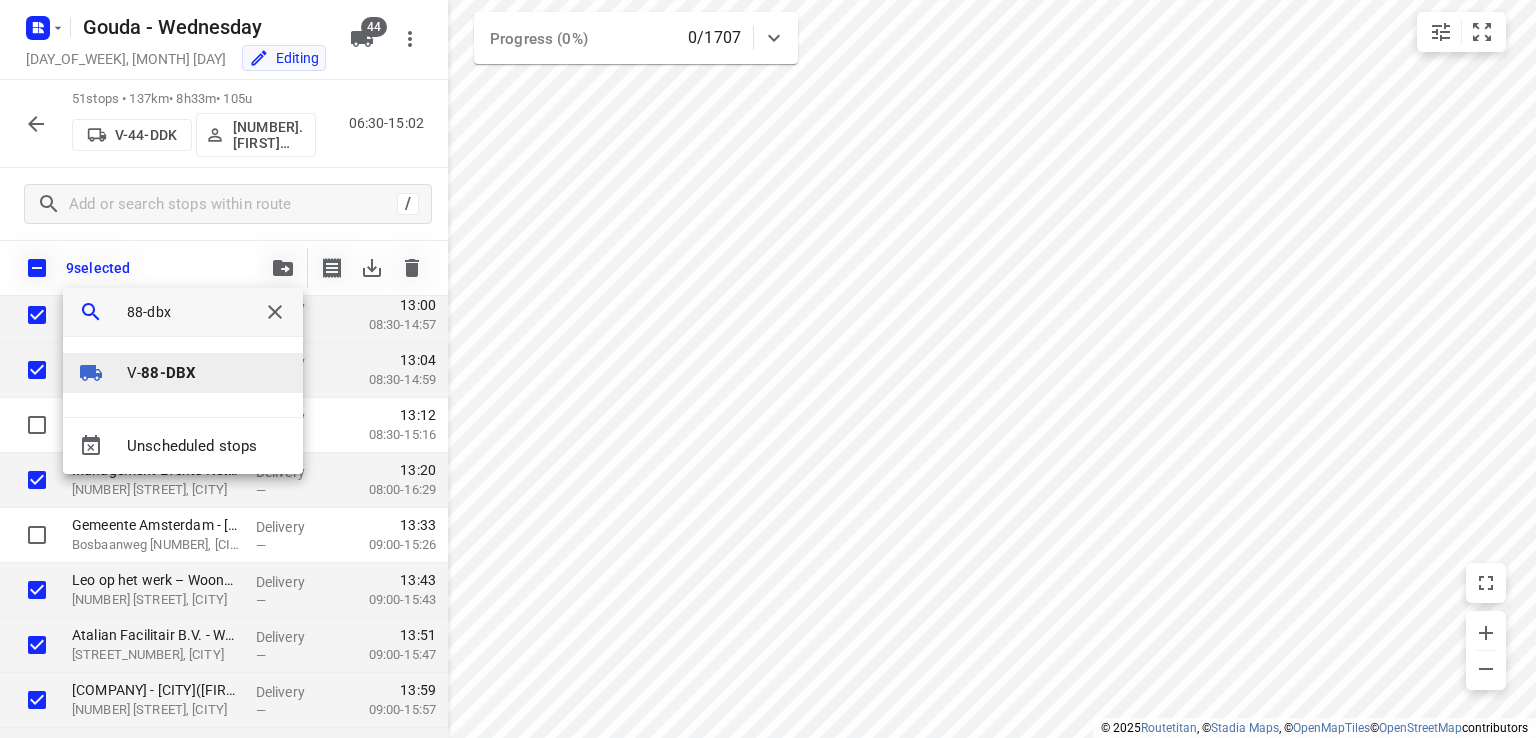 type on "88-dbx" 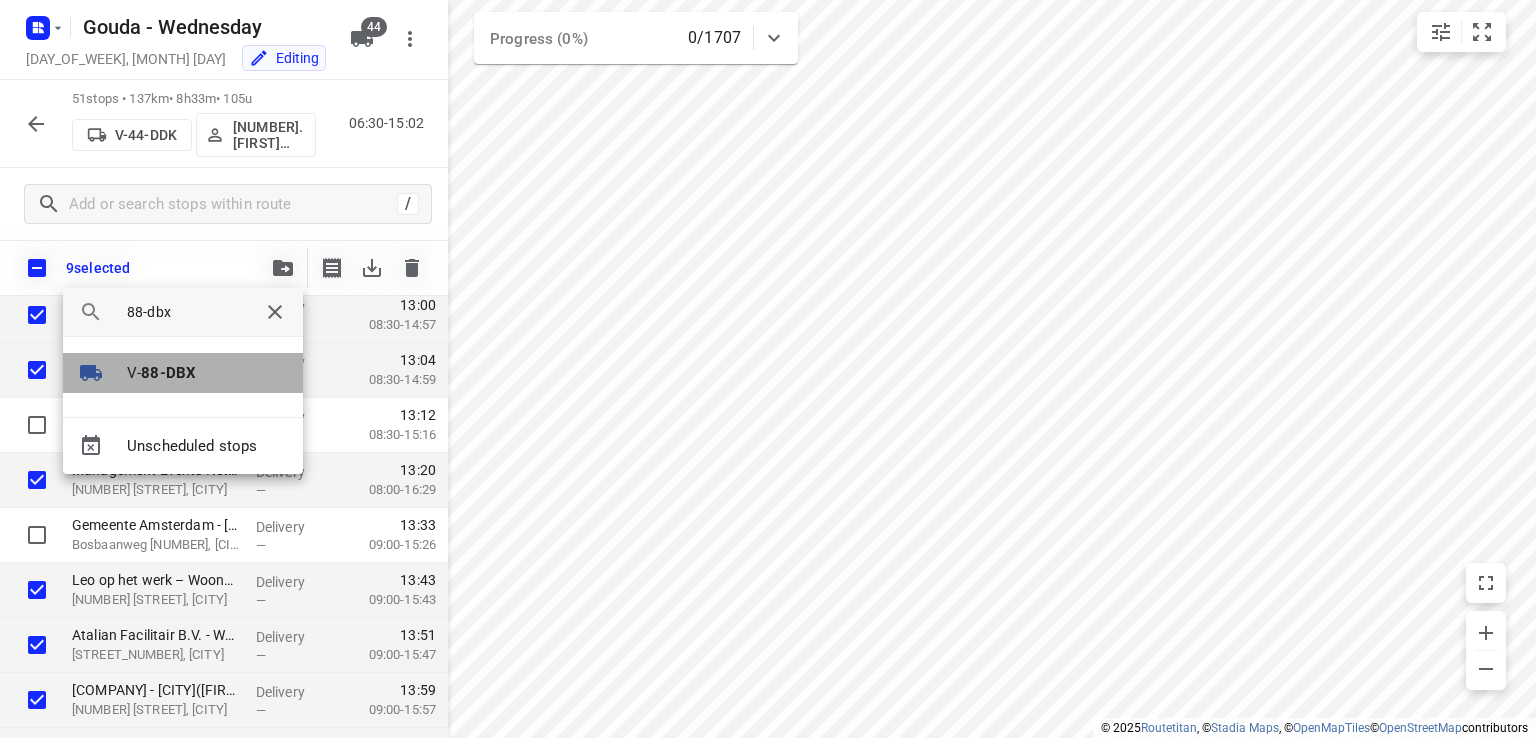 click on "88-DBX" at bounding box center [168, 373] 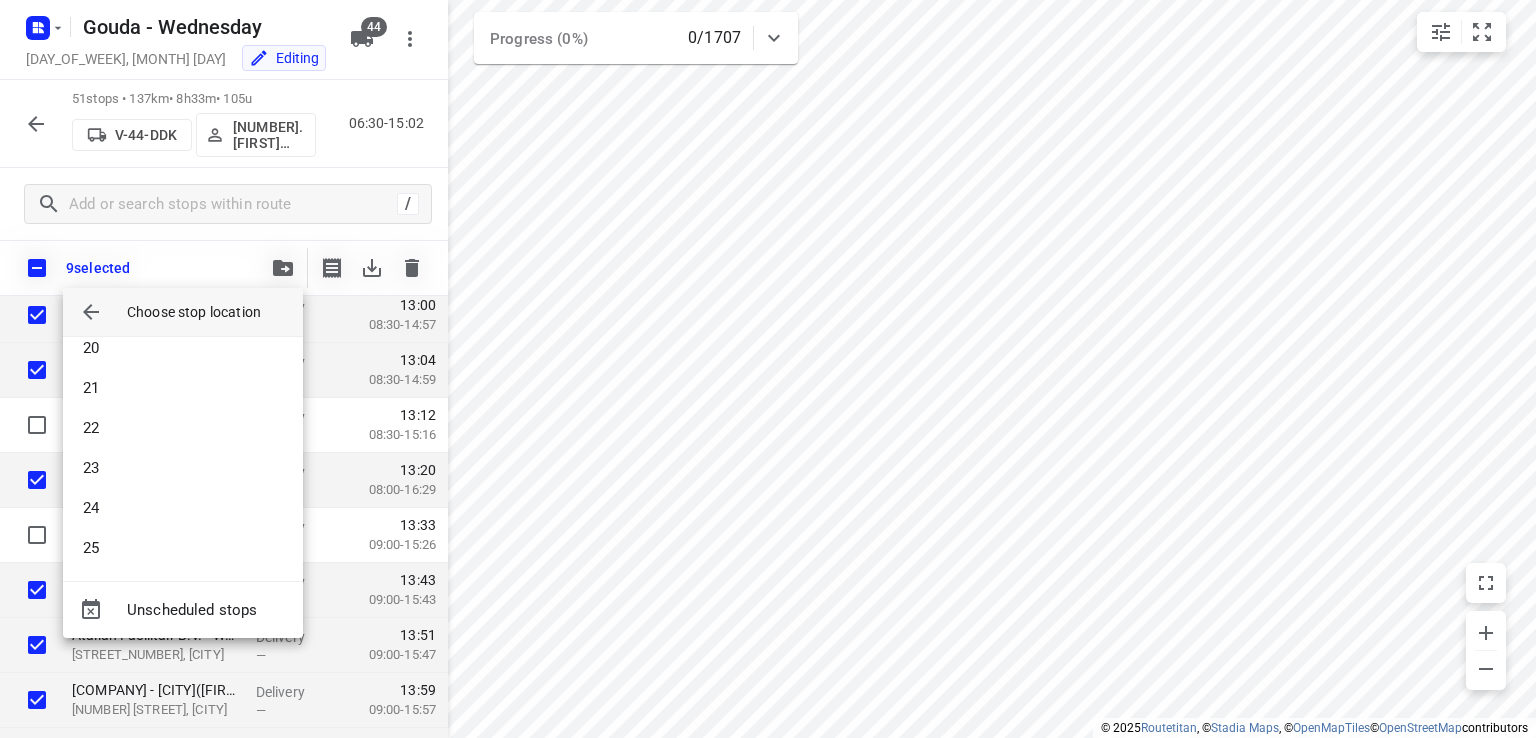 scroll, scrollTop: 1339, scrollLeft: 0, axis: vertical 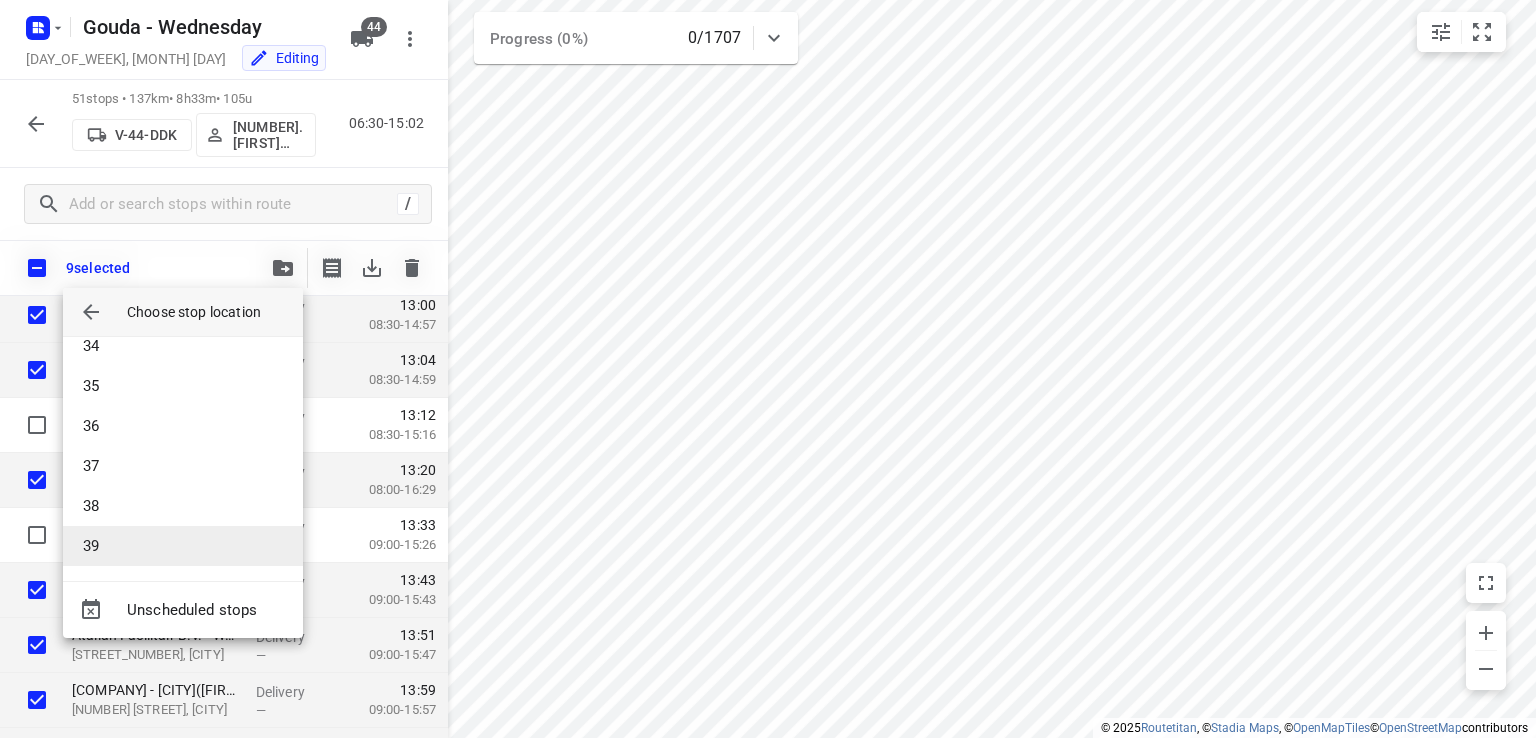 click on "39" at bounding box center (183, 546) 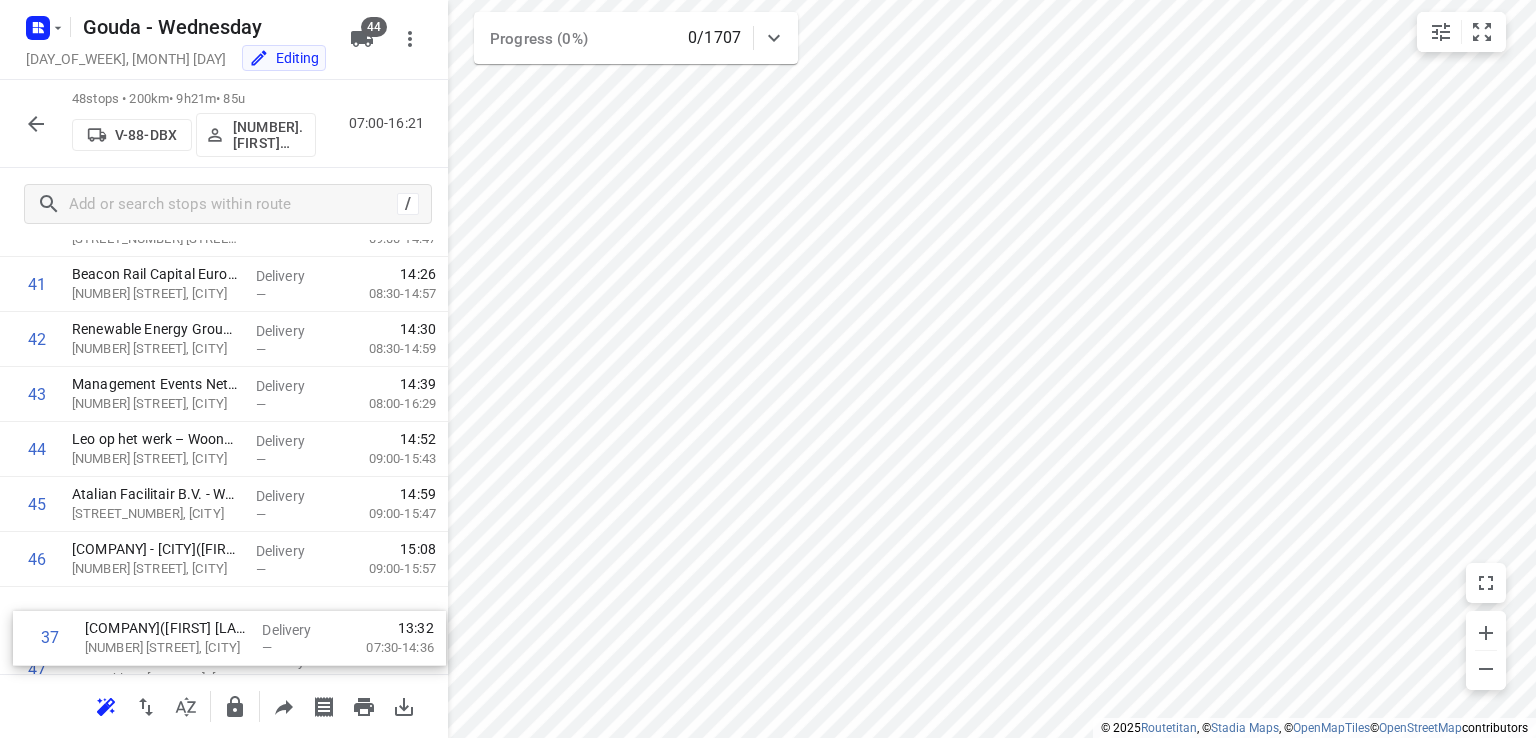 scroll, scrollTop: 2361, scrollLeft: 0, axis: vertical 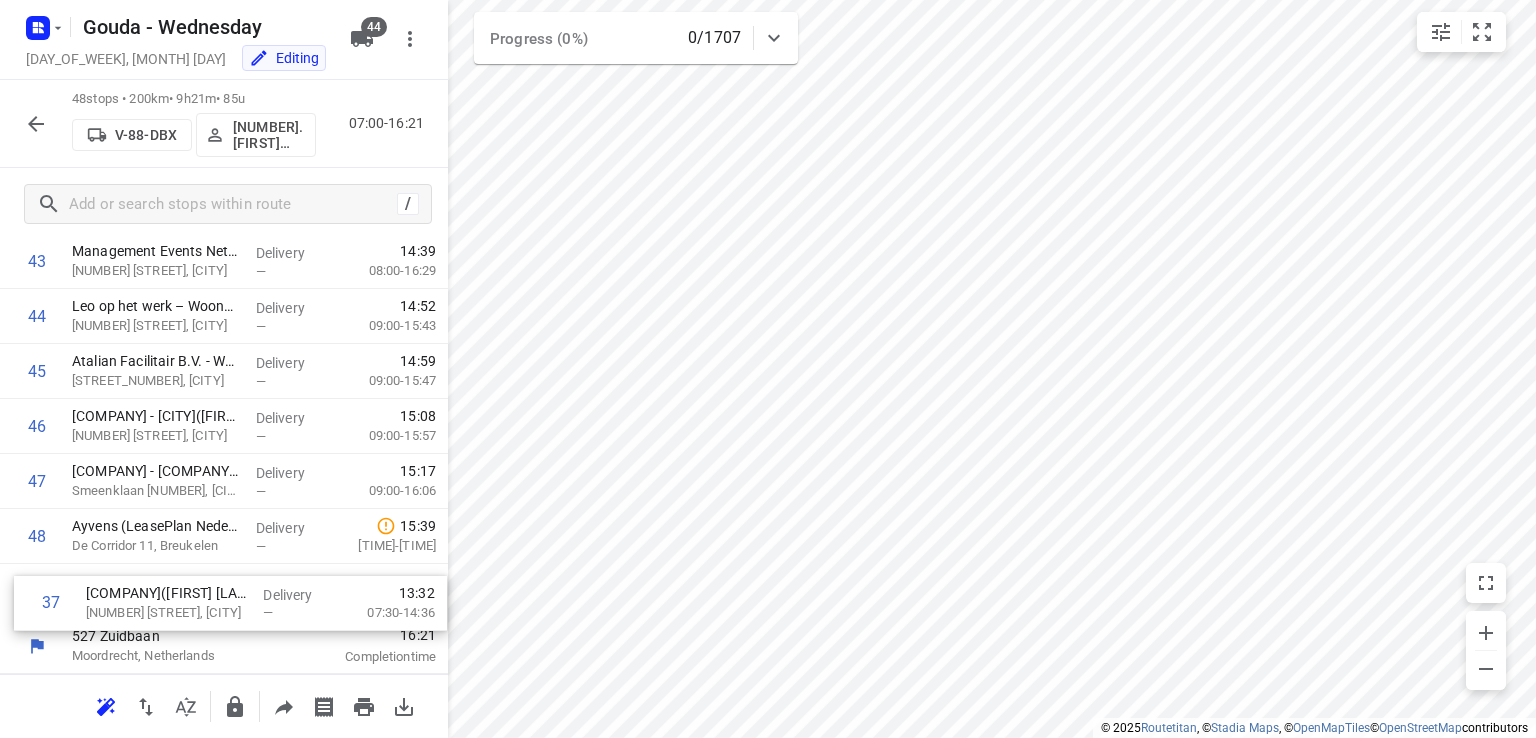 drag, startPoint x: 195, startPoint y: 418, endPoint x: 209, endPoint y: 611, distance: 193.50711 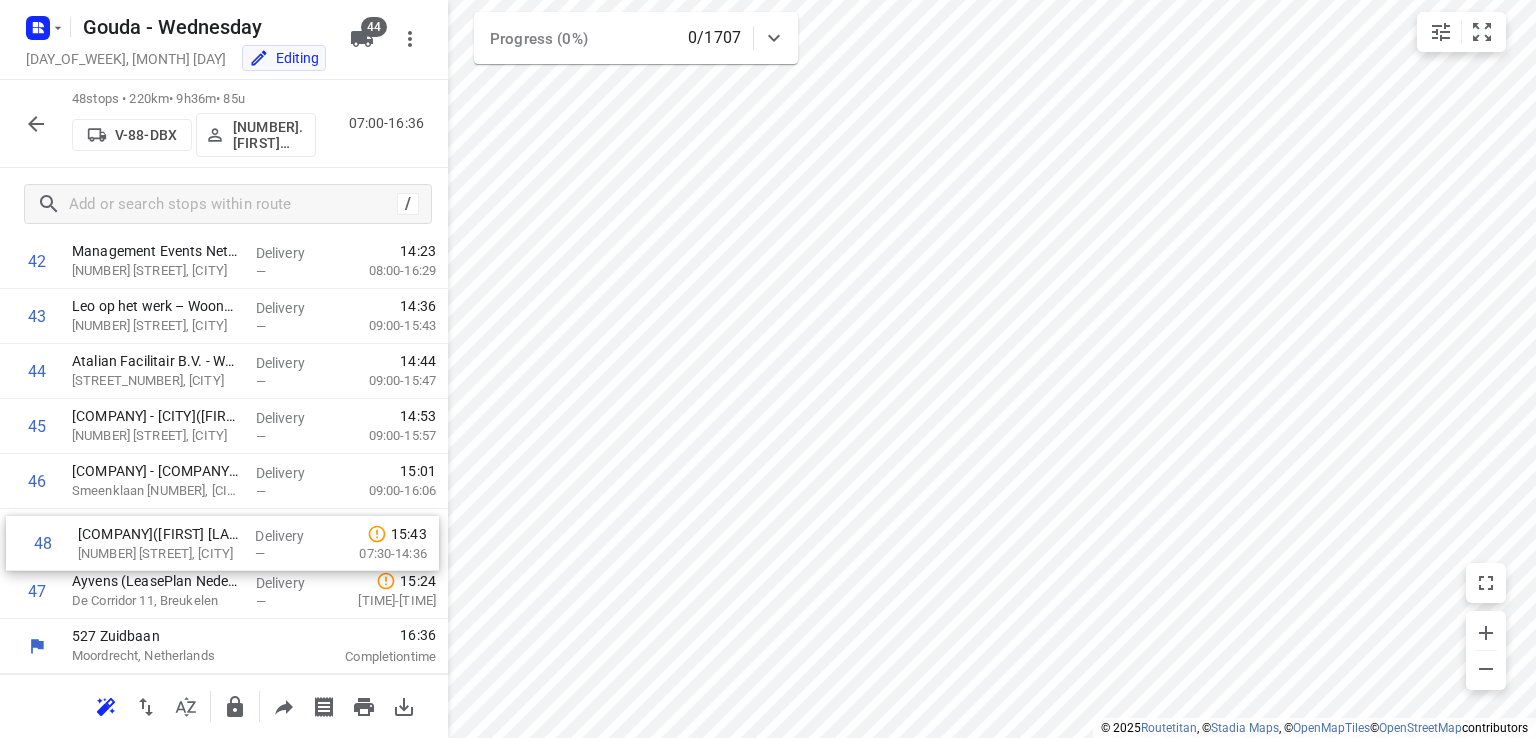 drag, startPoint x: 190, startPoint y: 605, endPoint x: 200, endPoint y: 535, distance: 70.71068 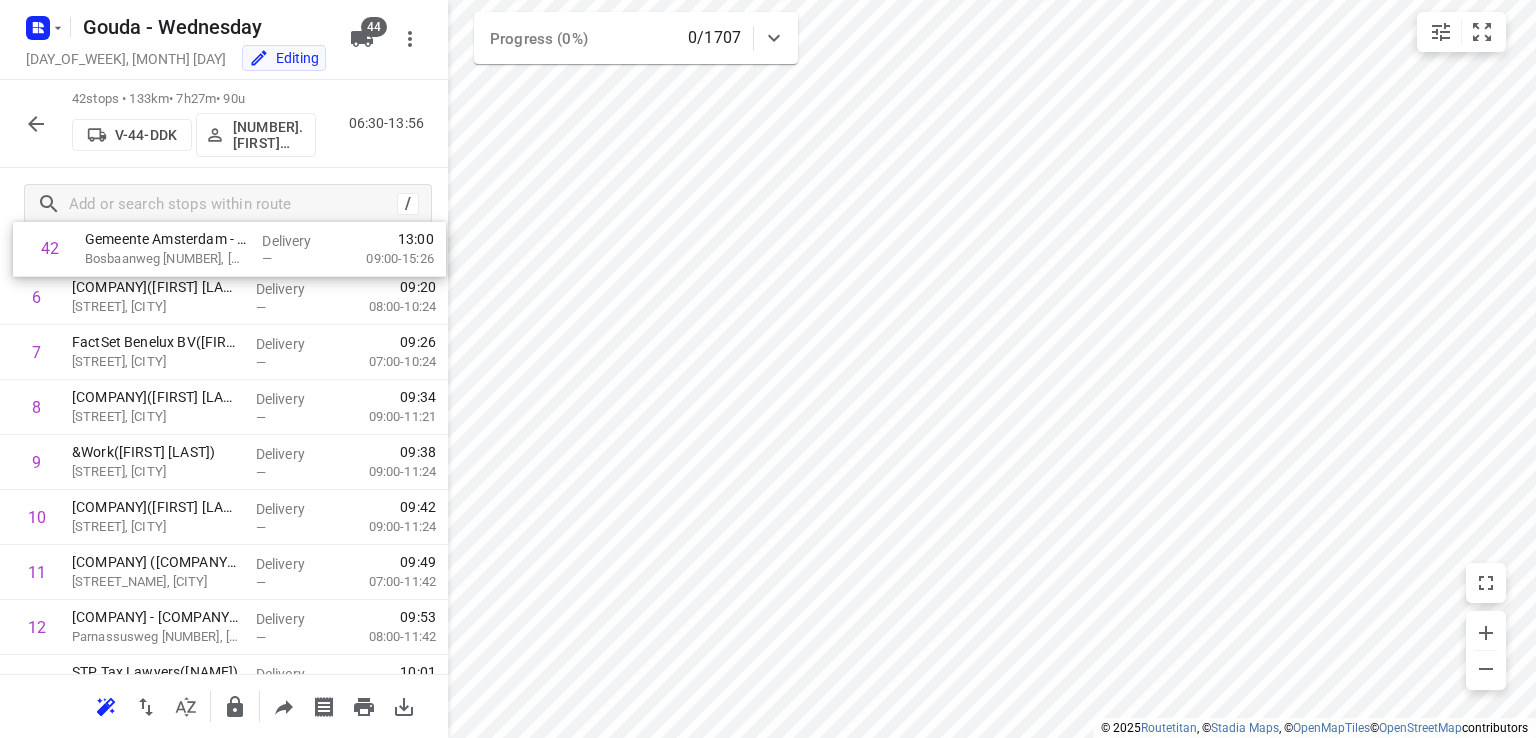 scroll, scrollTop: 0, scrollLeft: 0, axis: both 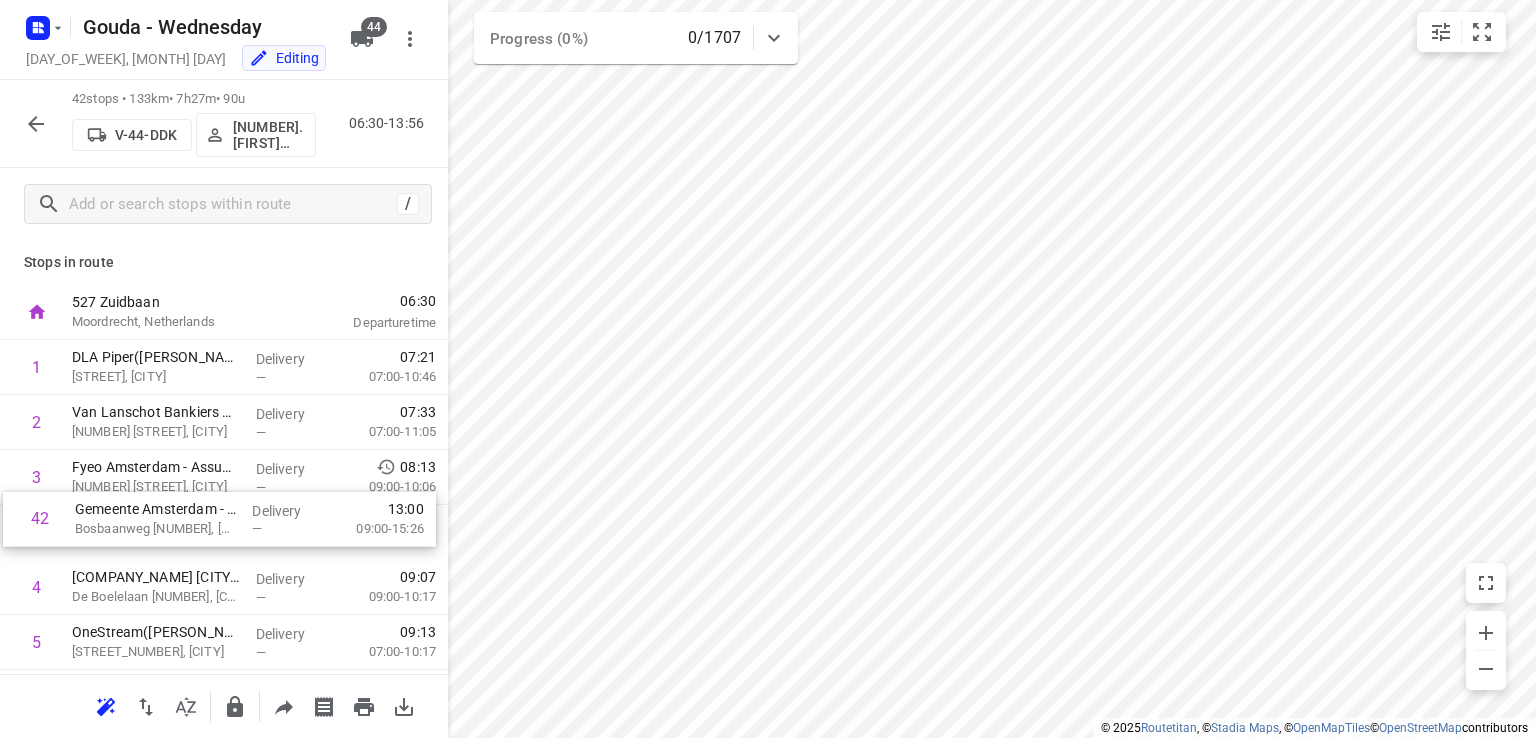drag, startPoint x: 147, startPoint y: 589, endPoint x: 149, endPoint y: 516, distance: 73.02739 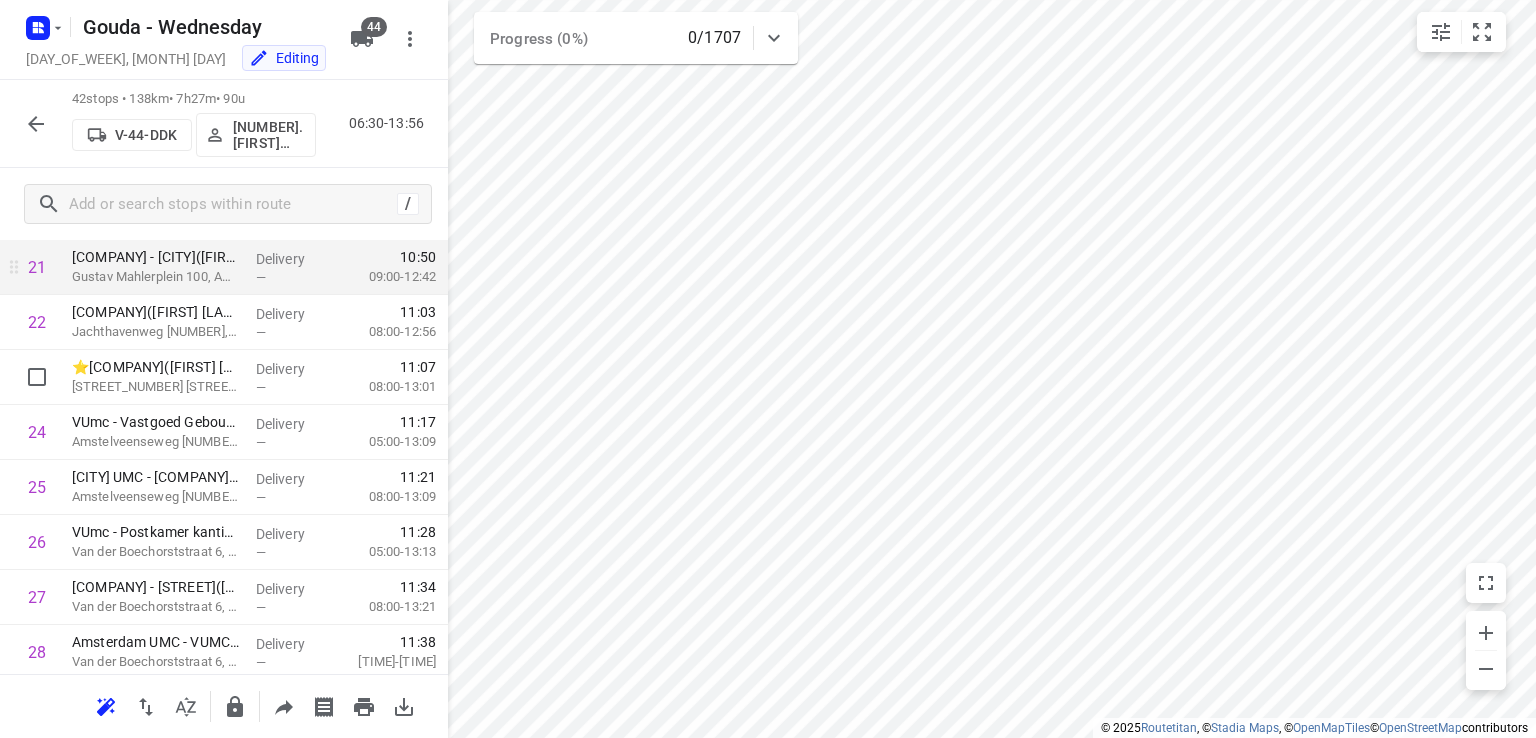 scroll, scrollTop: 1100, scrollLeft: 0, axis: vertical 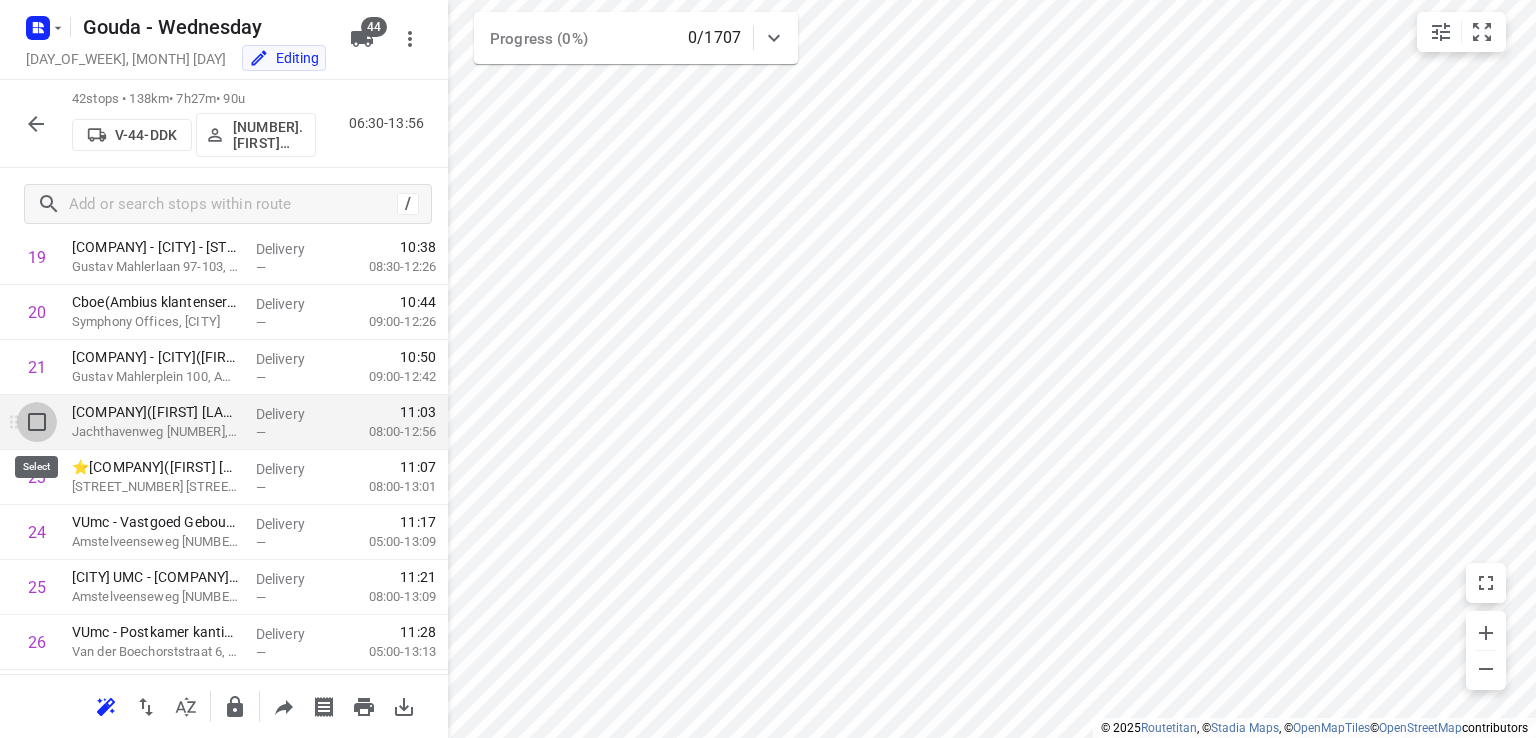 click at bounding box center [37, 422] 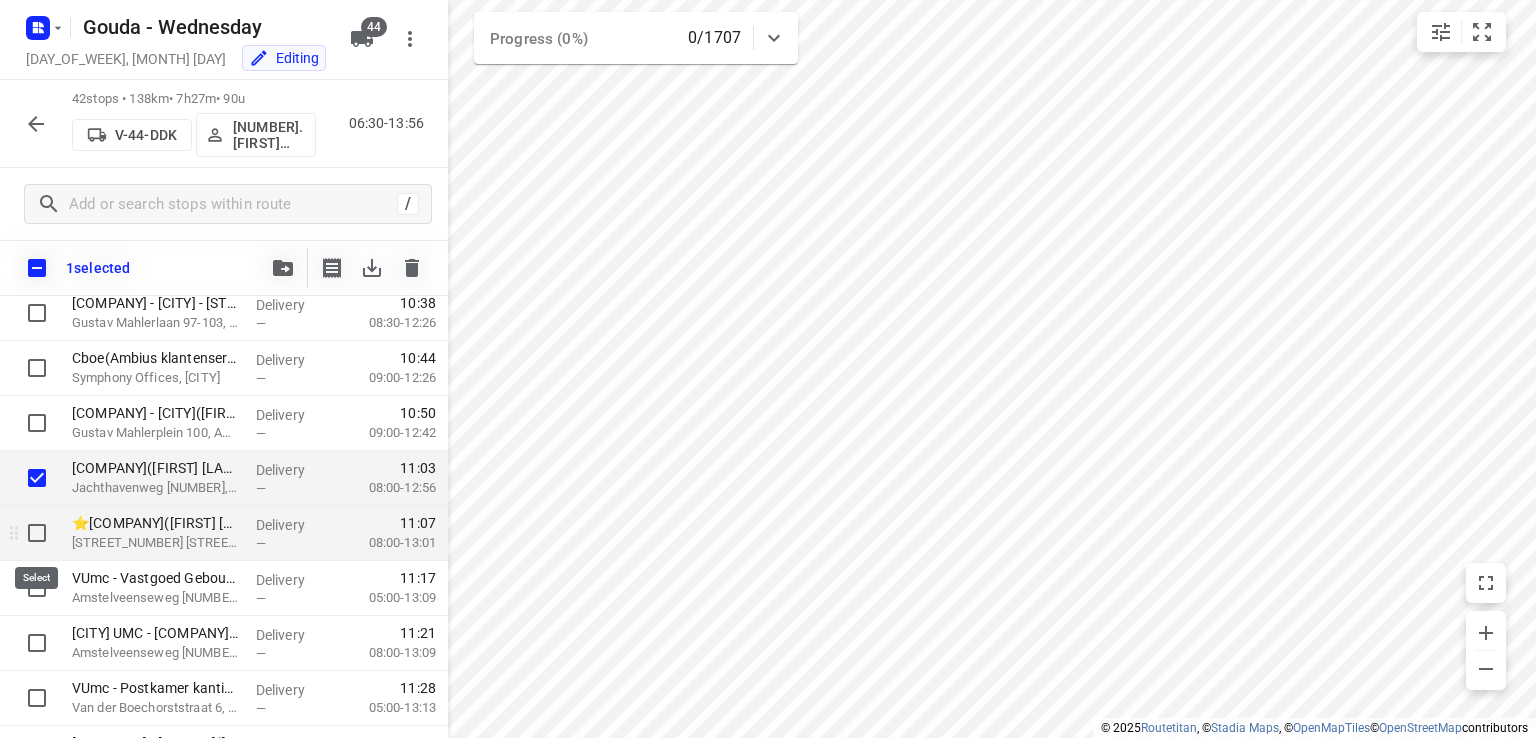 click at bounding box center (37, 533) 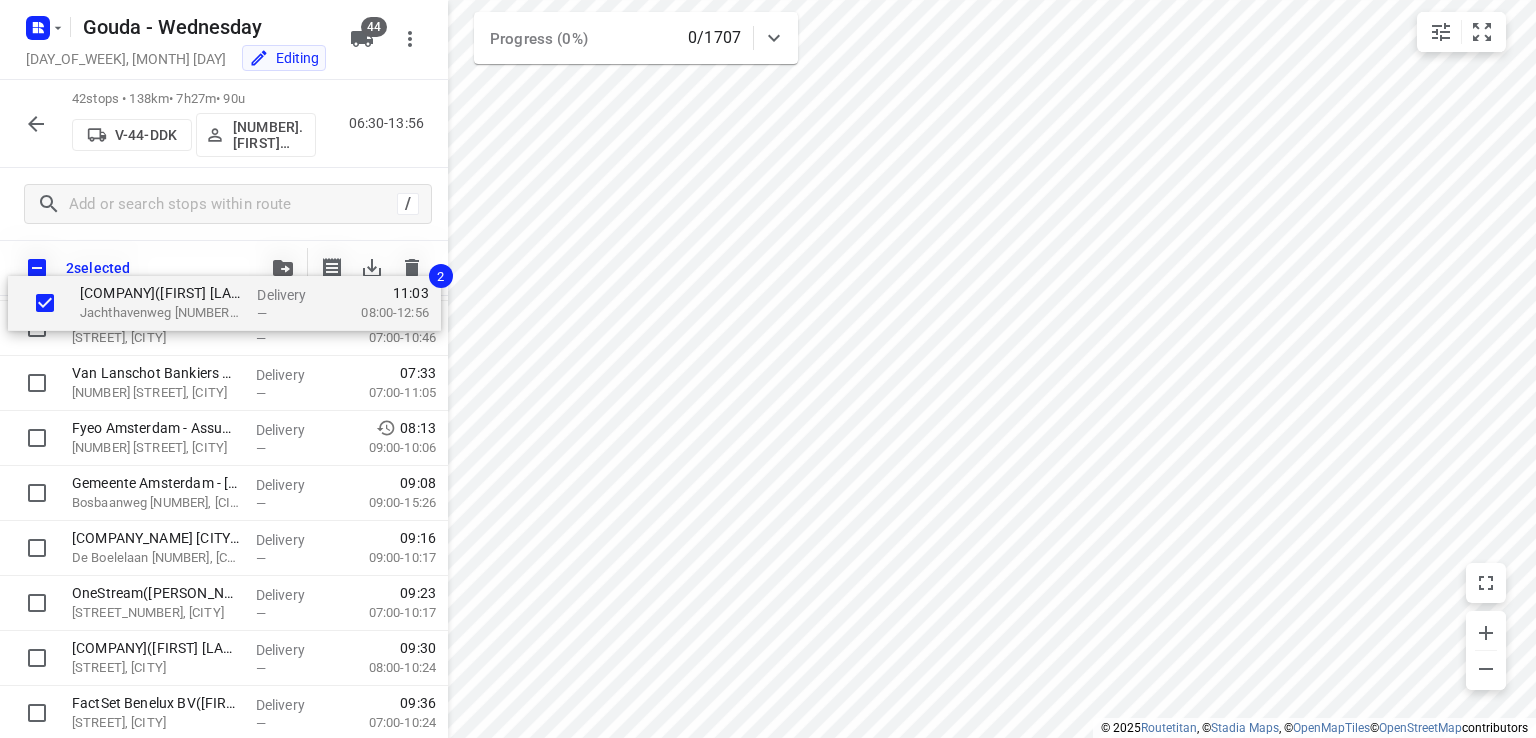 scroll, scrollTop: 0, scrollLeft: 0, axis: both 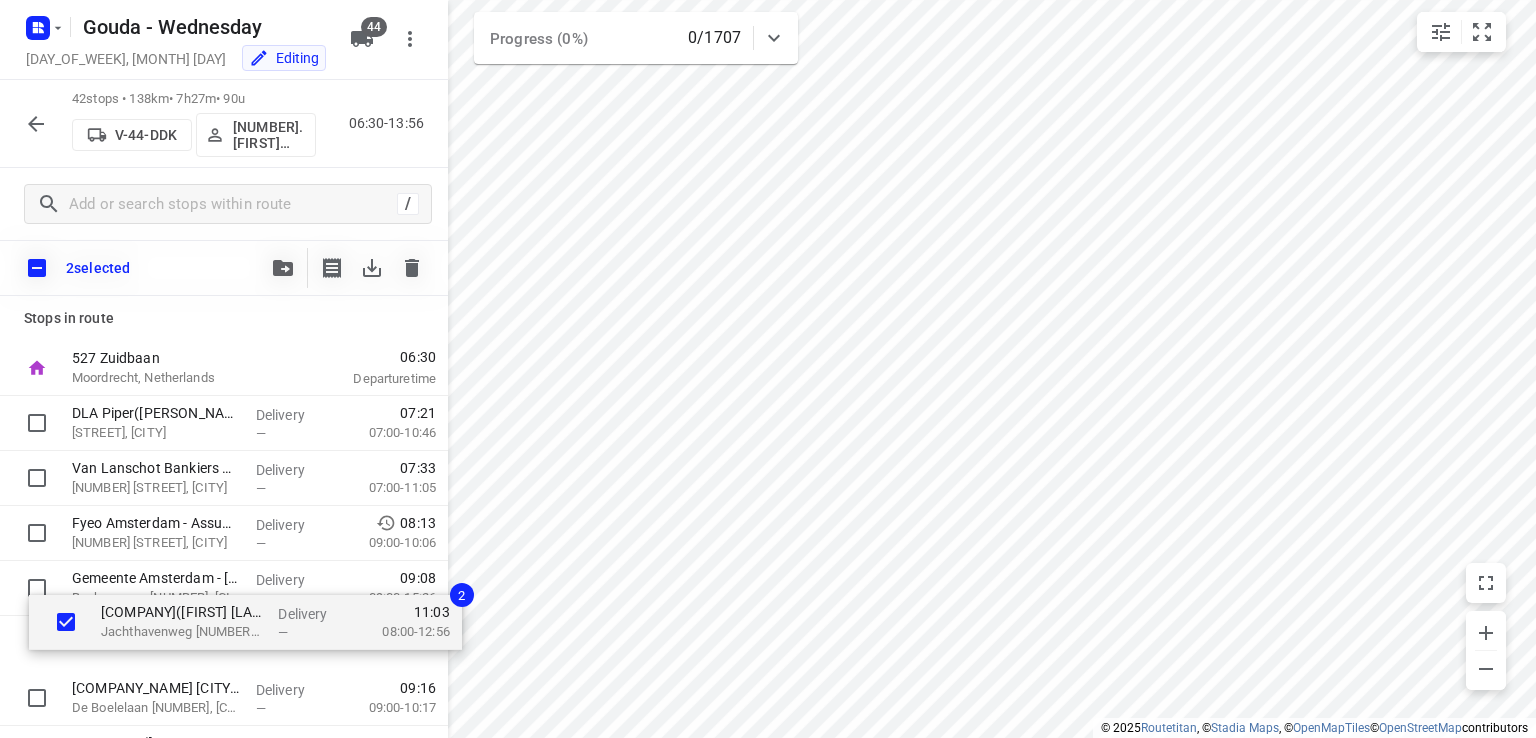 drag, startPoint x: 131, startPoint y: 489, endPoint x: 158, endPoint y: 632, distance: 145.52663 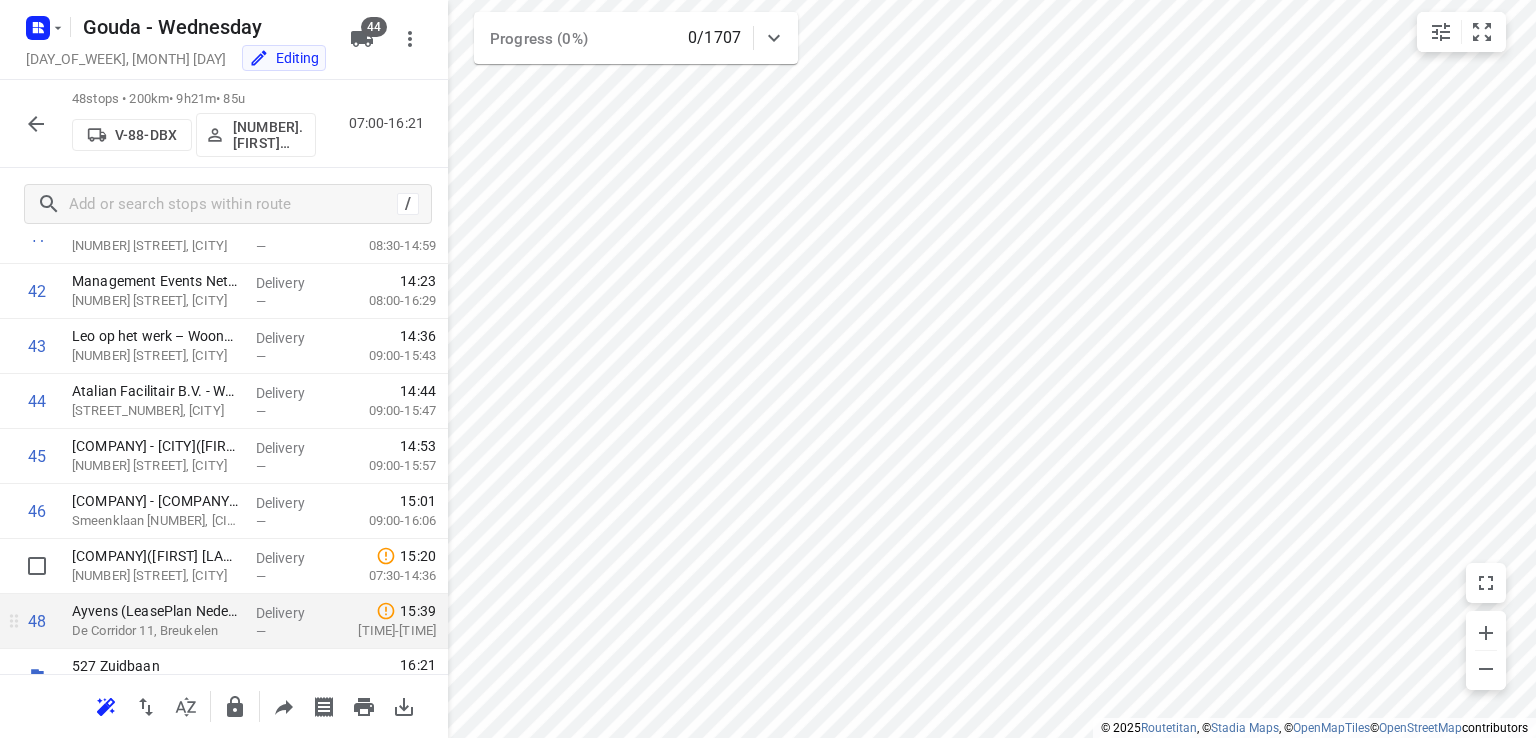 scroll, scrollTop: 2361, scrollLeft: 0, axis: vertical 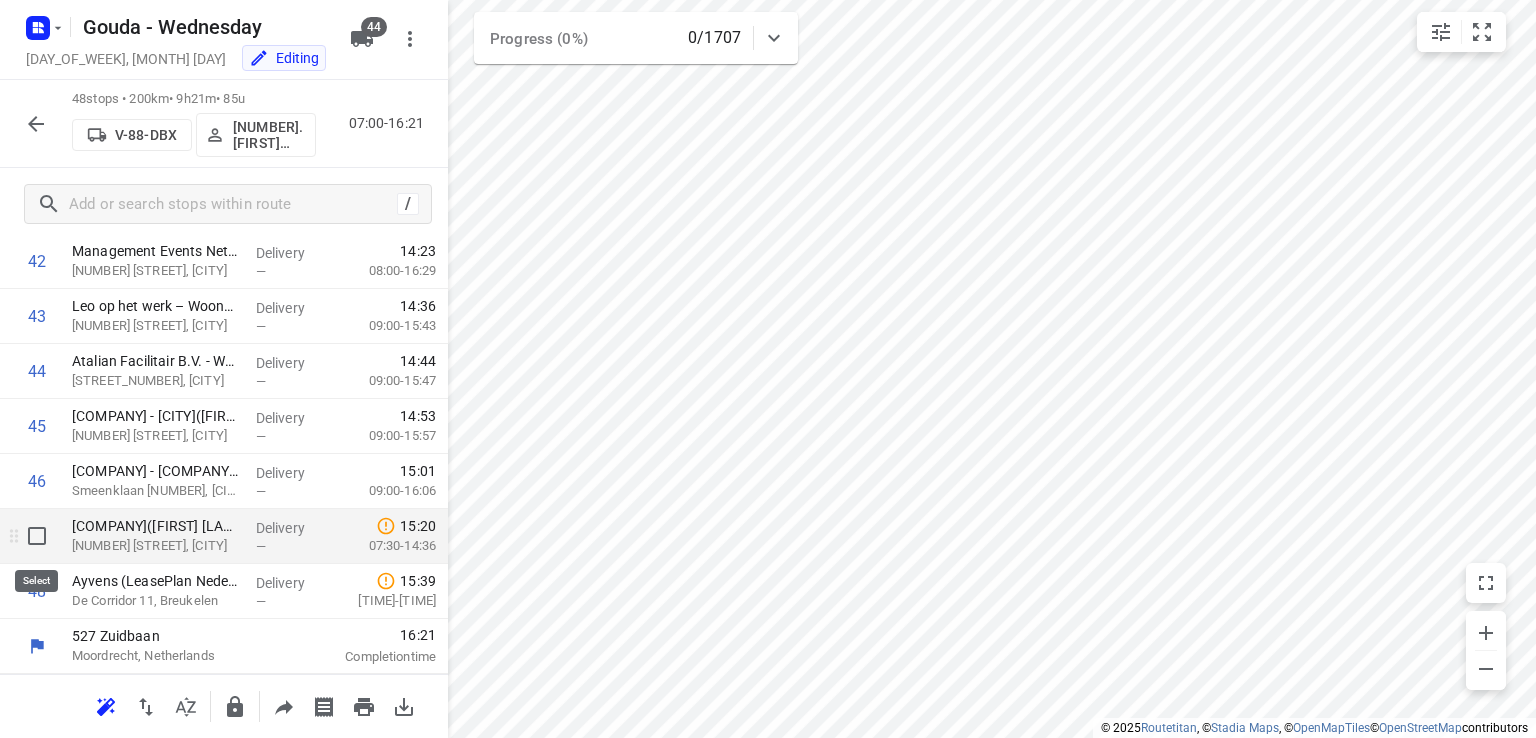 click at bounding box center [37, 536] 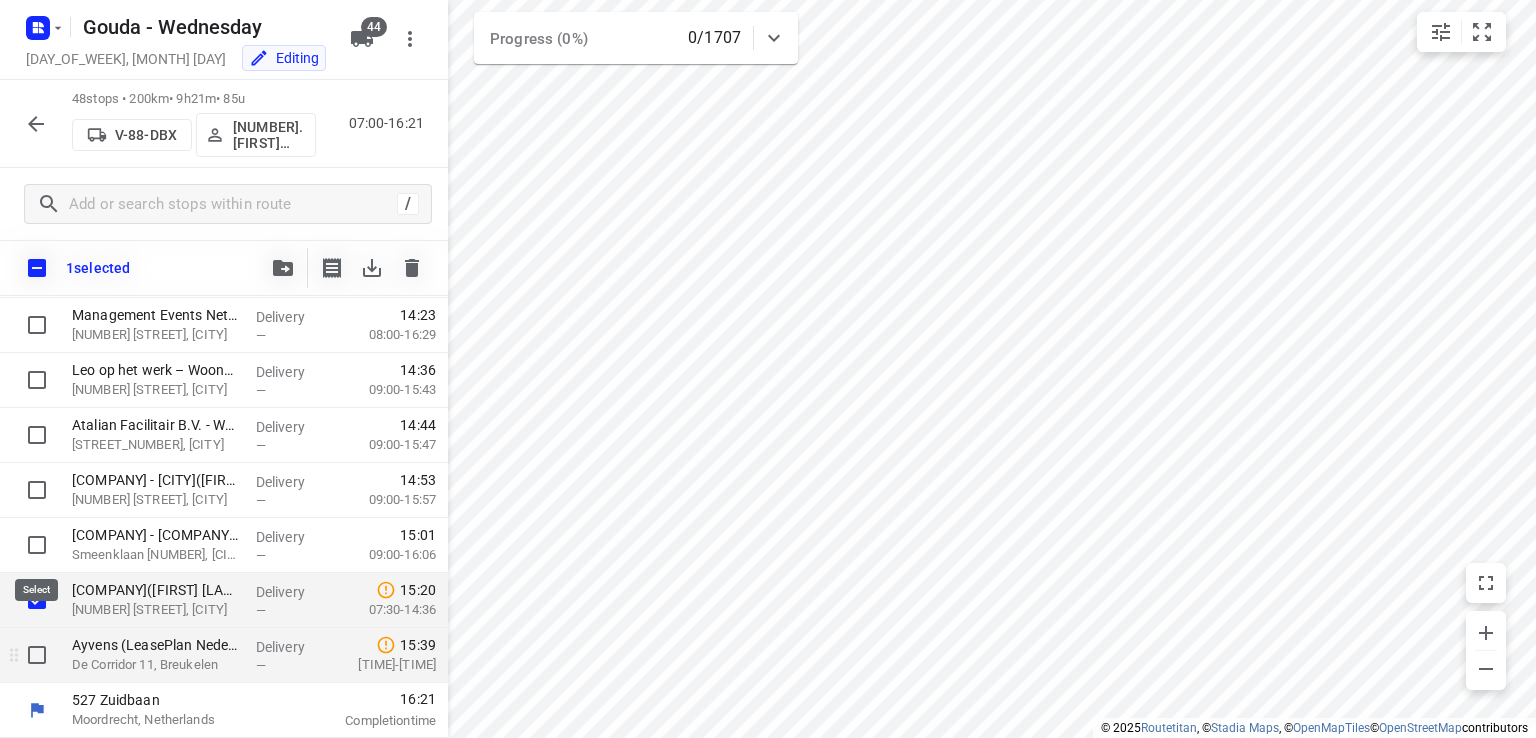 scroll, scrollTop: 2353, scrollLeft: 0, axis: vertical 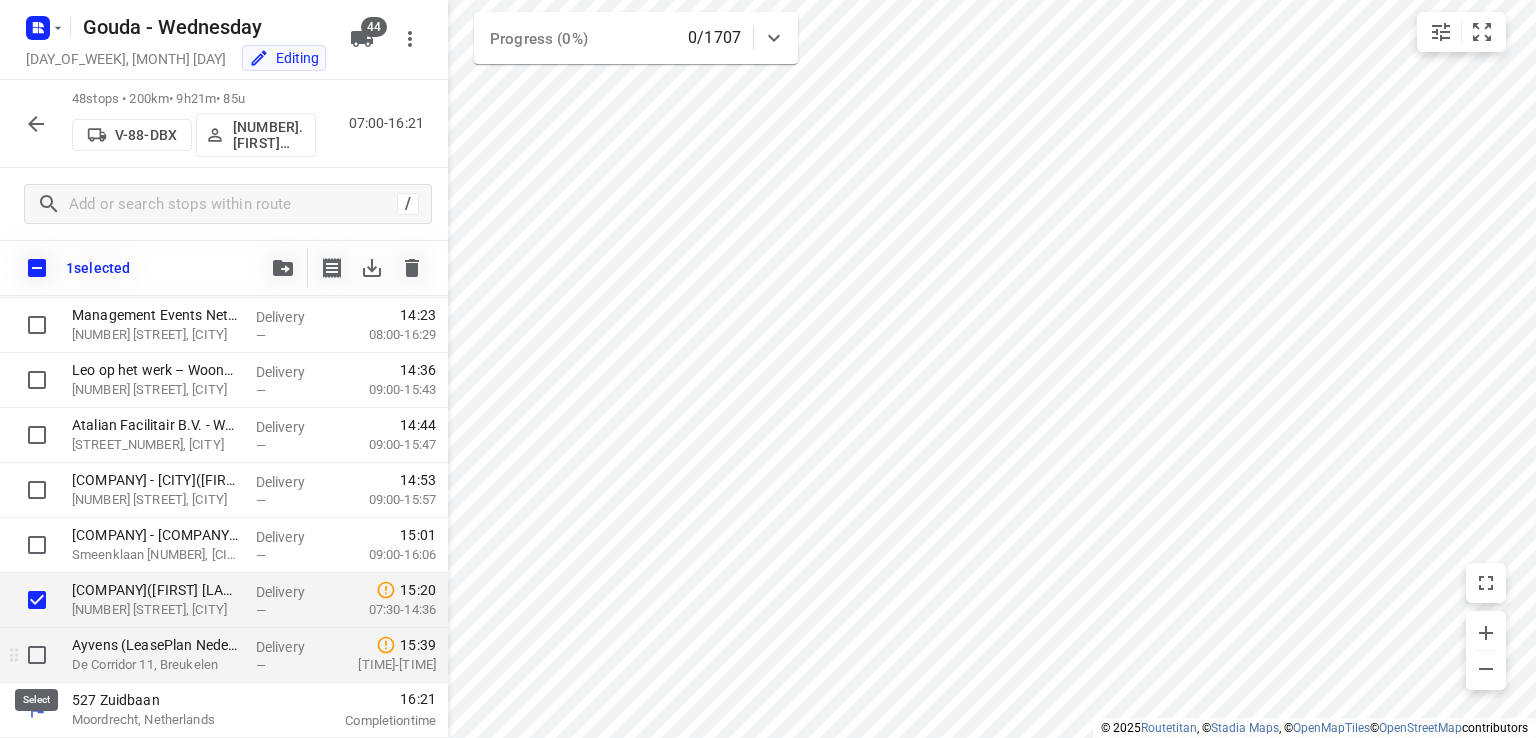 click at bounding box center (37, 655) 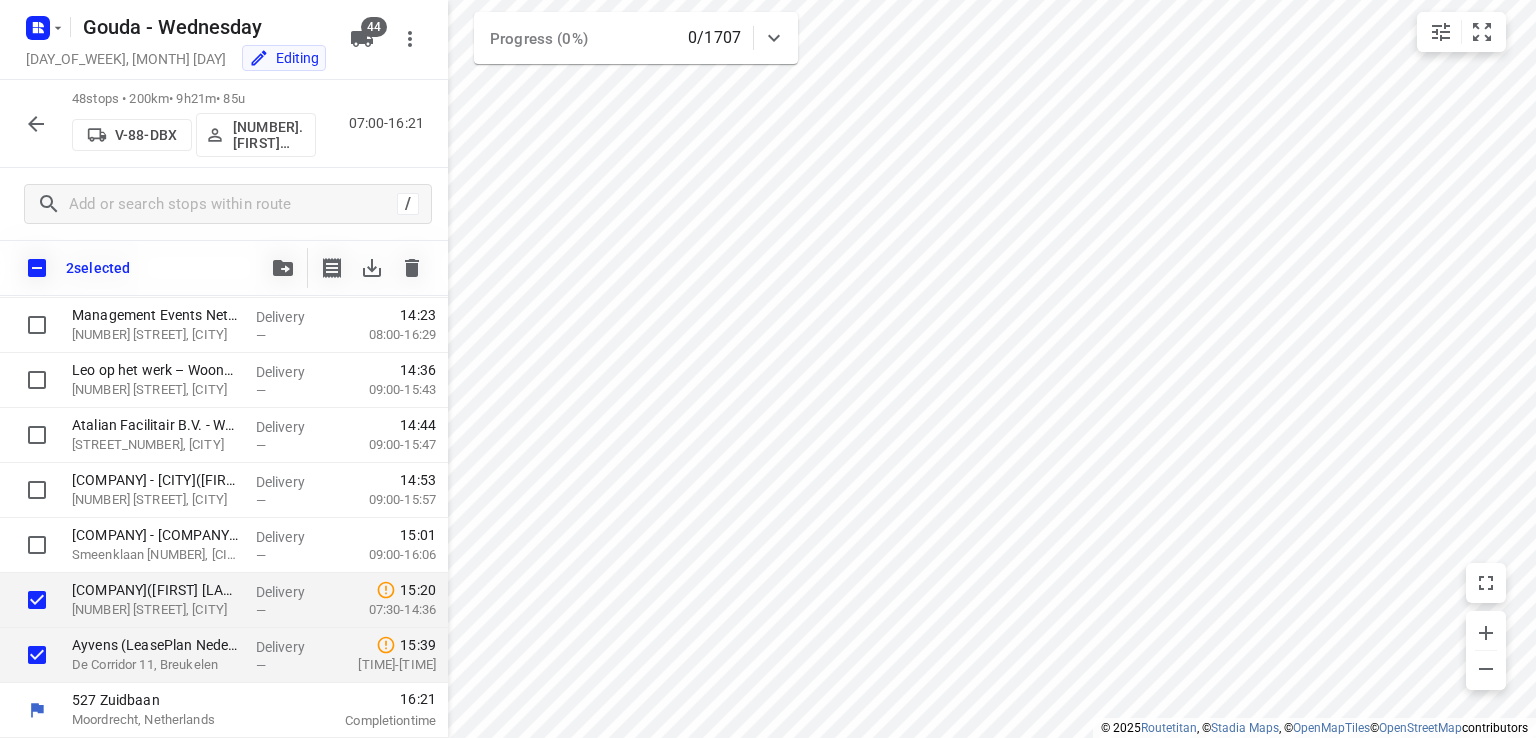 click at bounding box center [283, 268] 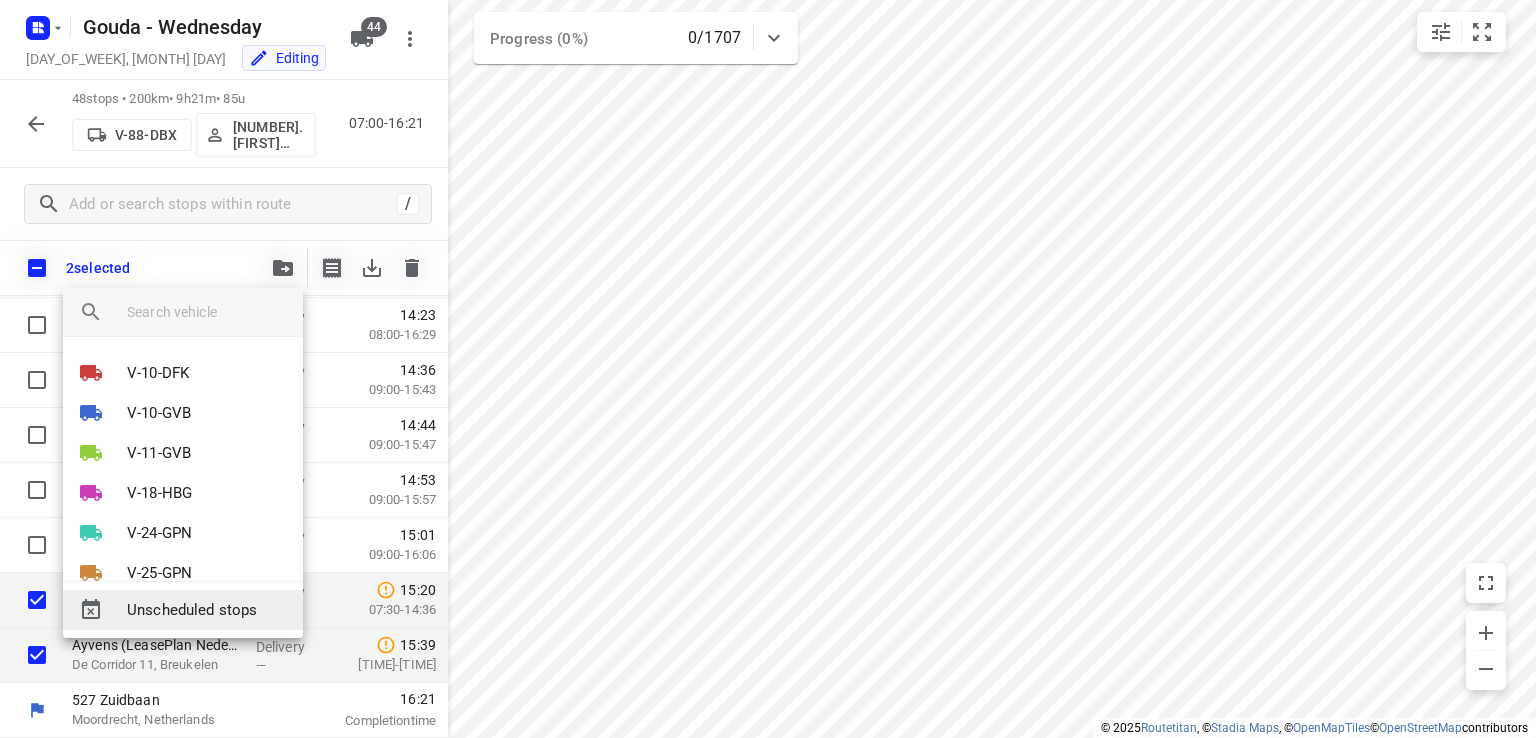 click on "Unscheduled stops" at bounding box center (207, 610) 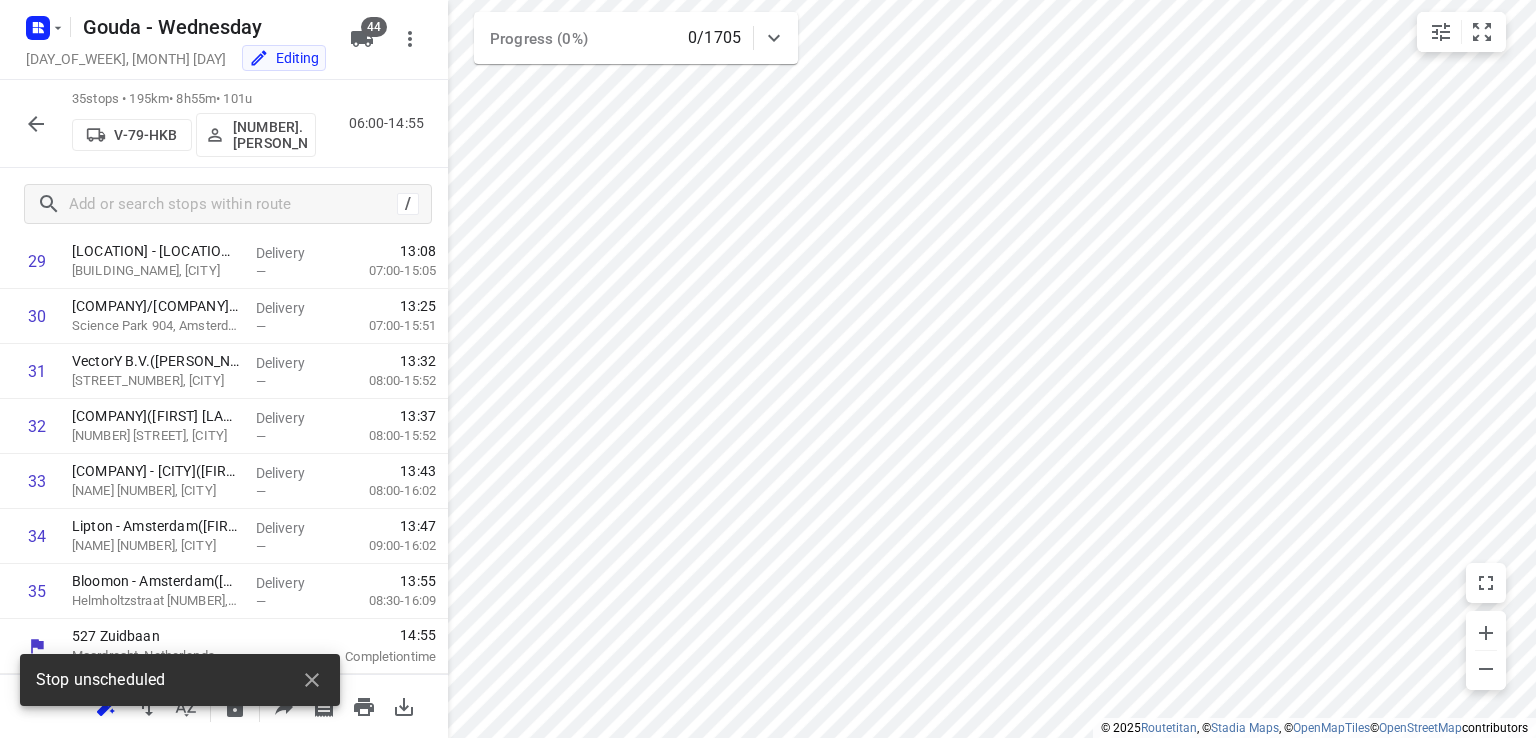scroll, scrollTop: 1703, scrollLeft: 0, axis: vertical 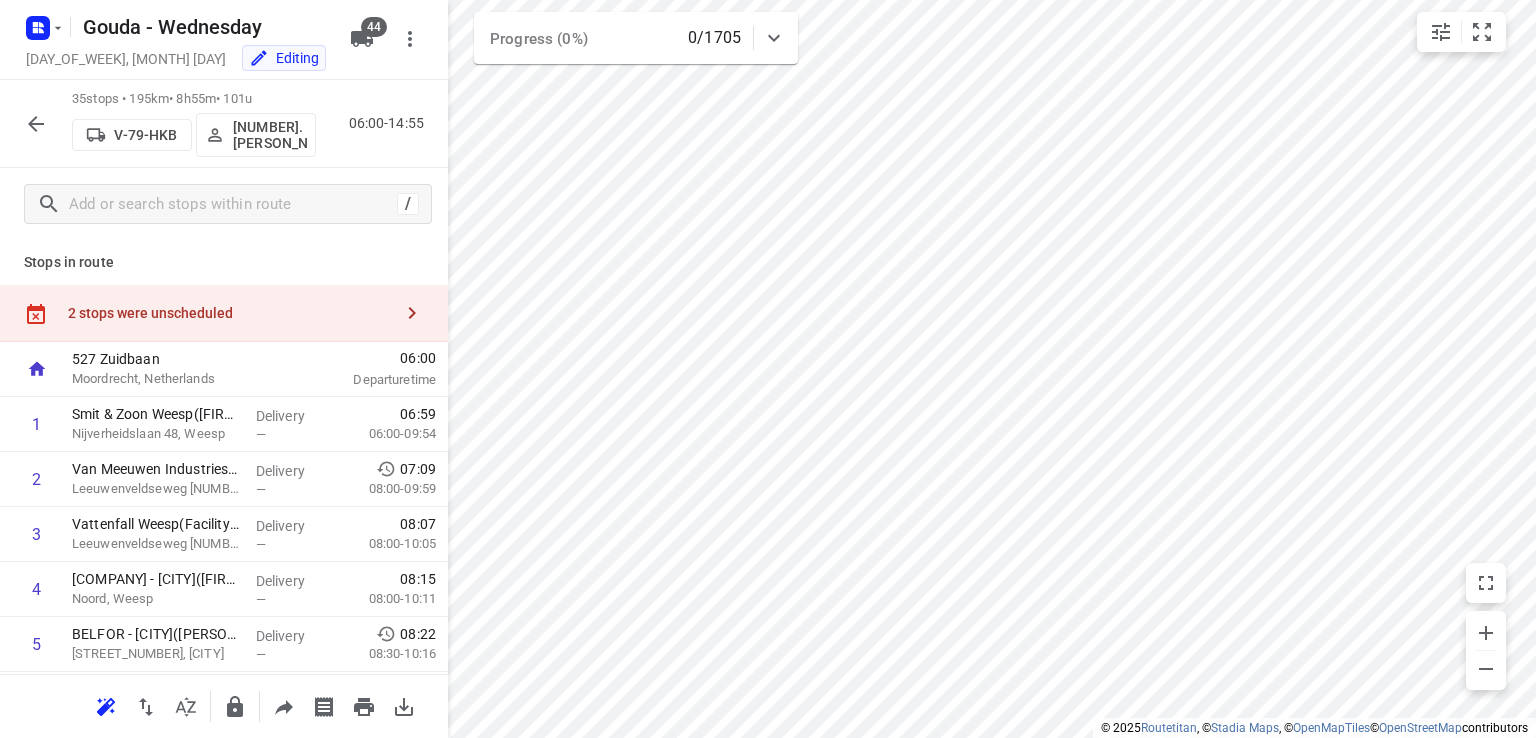 click on "2 stops were unscheduled" at bounding box center (230, 313) 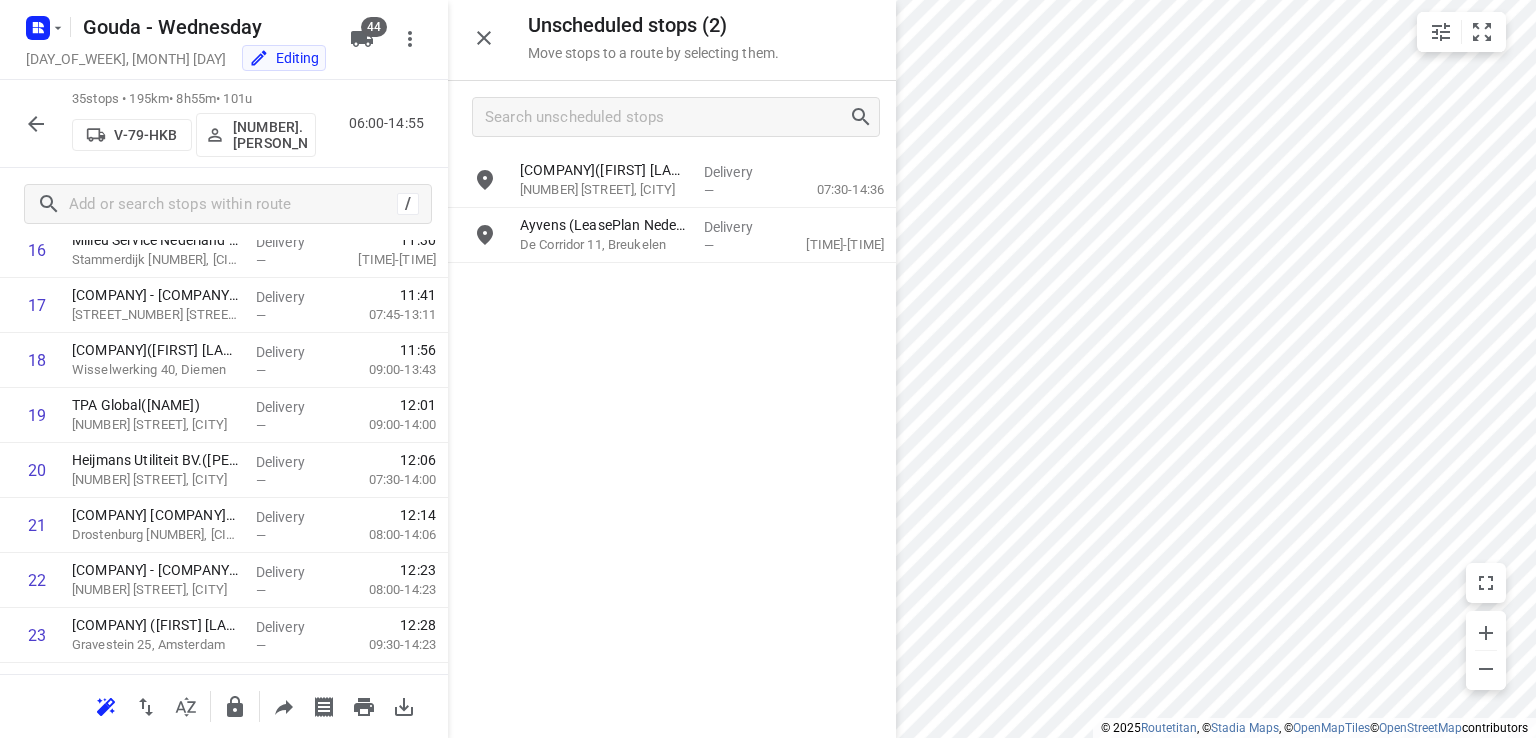 scroll, scrollTop: 1703, scrollLeft: 0, axis: vertical 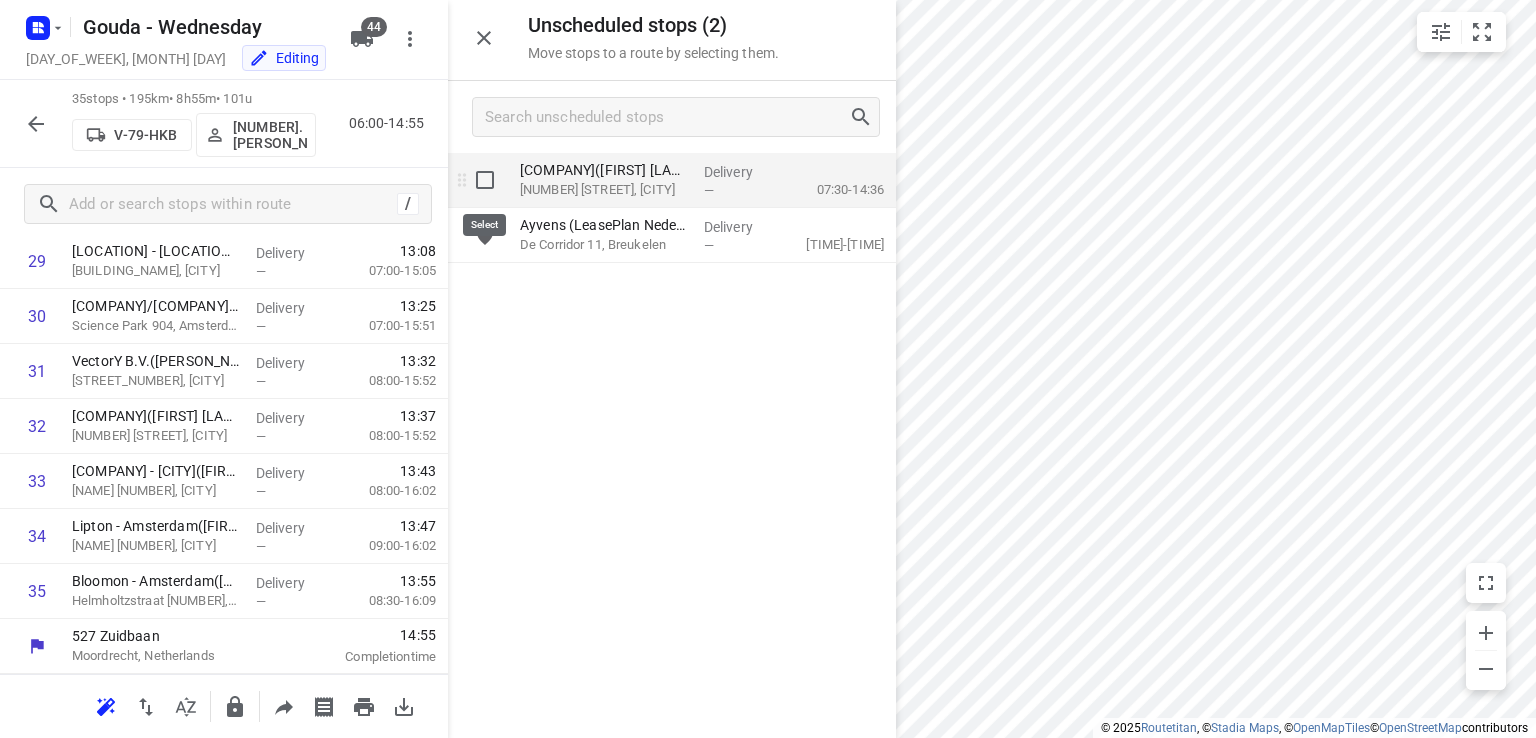 click at bounding box center (485, 180) 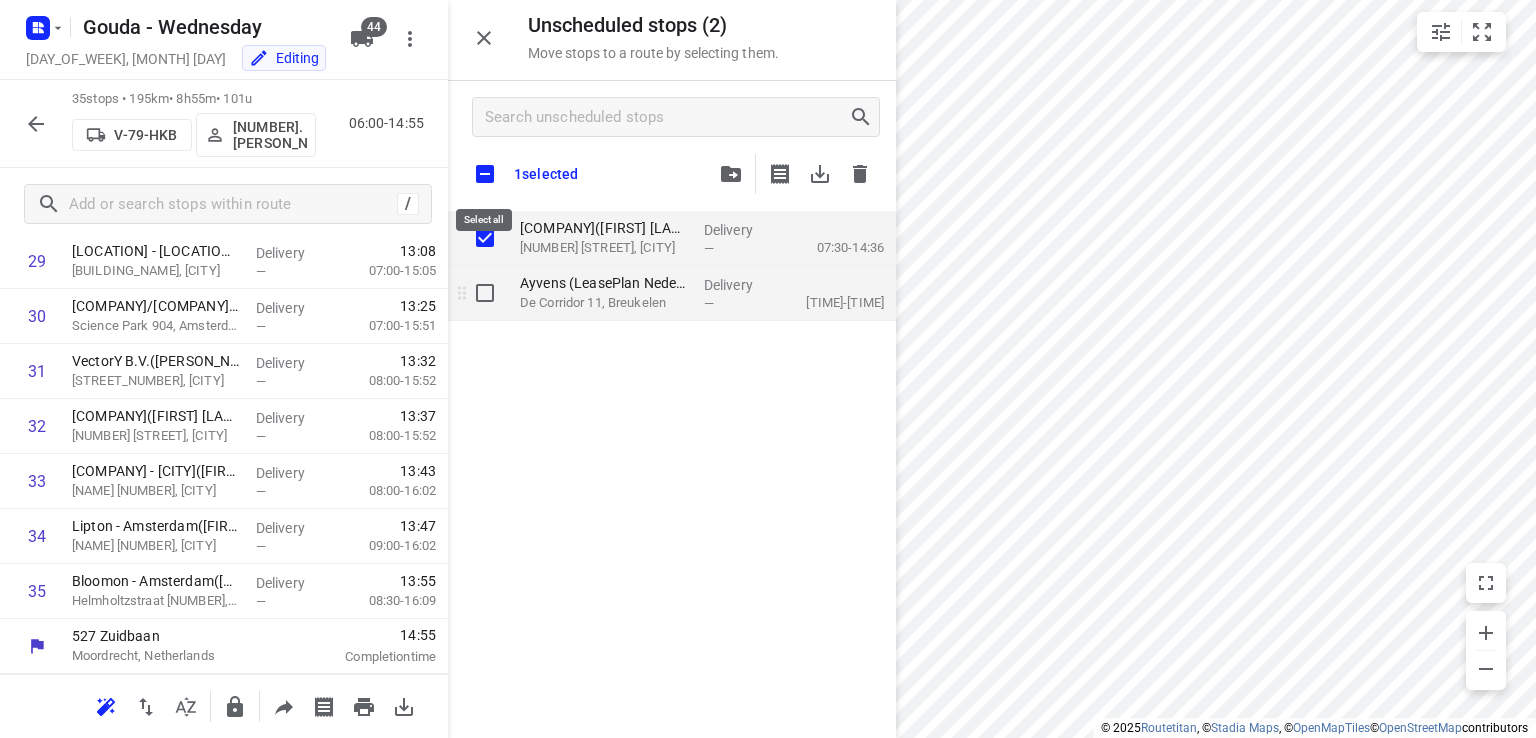 checkbox on "true" 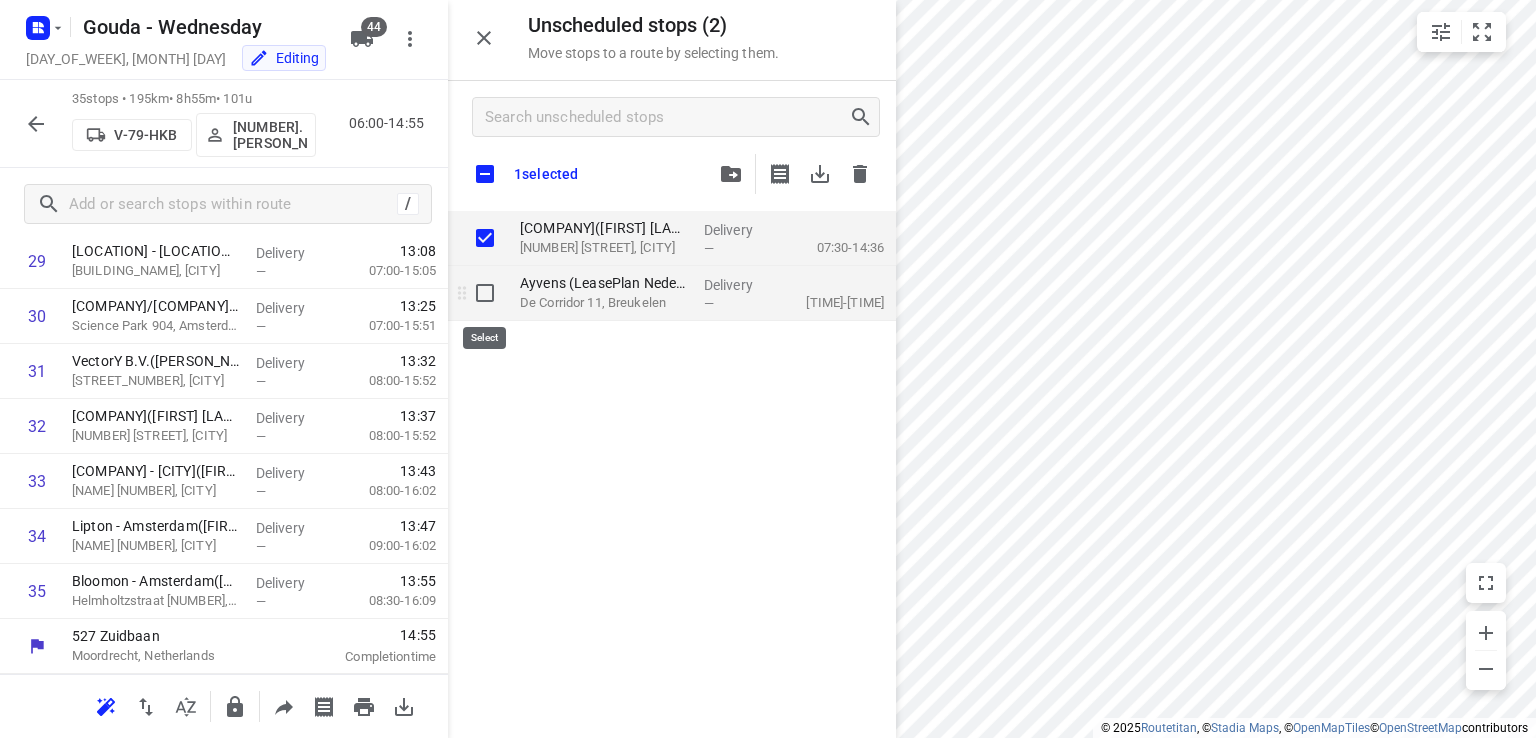 click at bounding box center (485, 293) 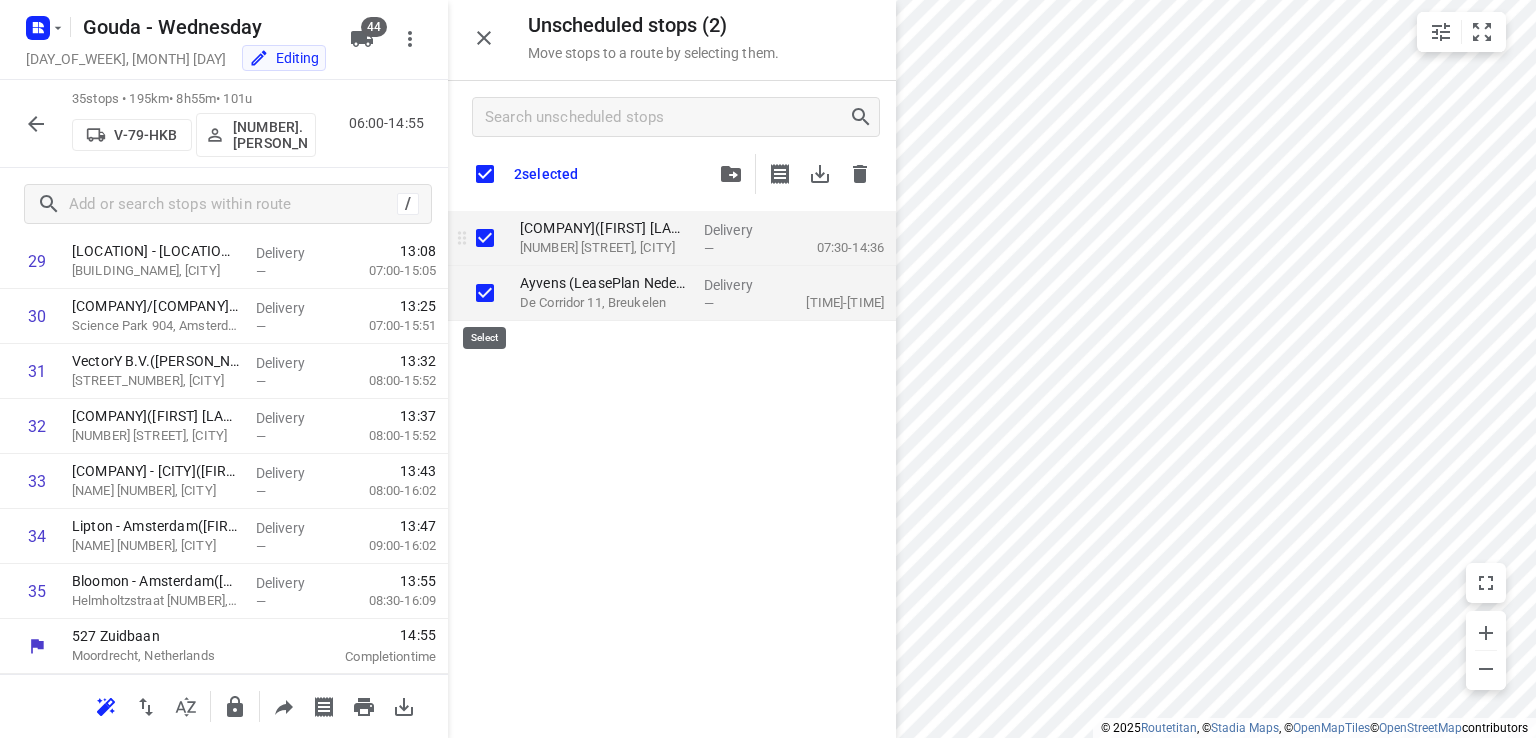 checkbox on "true" 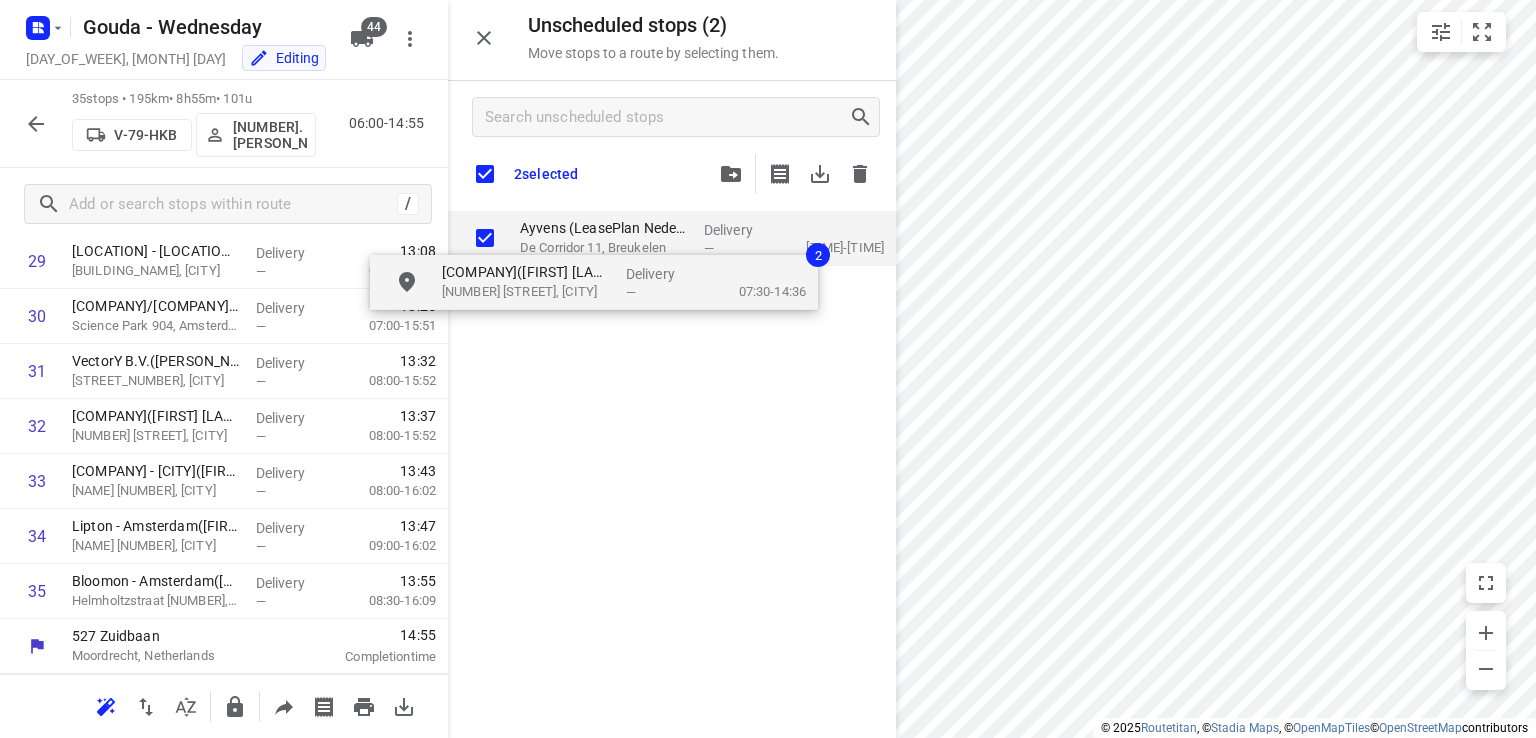 checkbox on "true" 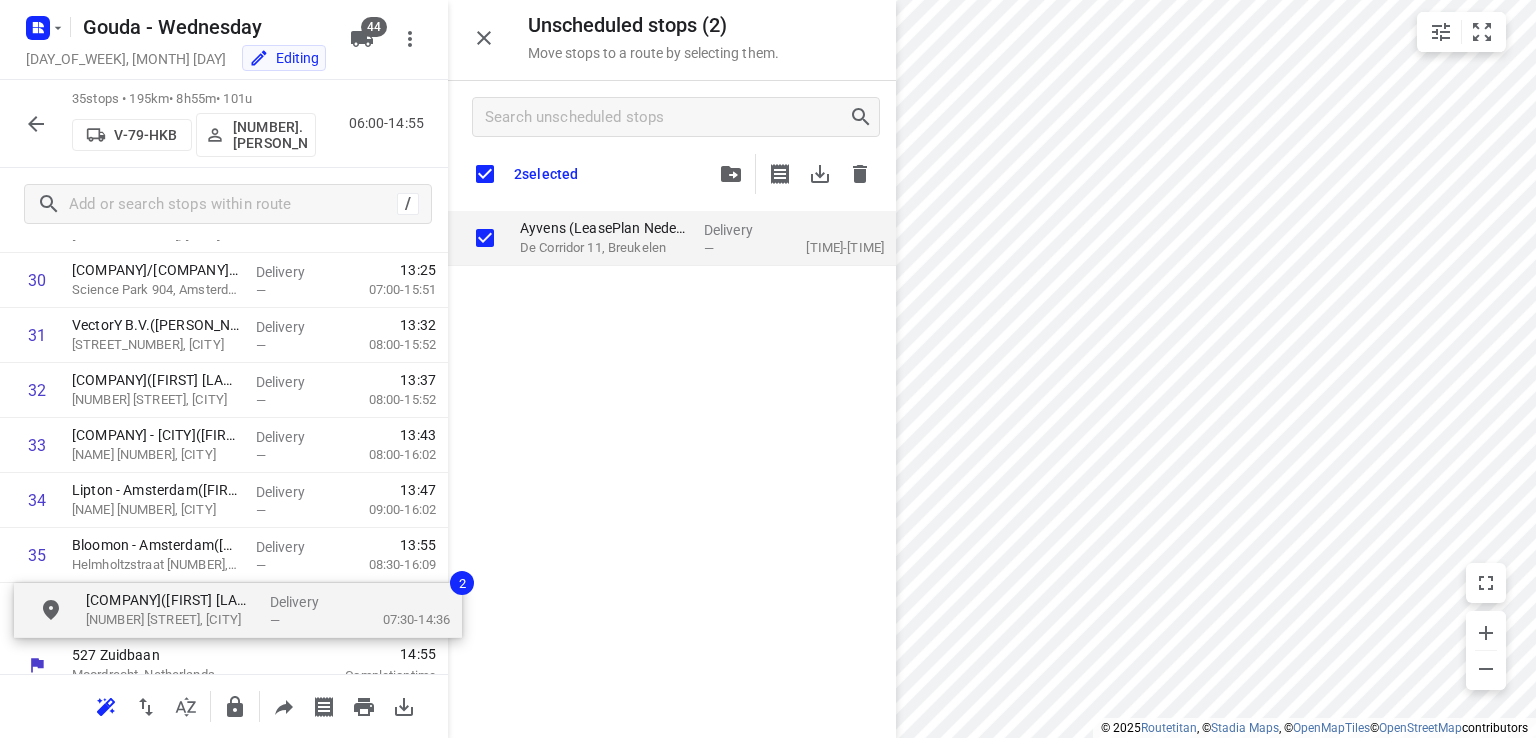 scroll, scrollTop: 1765, scrollLeft: 0, axis: vertical 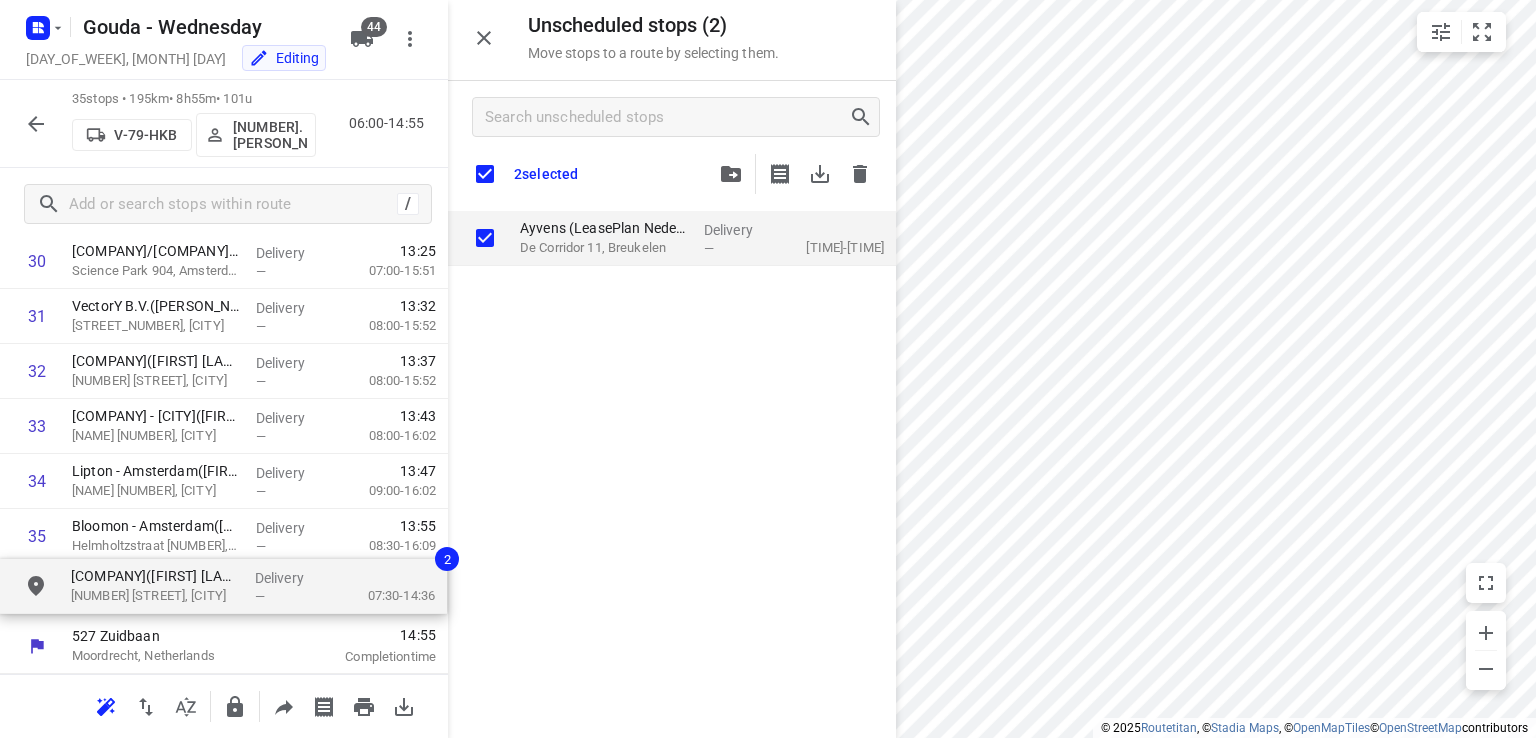 drag, startPoint x: 586, startPoint y: 235, endPoint x: 125, endPoint y: 589, distance: 581.2375 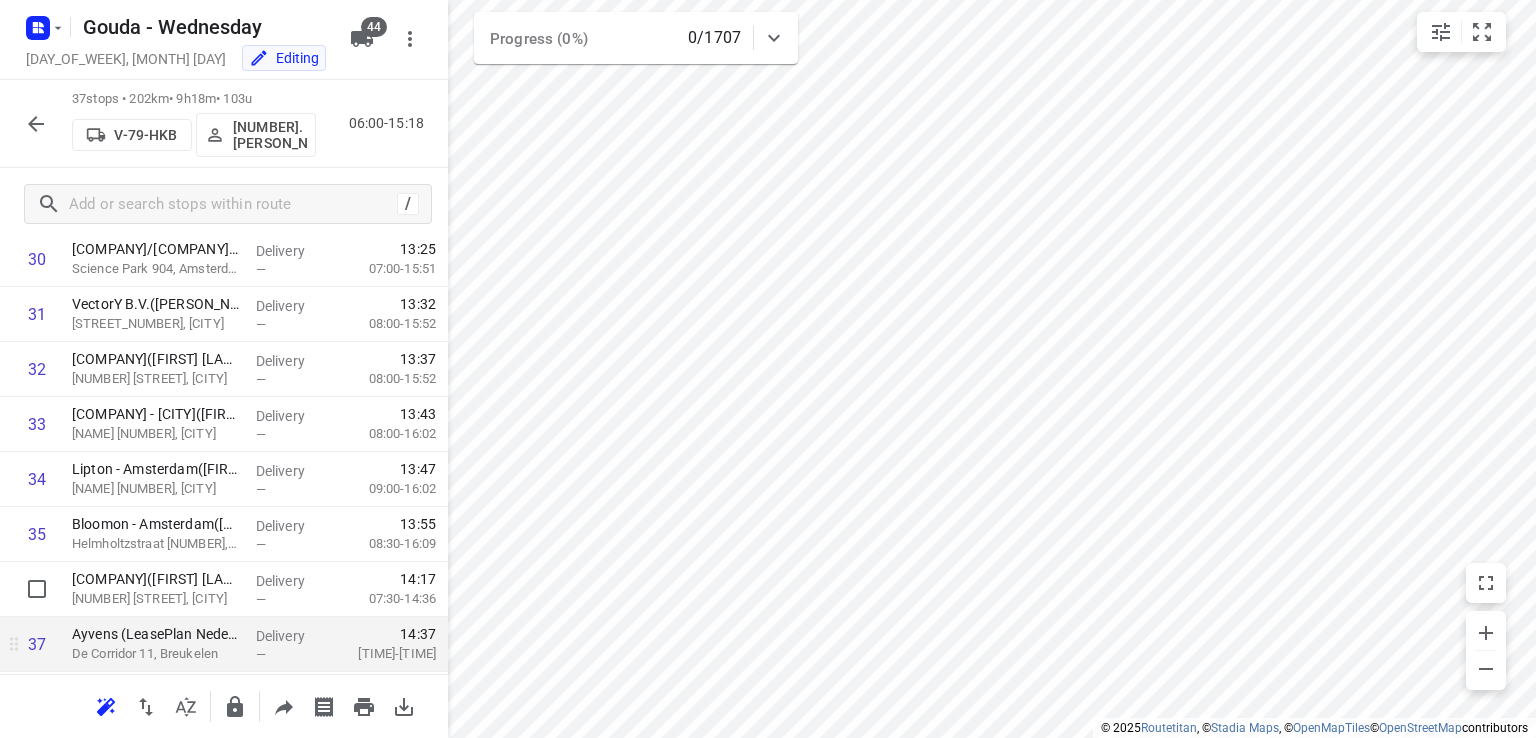 scroll, scrollTop: 1756, scrollLeft: 0, axis: vertical 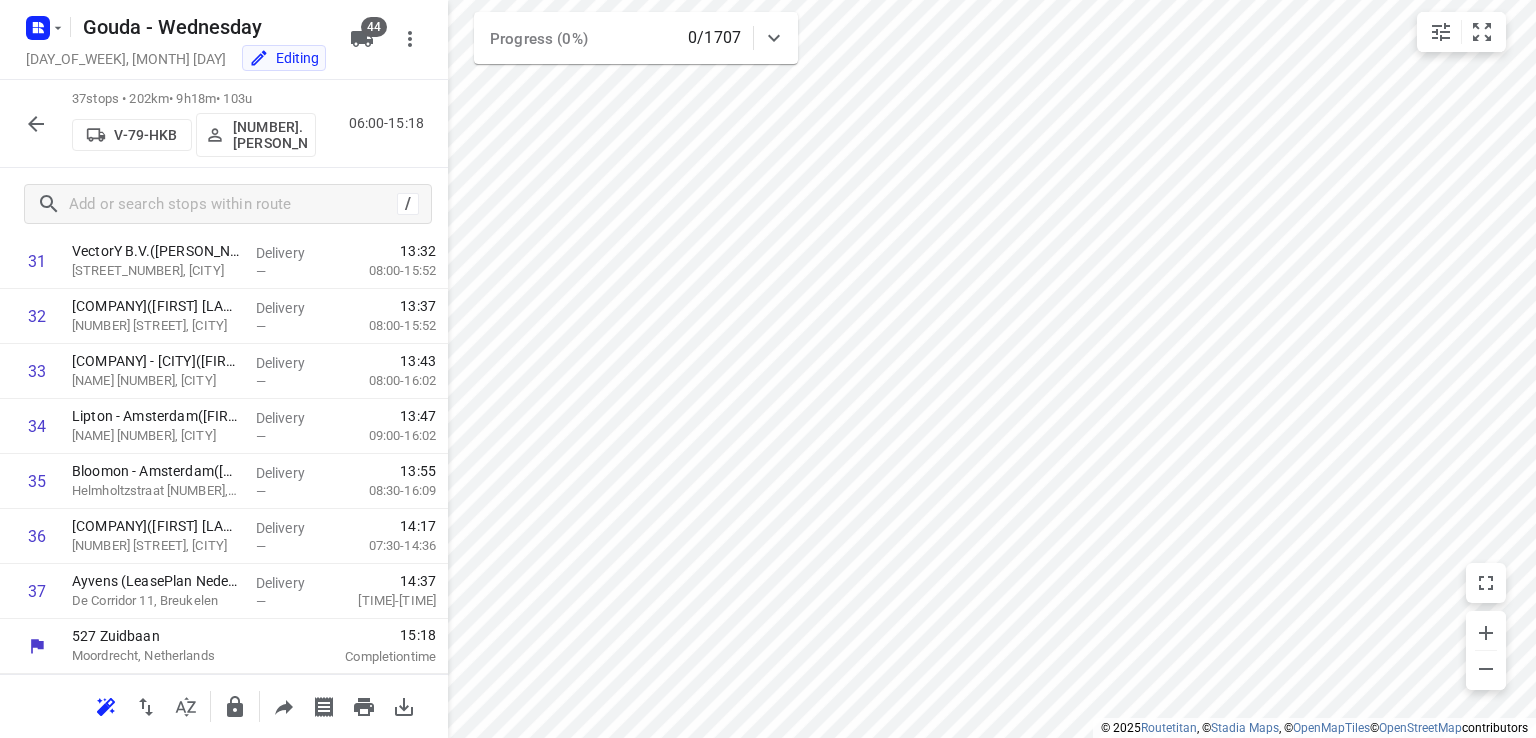 click 